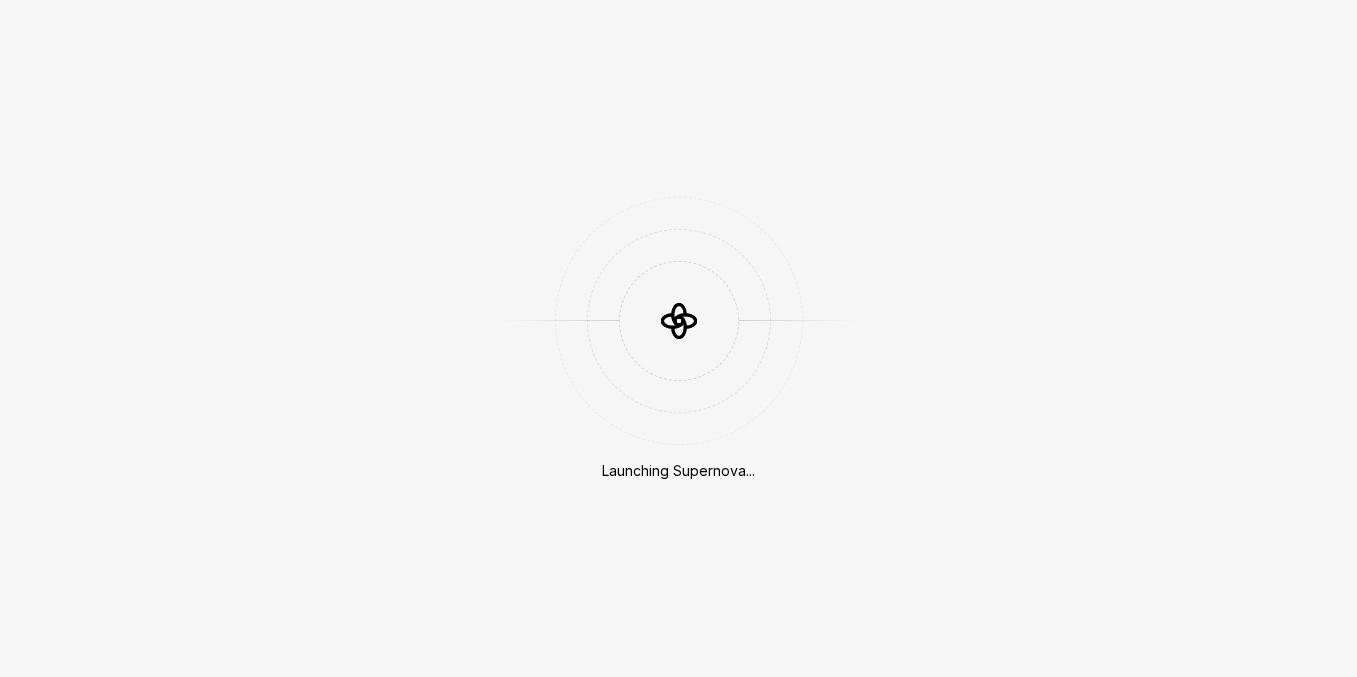 scroll, scrollTop: 0, scrollLeft: 0, axis: both 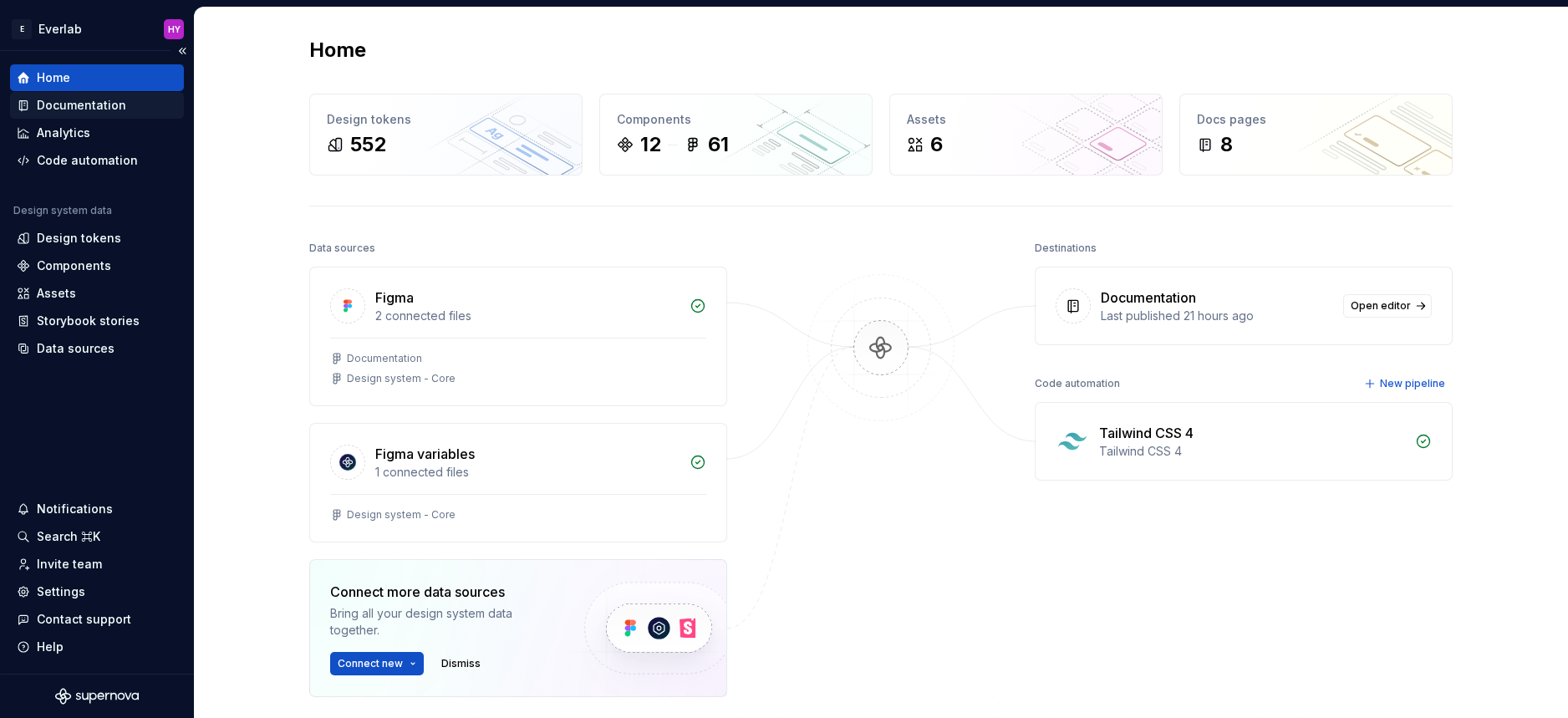 click on "Documentation" at bounding box center [81, 105] 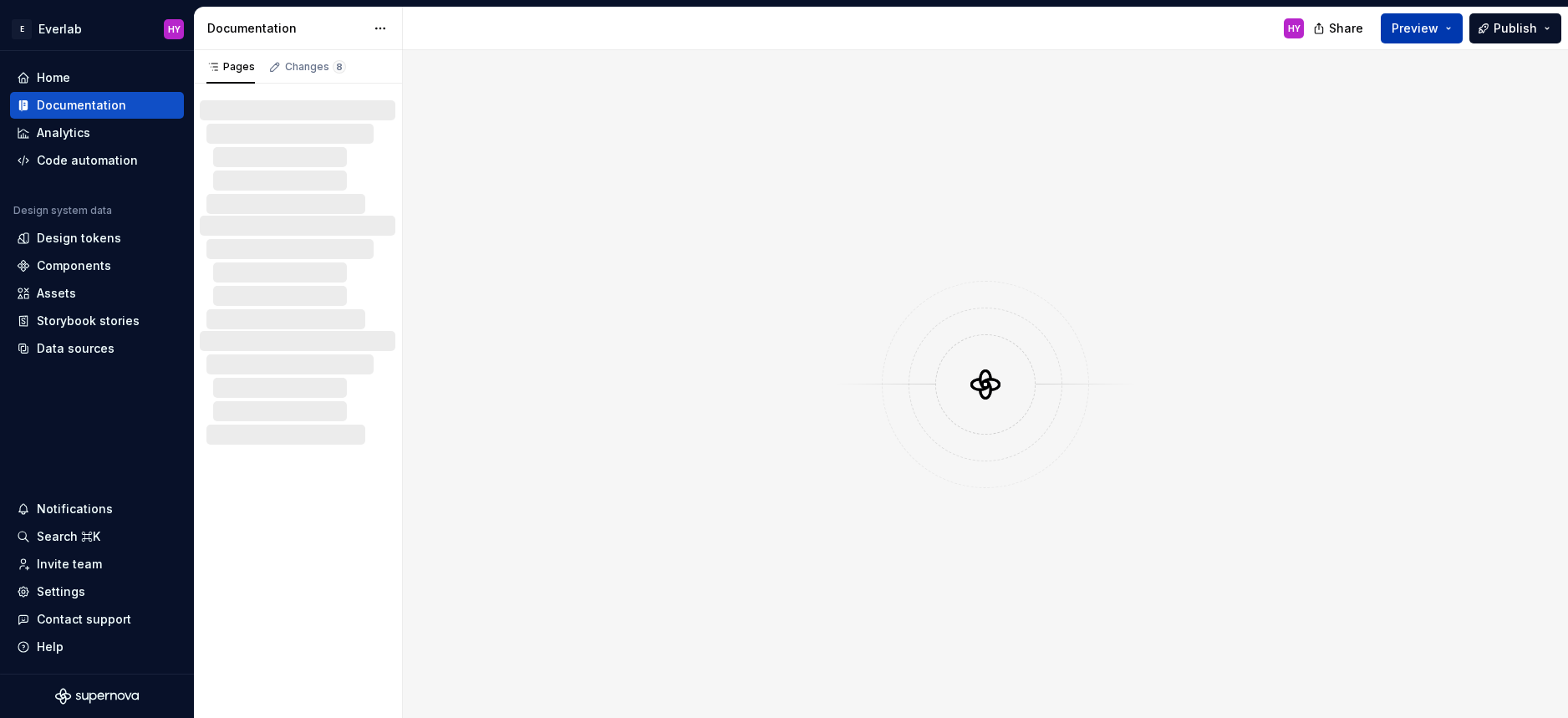 click on "Preview" at bounding box center [1422, 28] 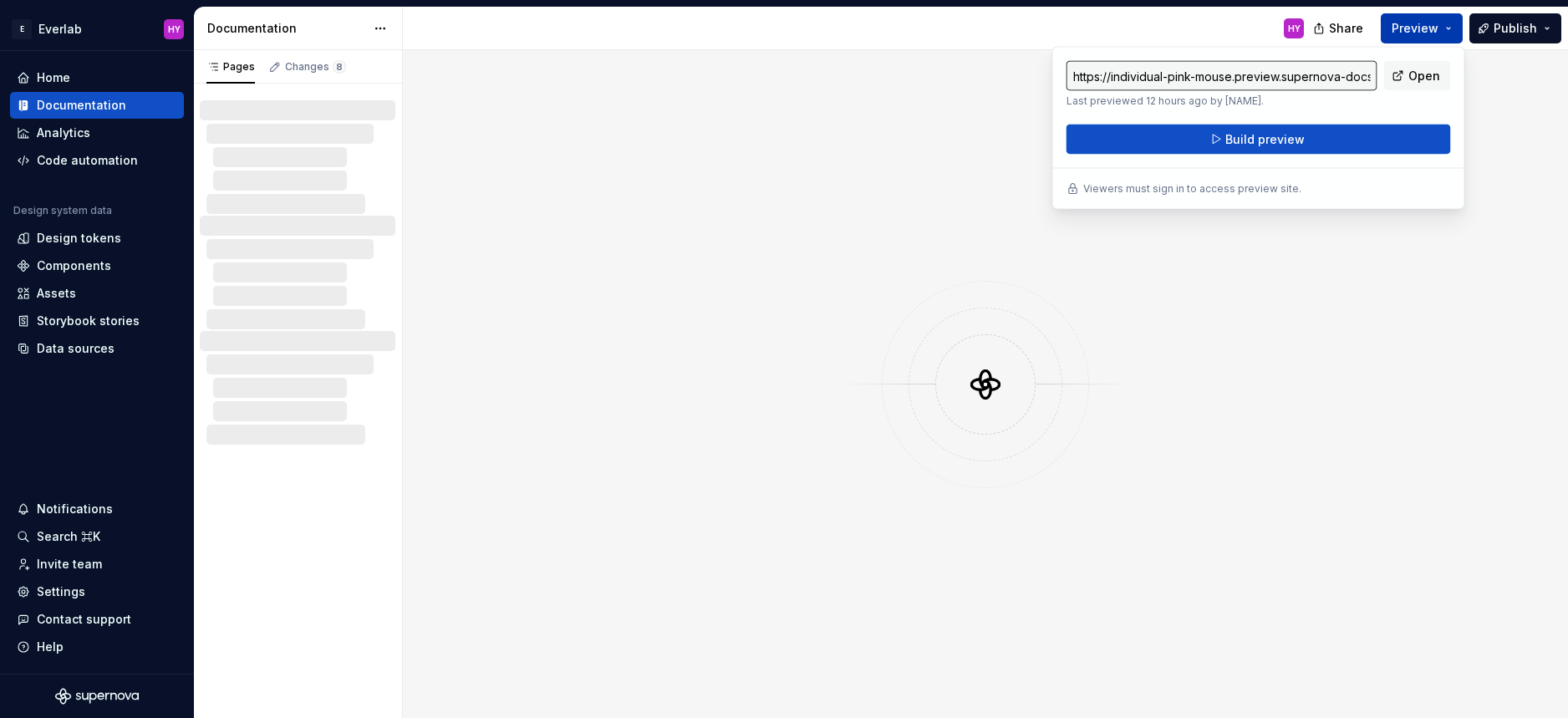 type on "https://individual-pink-mouse.preview.supernova-docs.io/latest/welcome-lnP23X0h" 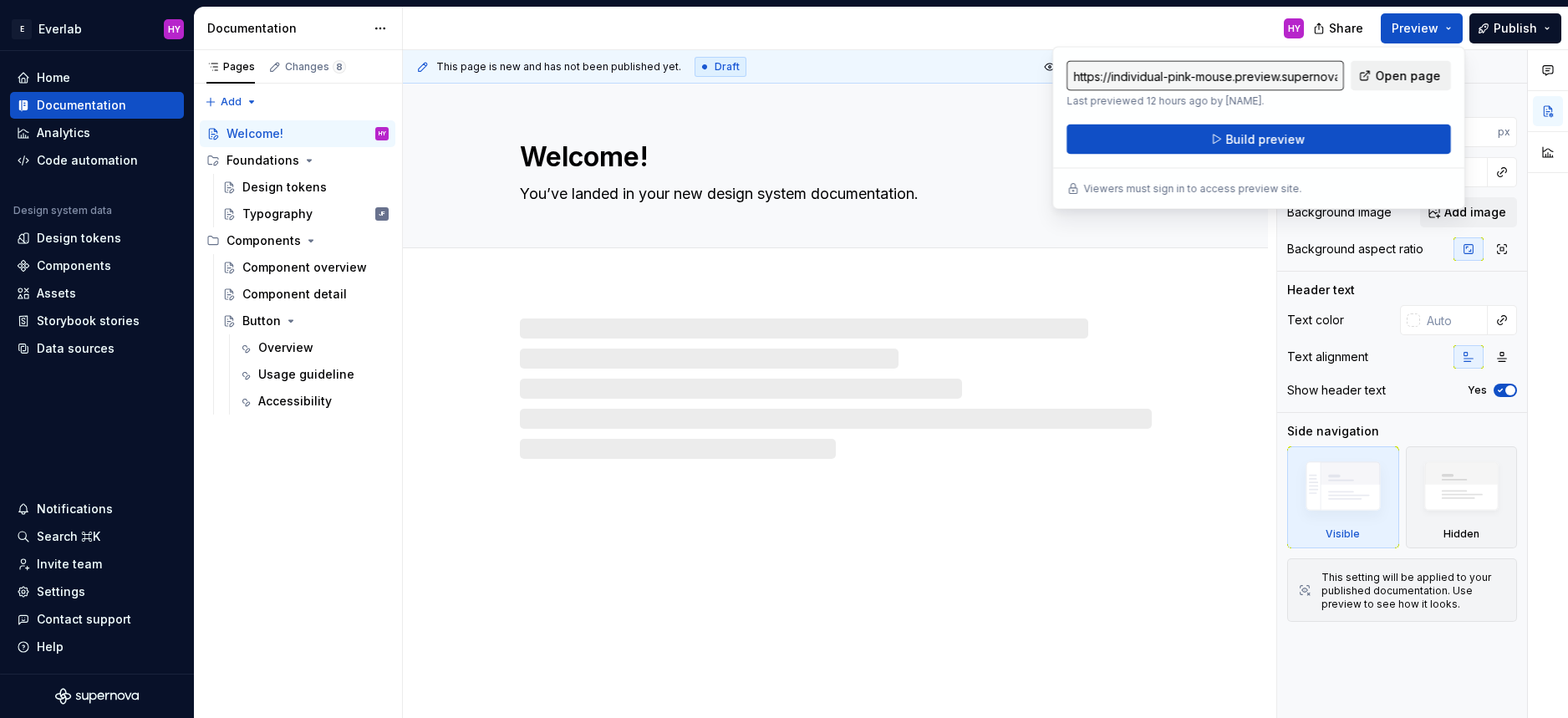 click on "Open page" at bounding box center (1408, 76) 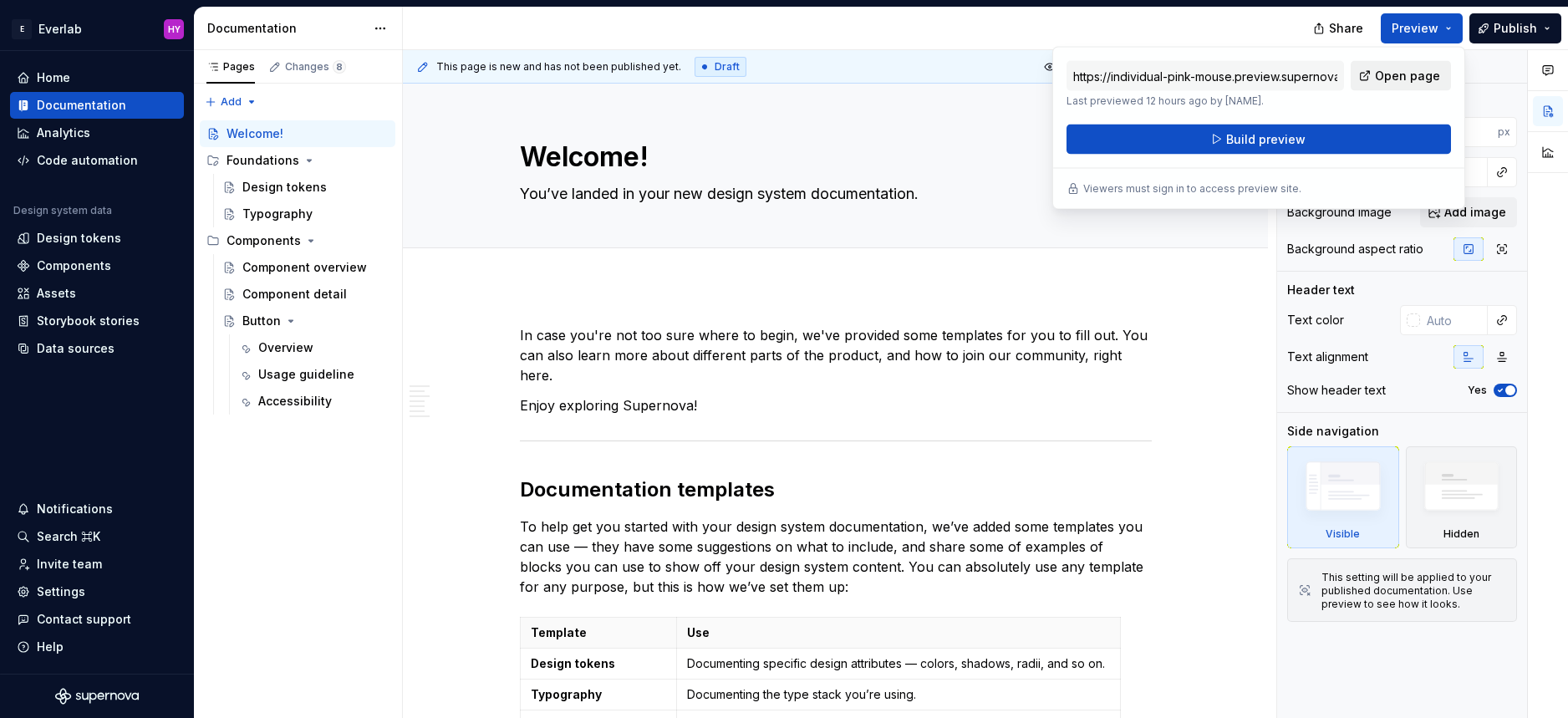 type on "*" 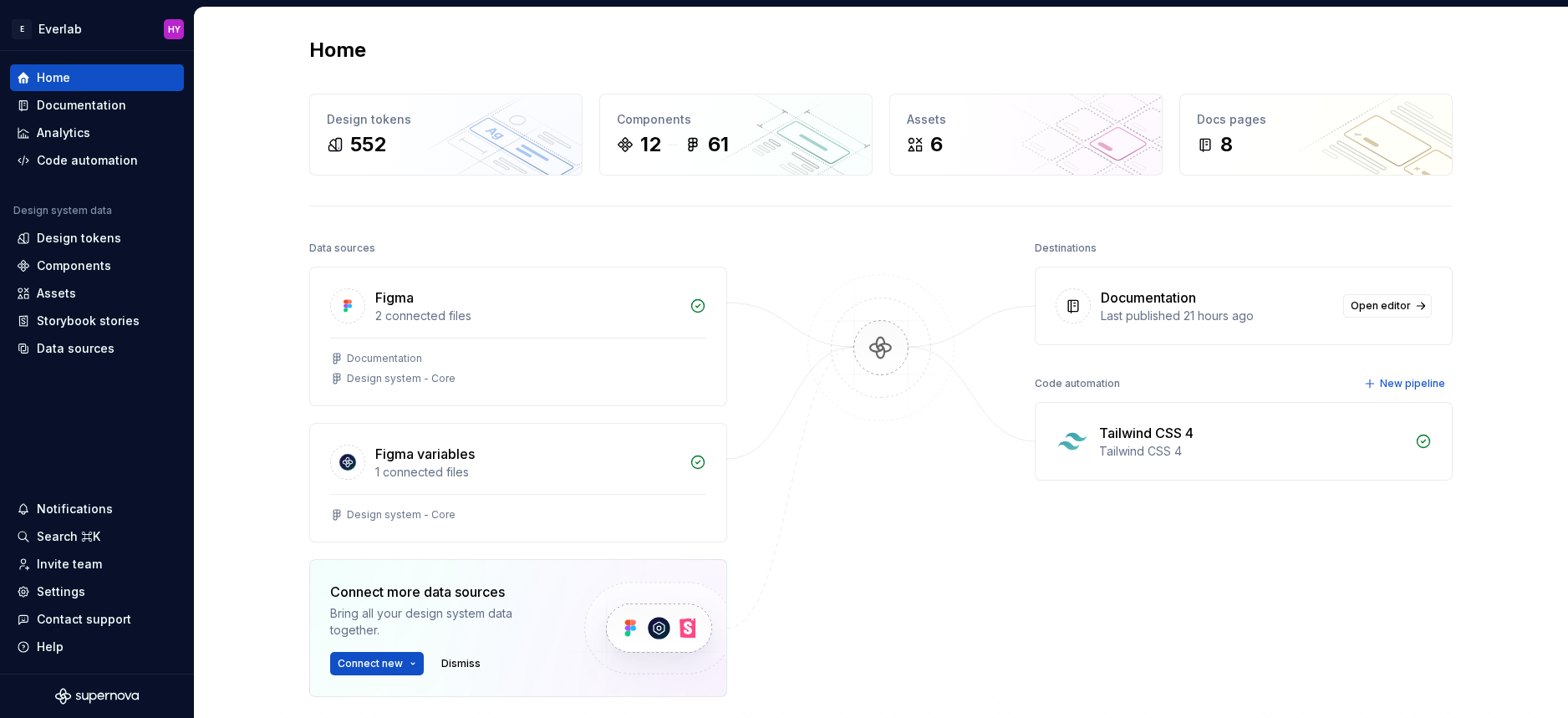 scroll, scrollTop: 0, scrollLeft: 0, axis: both 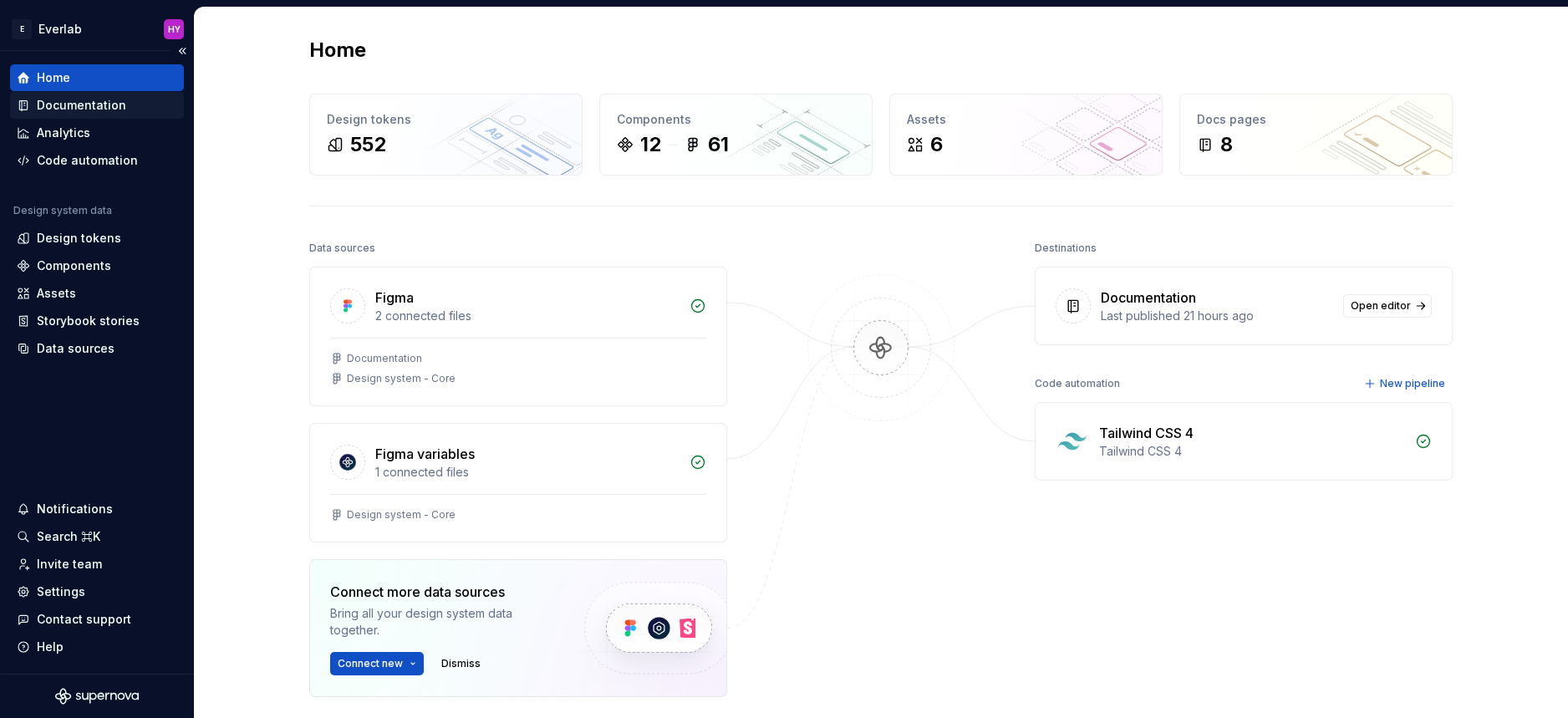 click on "Documentation" at bounding box center [81, 105] 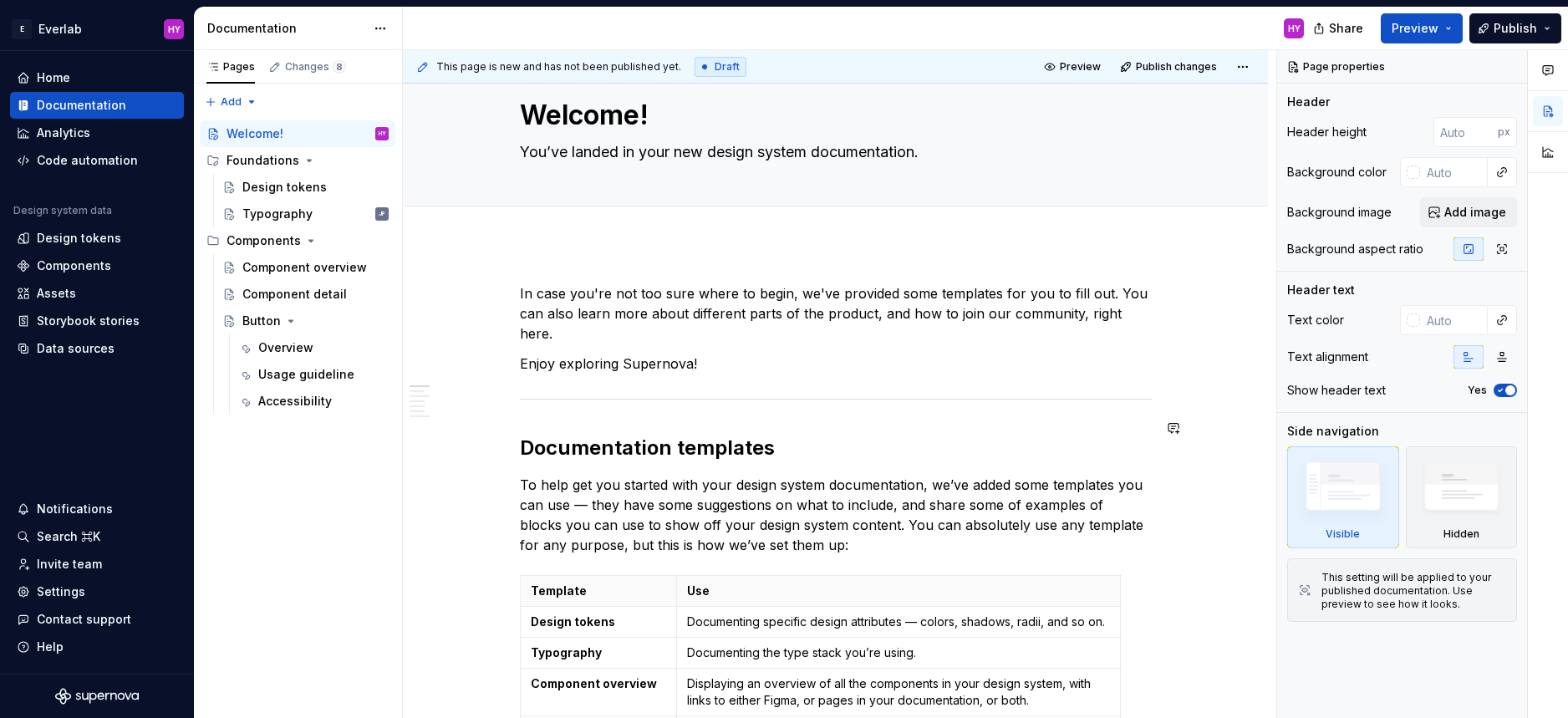 scroll, scrollTop: 0, scrollLeft: 0, axis: both 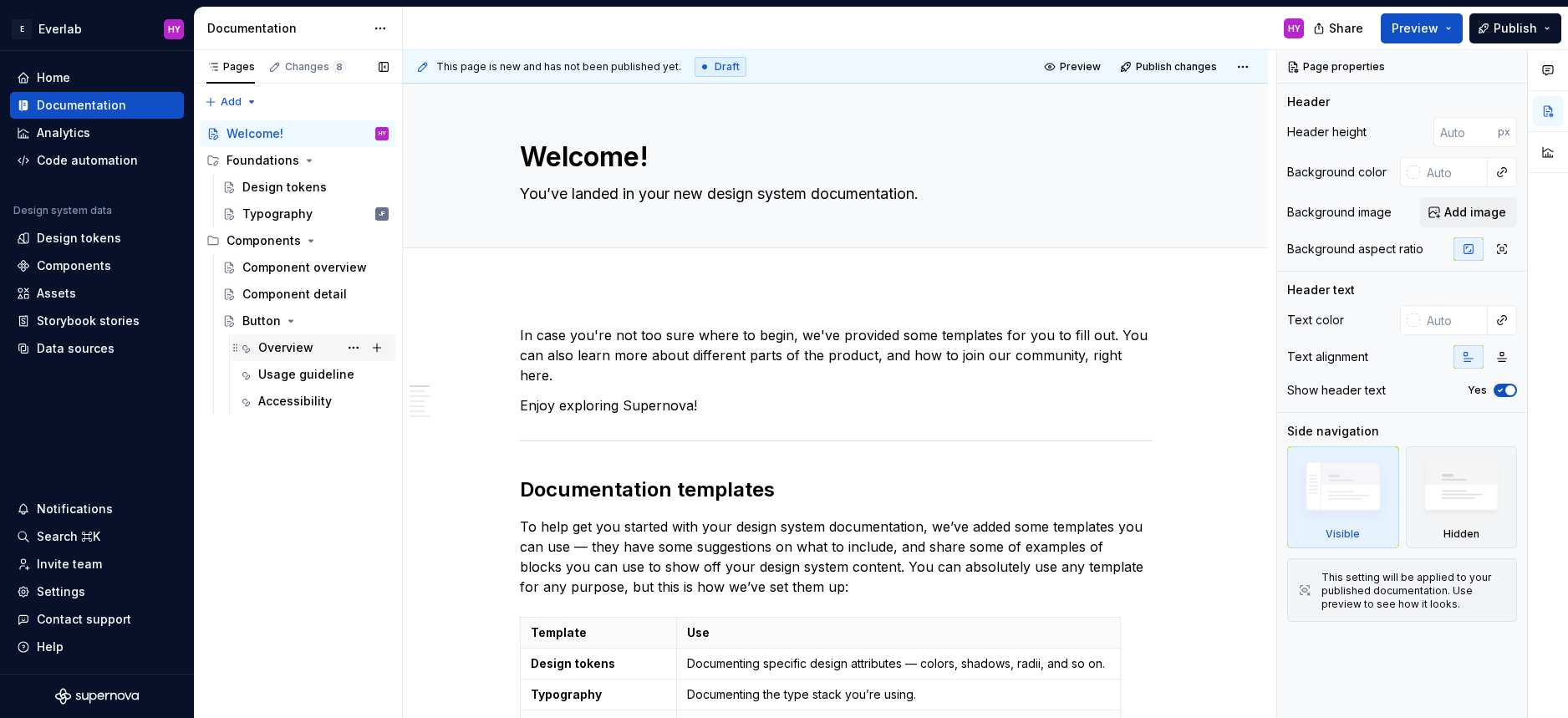 click on "Overview" at bounding box center (286, 348) 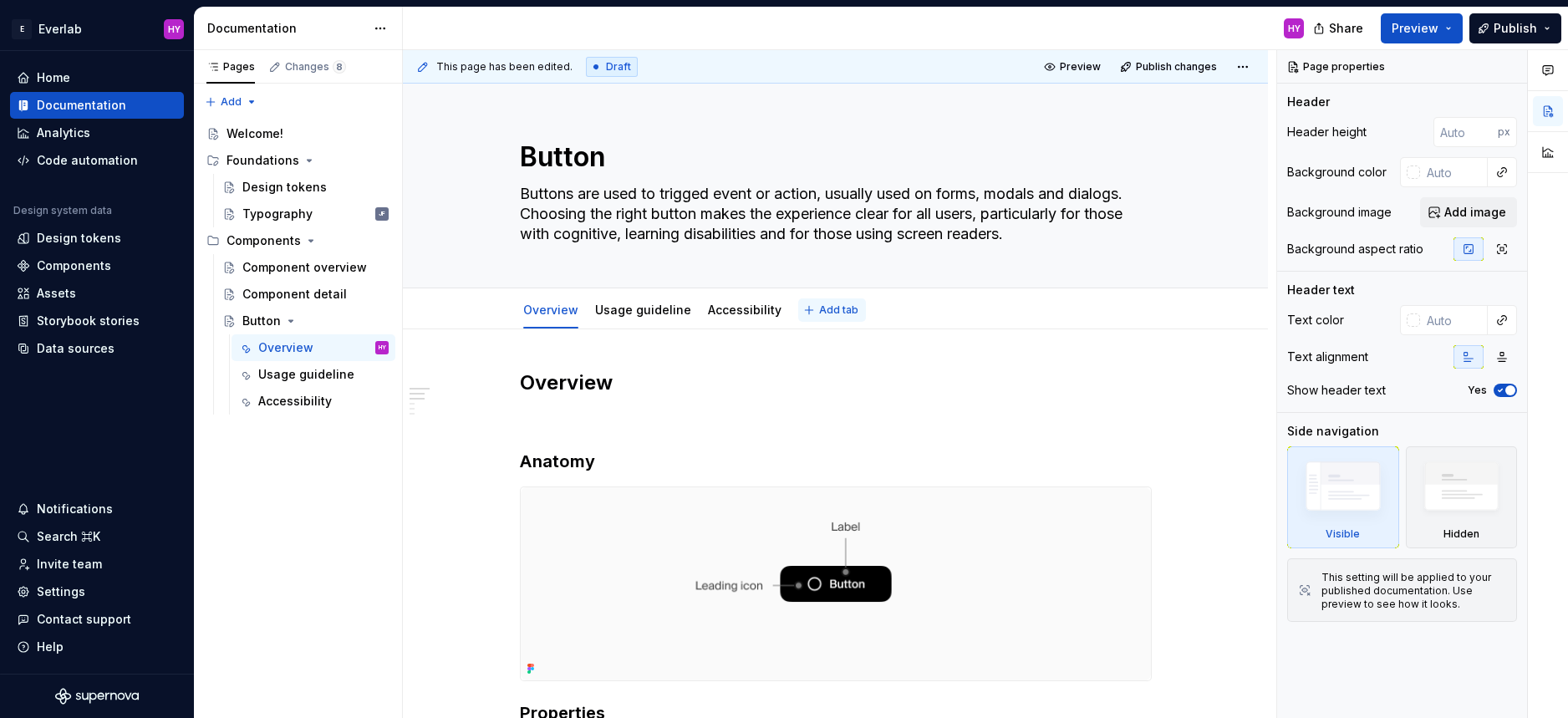 type on "*" 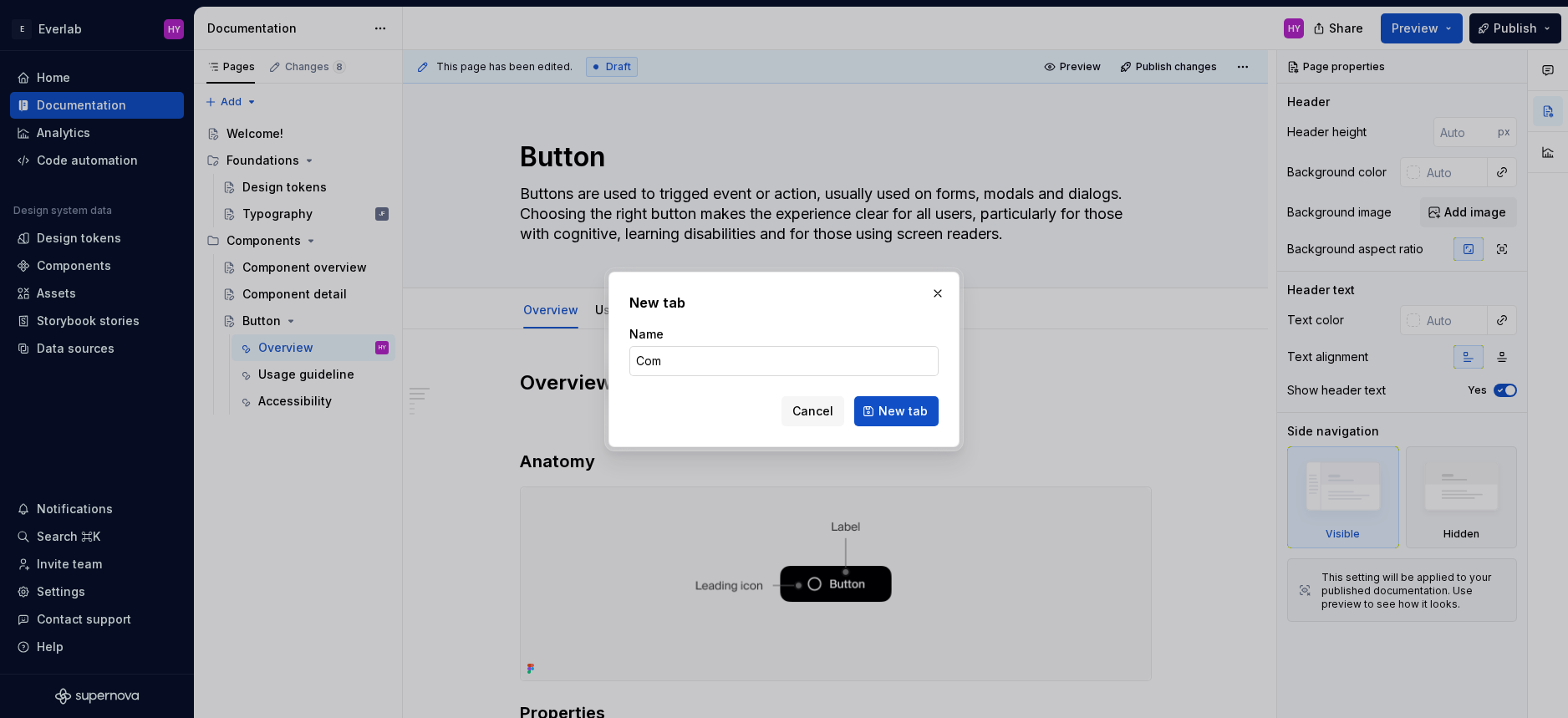 click on "Com" at bounding box center (784, 361) 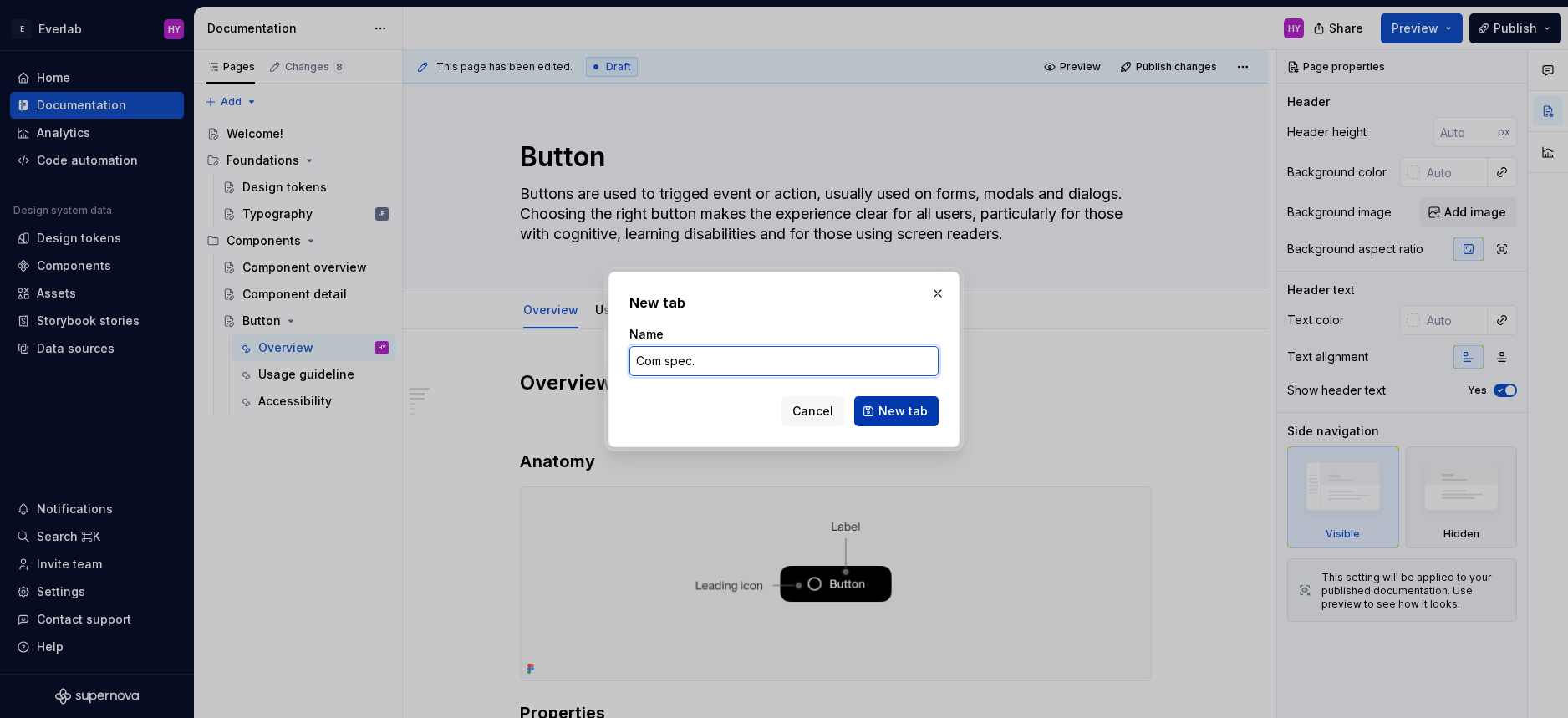 type on "Com spec." 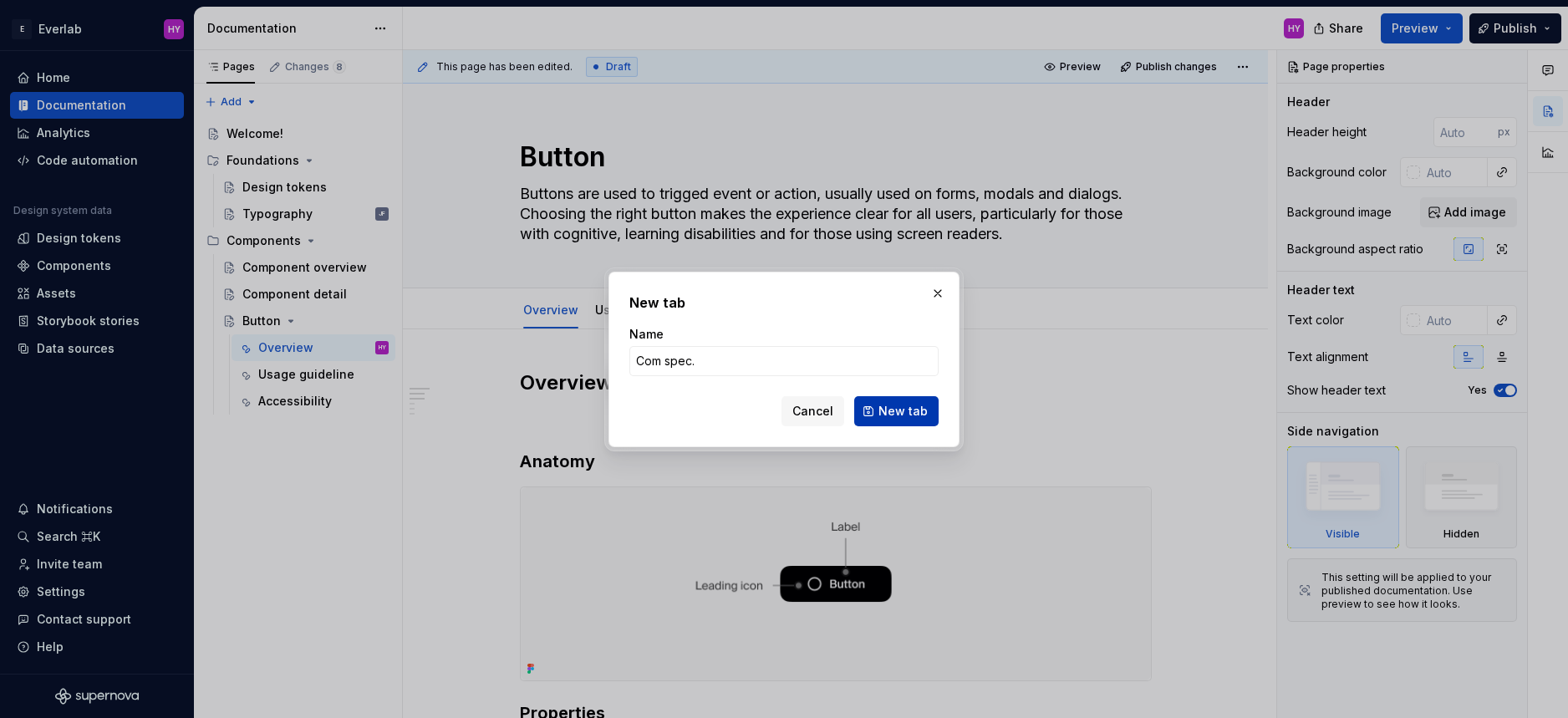click on "New tab" at bounding box center (903, 411) 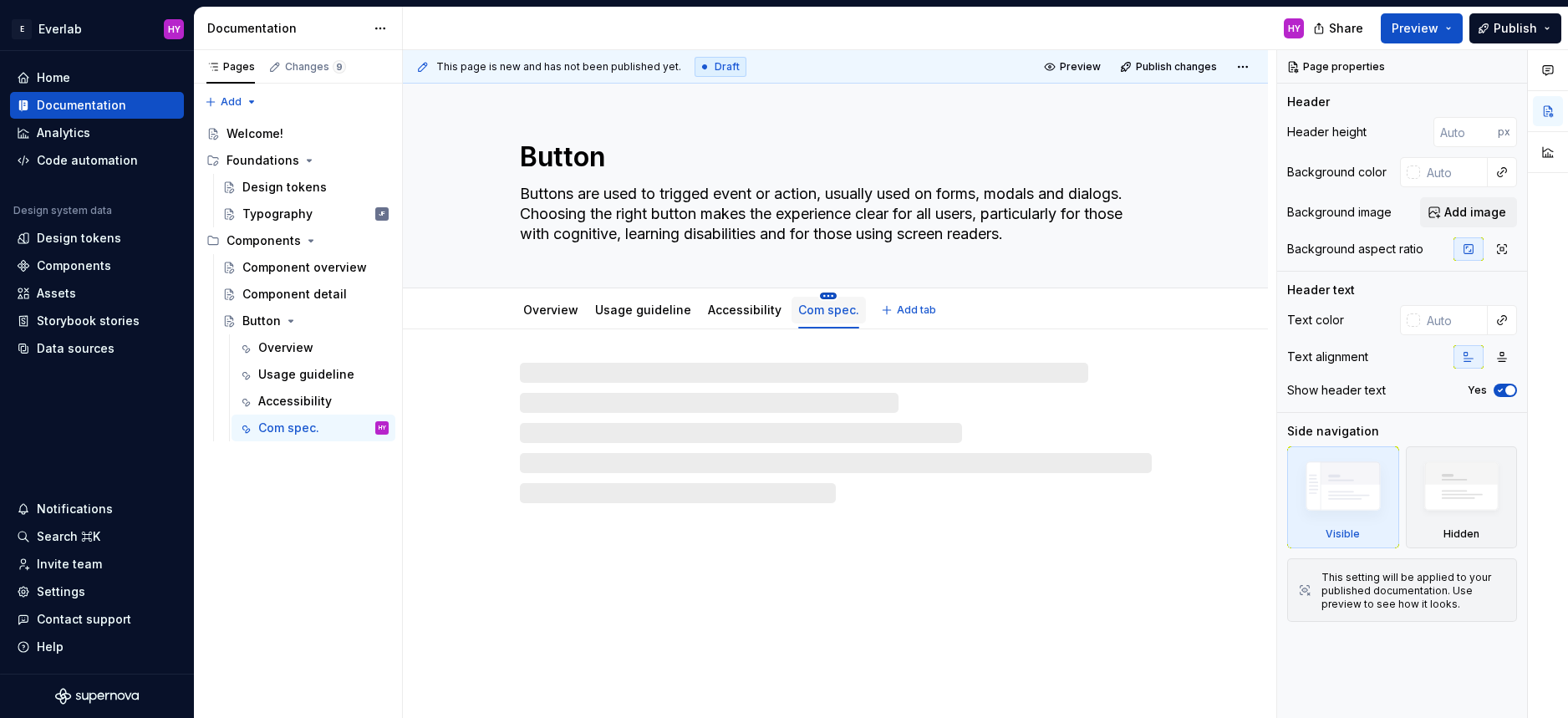 click on "E Everlab HY Home Documentation Analytics Code automation Design system data Design tokens Components Assets Storybook stories Data sources Notifications Search ⌘K Invite team Settings Contact support Help Documentation HY Share Preview Publish Pages Changes 9 Add
Accessibility guide for tree Page tree.
Navigate the tree with the arrow keys. Common tree hotkeys apply. Further keybindings are available:
enter to execute primary action on focused item
f2 to start renaming the focused item
escape to abort renaming an item
control+d to start dragging selected items
Welcome! Foundations Design tokens Typography JF Components Component overview Component detail Button Overview Usage guideline Accessibility Com spec. HY Enable approval workflow View edited pages by status when selecting which pages to publish.  Learn more . Turn on Dismiss Welcome! Foundations  /  Design tokens Foundations  /  Typography Components  /  Component overview" at bounding box center [784, 359] 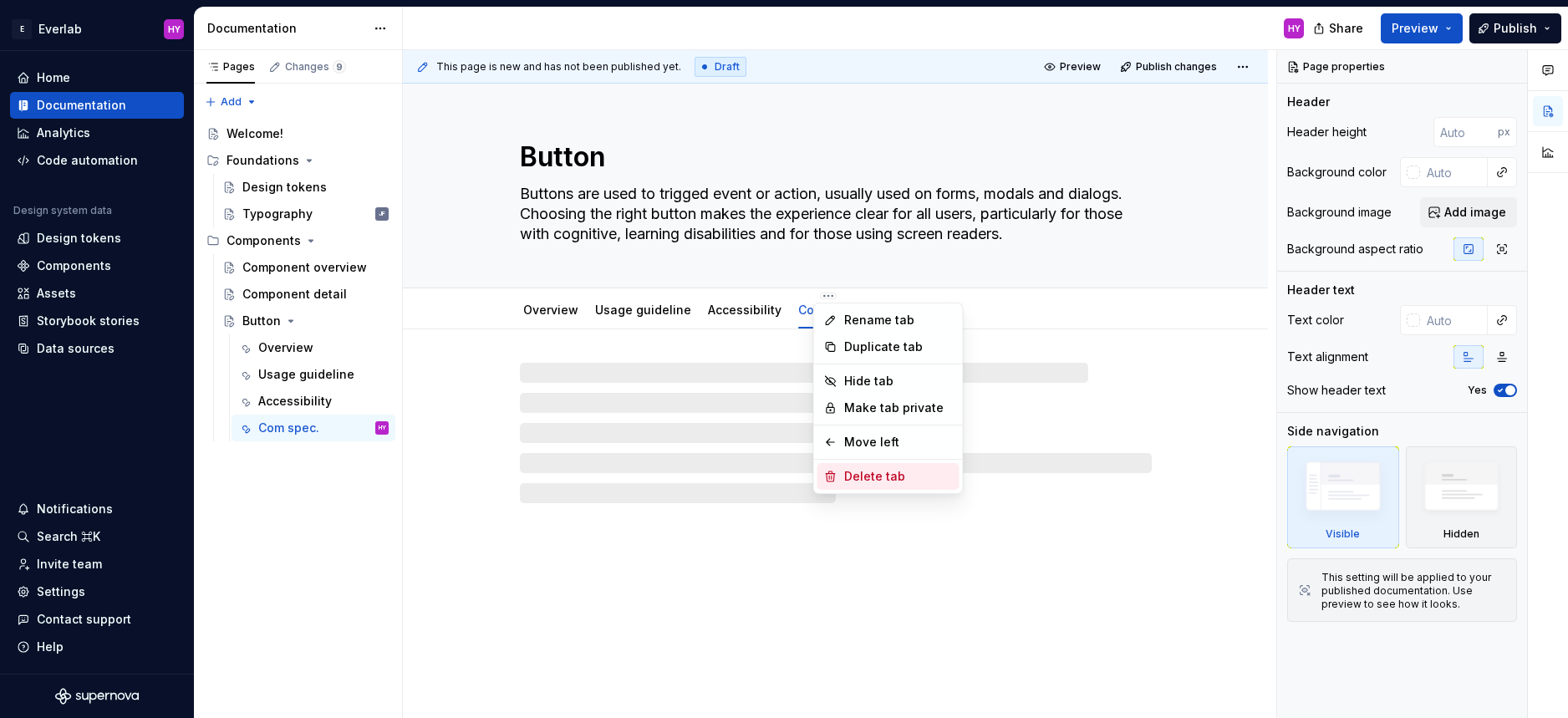 click on "Delete tab" at bounding box center (899, 476) 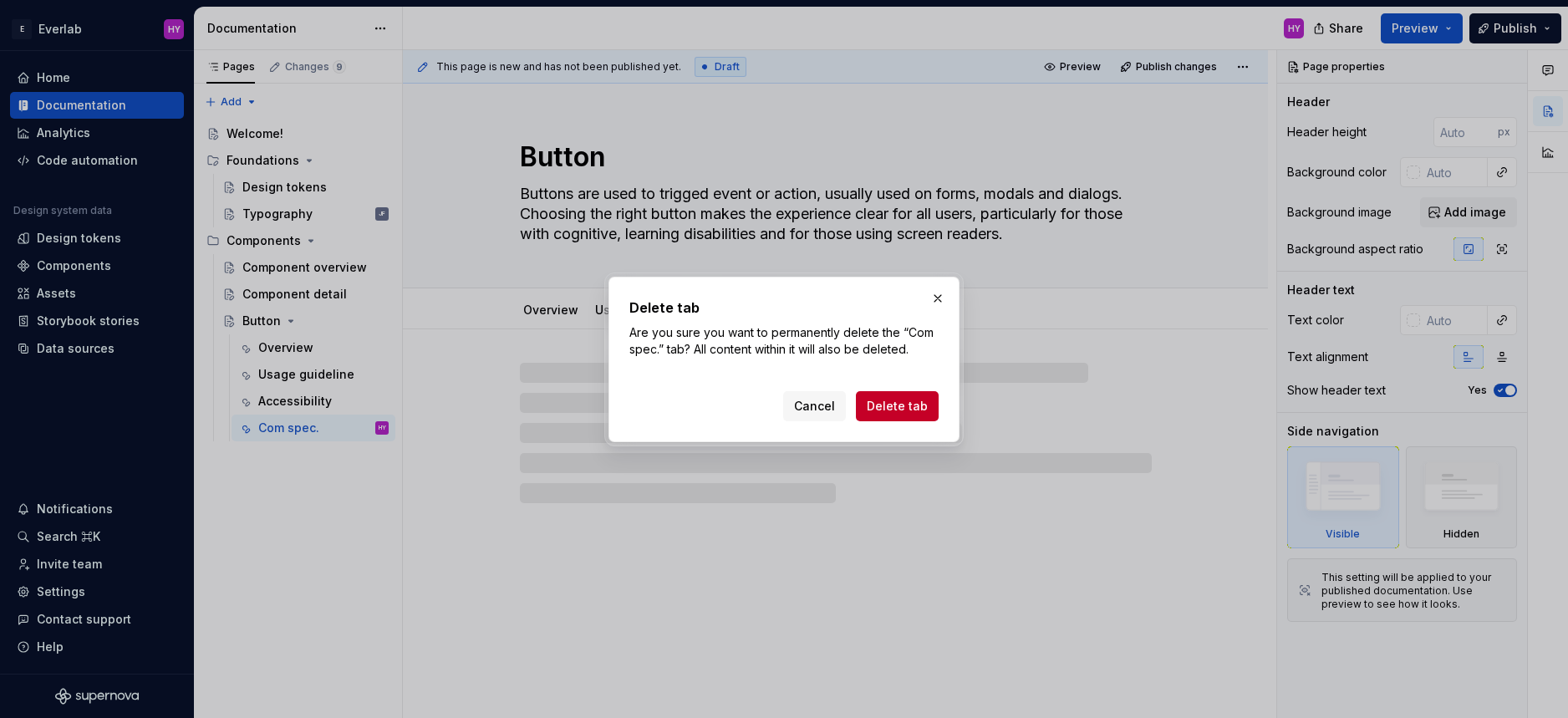 click on "Cancel Delete tab" at bounding box center (784, 403) 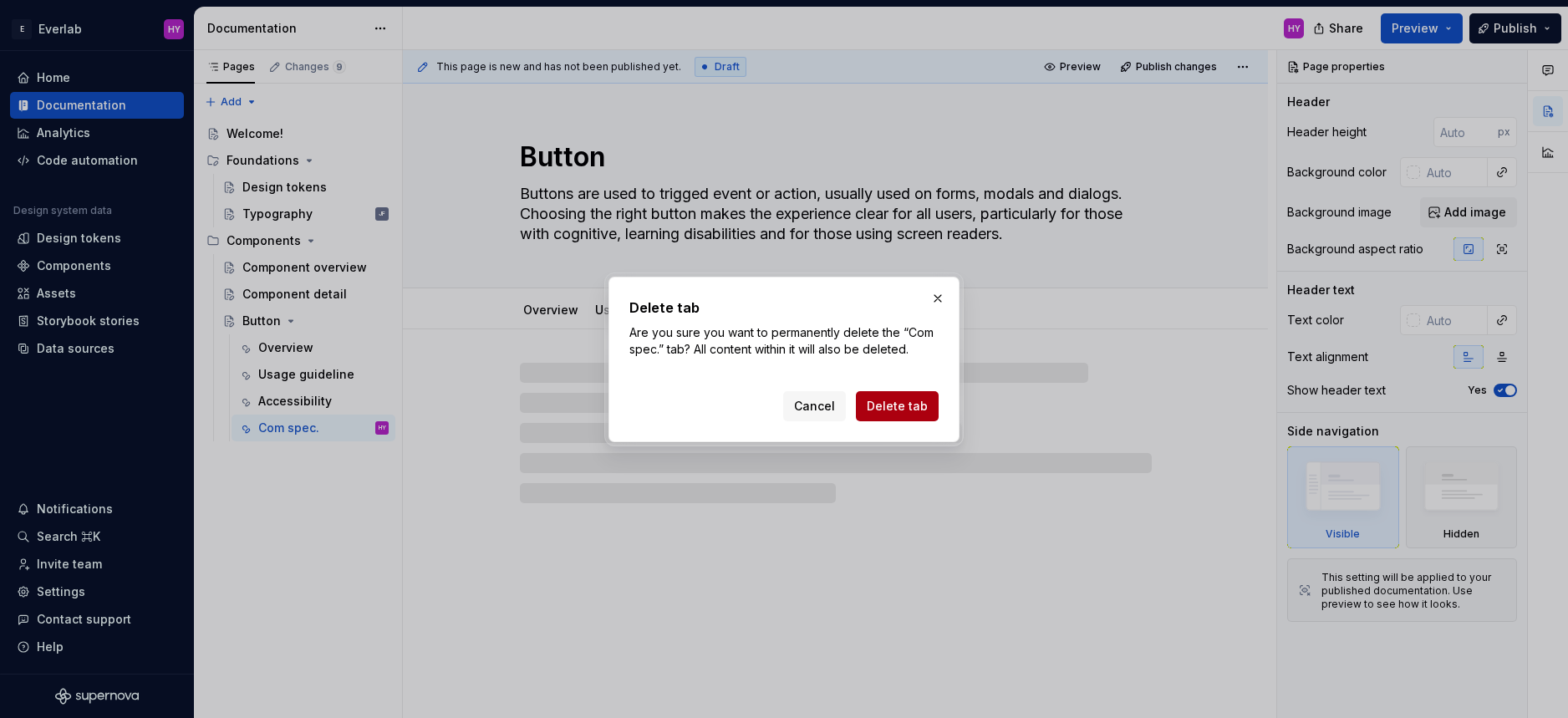click on "Delete tab" at bounding box center [897, 406] 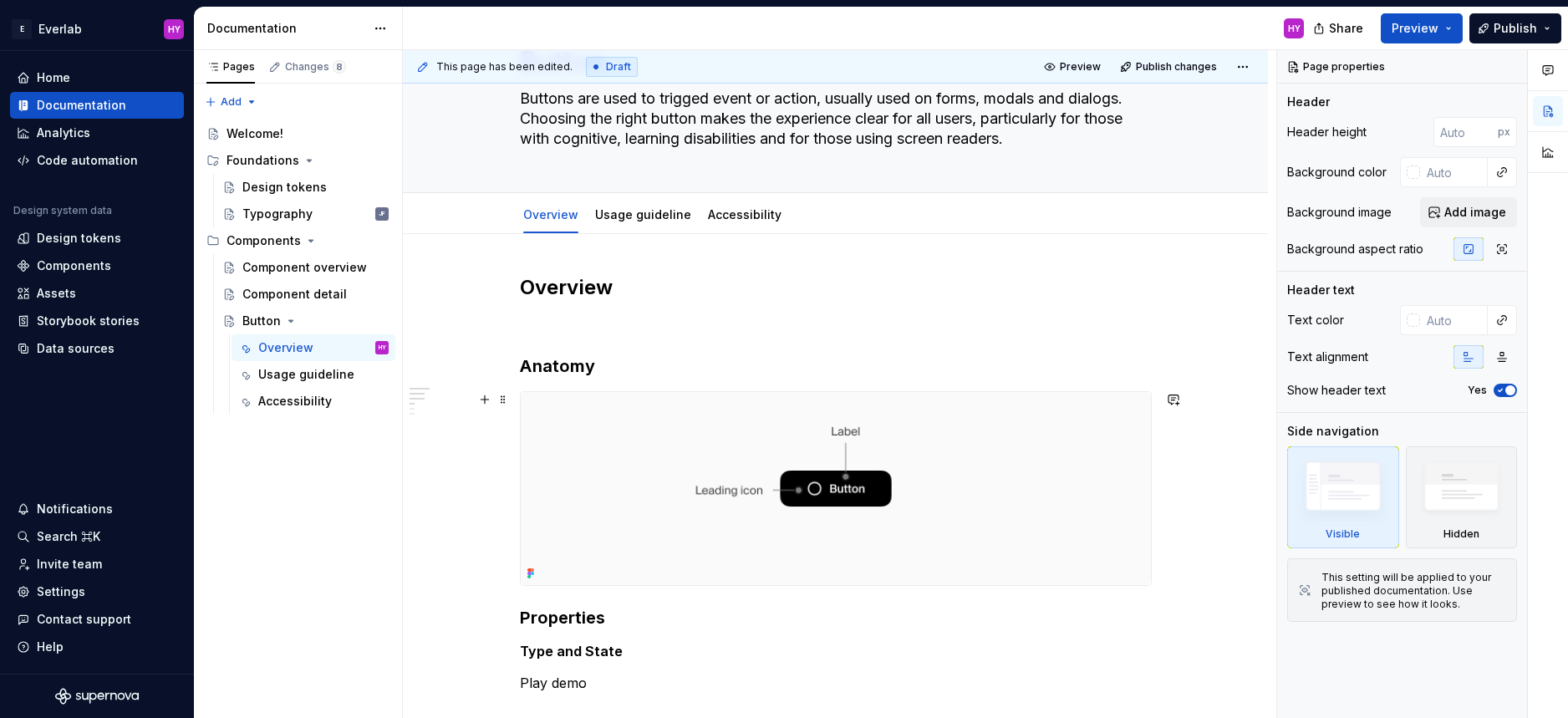 scroll, scrollTop: 75, scrollLeft: 0, axis: vertical 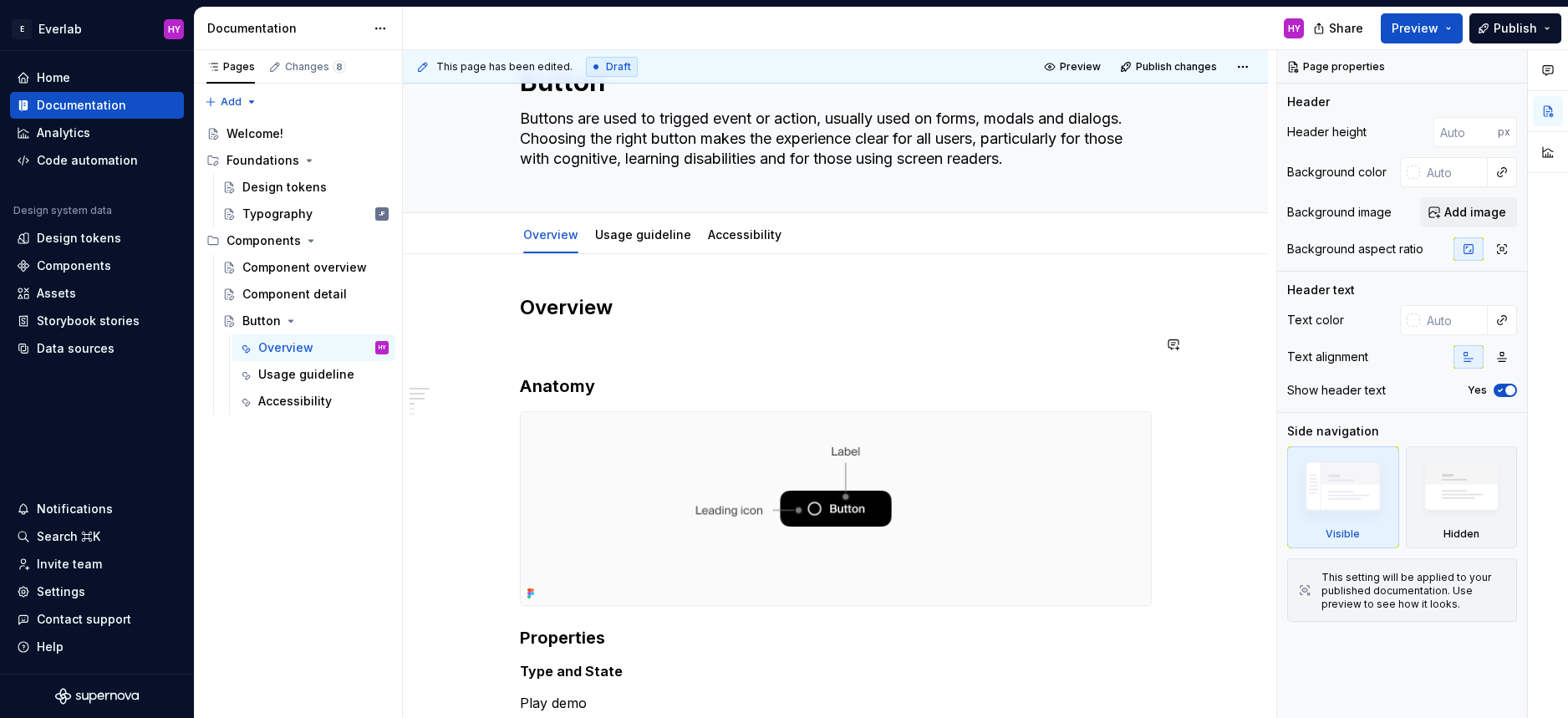 click on "**********" at bounding box center [836, 1278] 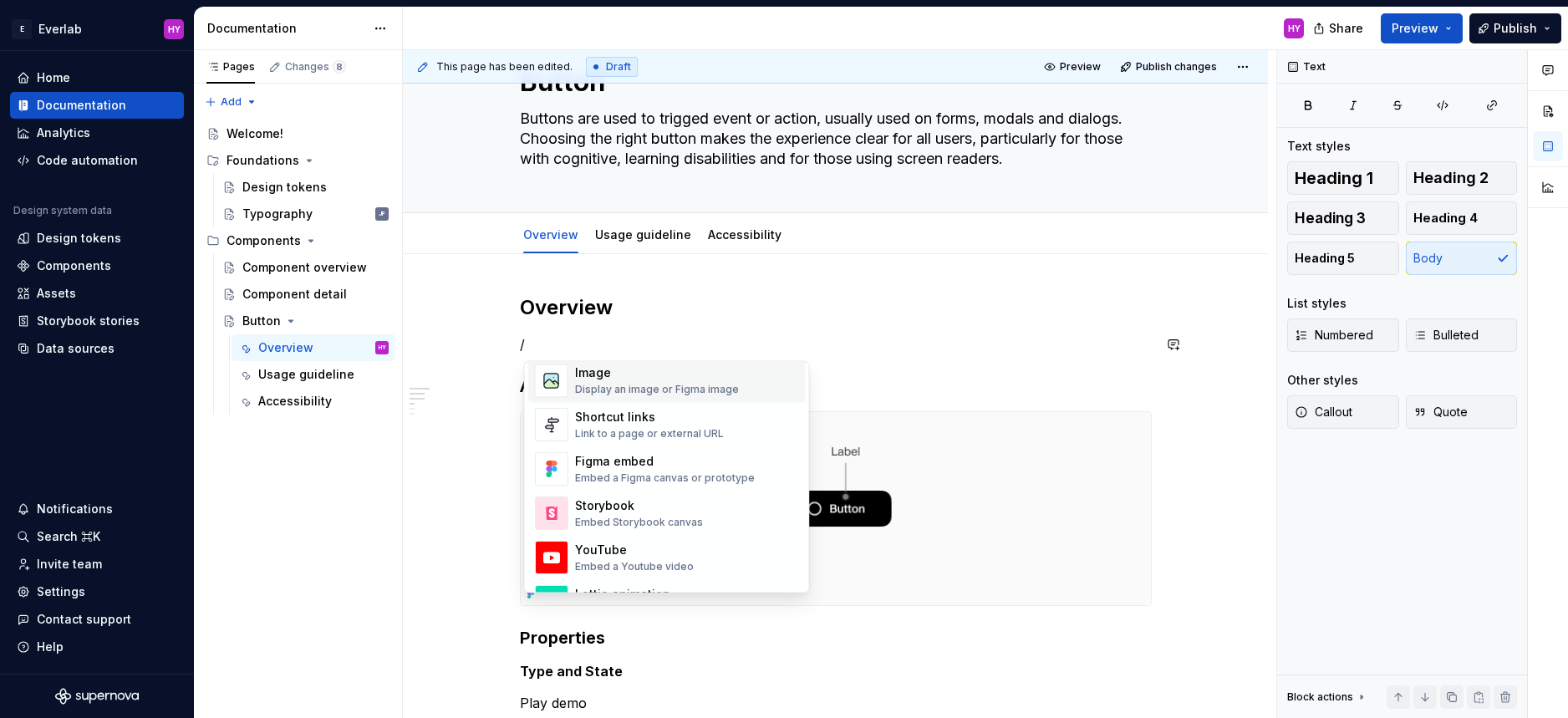 scroll, scrollTop: 757, scrollLeft: 0, axis: vertical 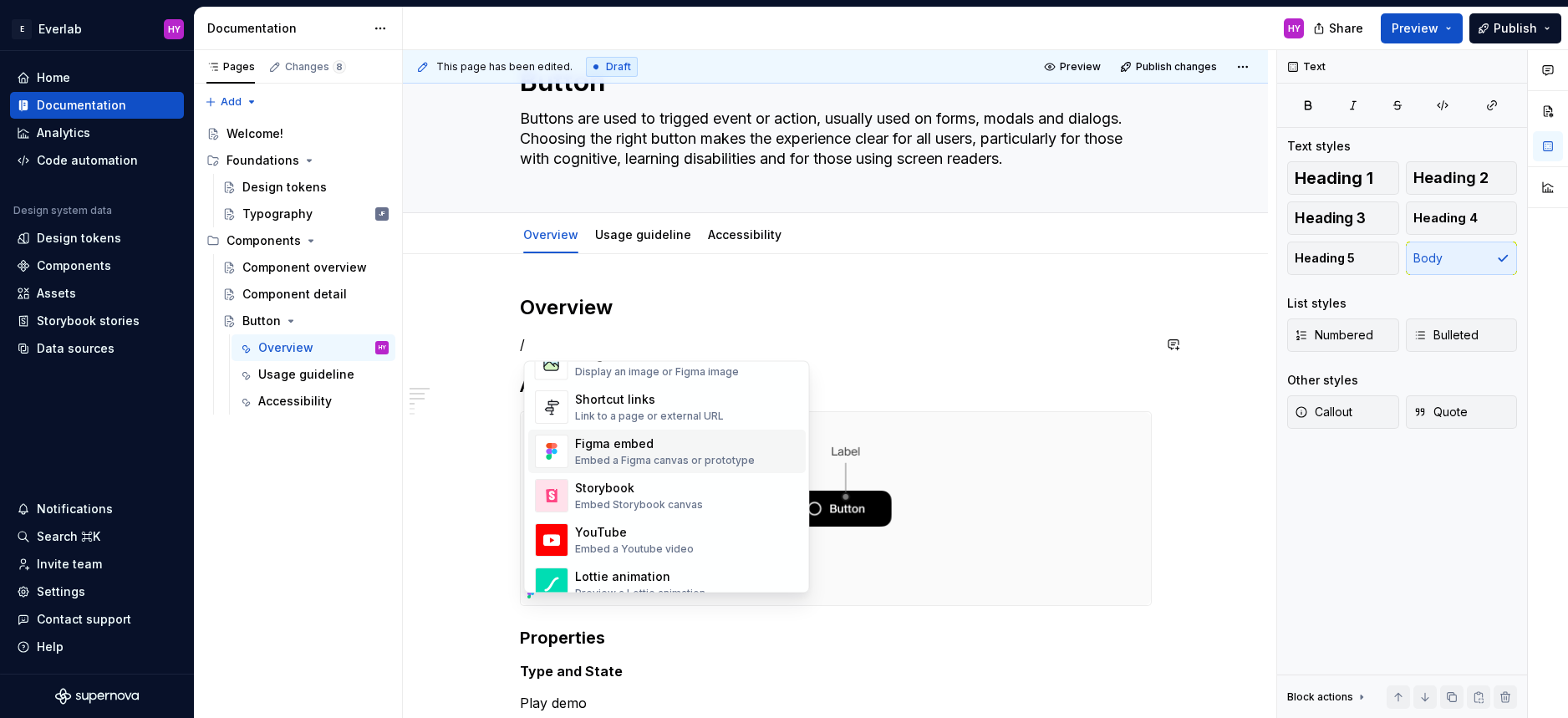 click on "Embed a Figma canvas or prototype" at bounding box center (664, 461) 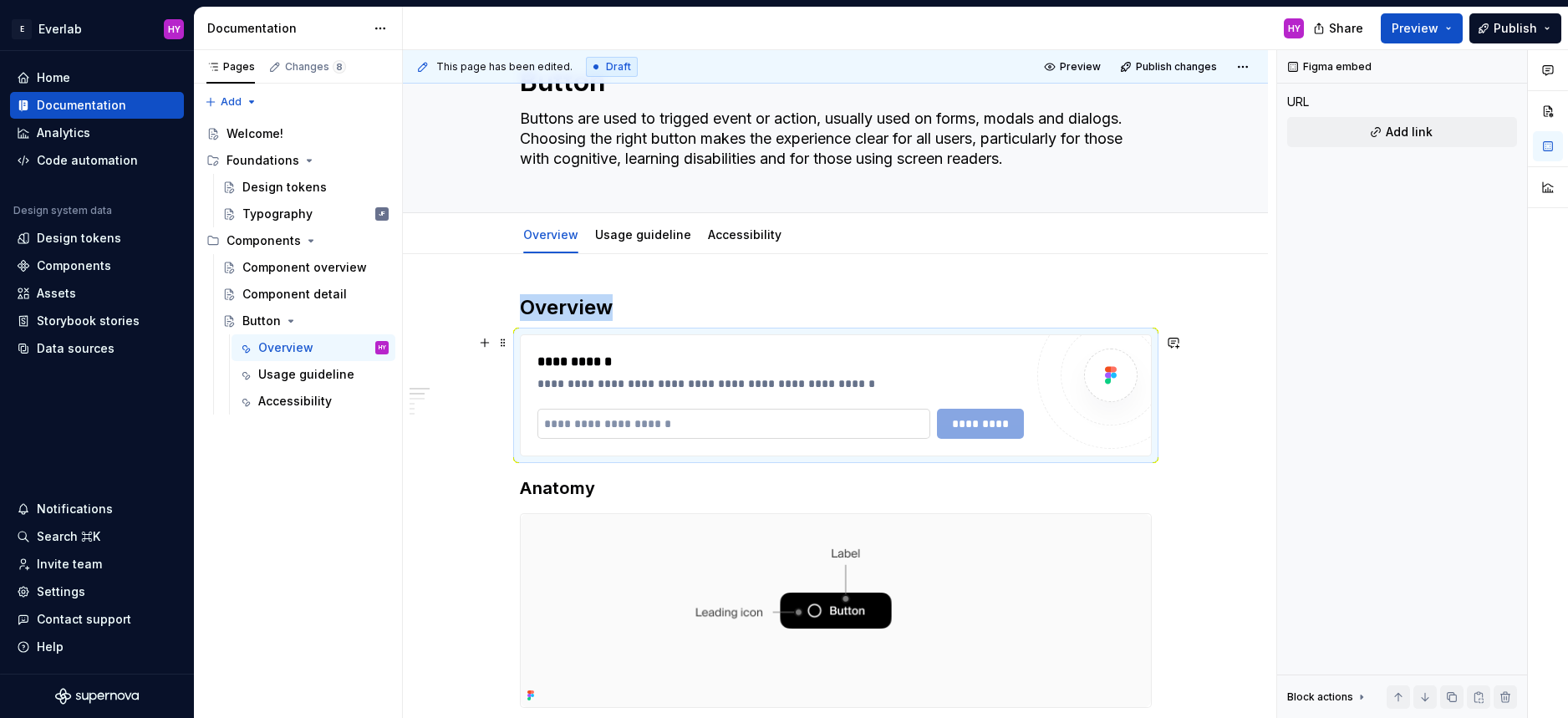 type on "*" 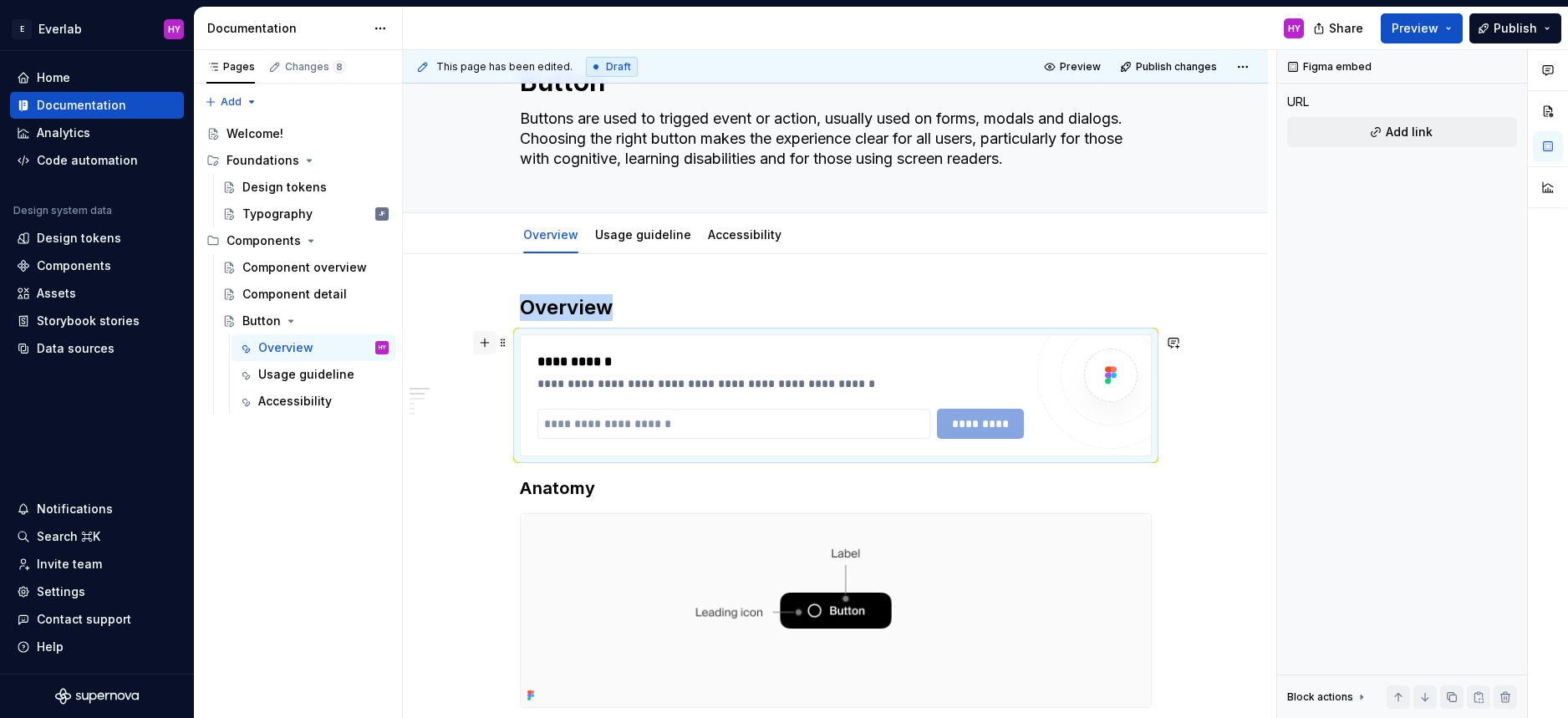 click at bounding box center (485, 343) 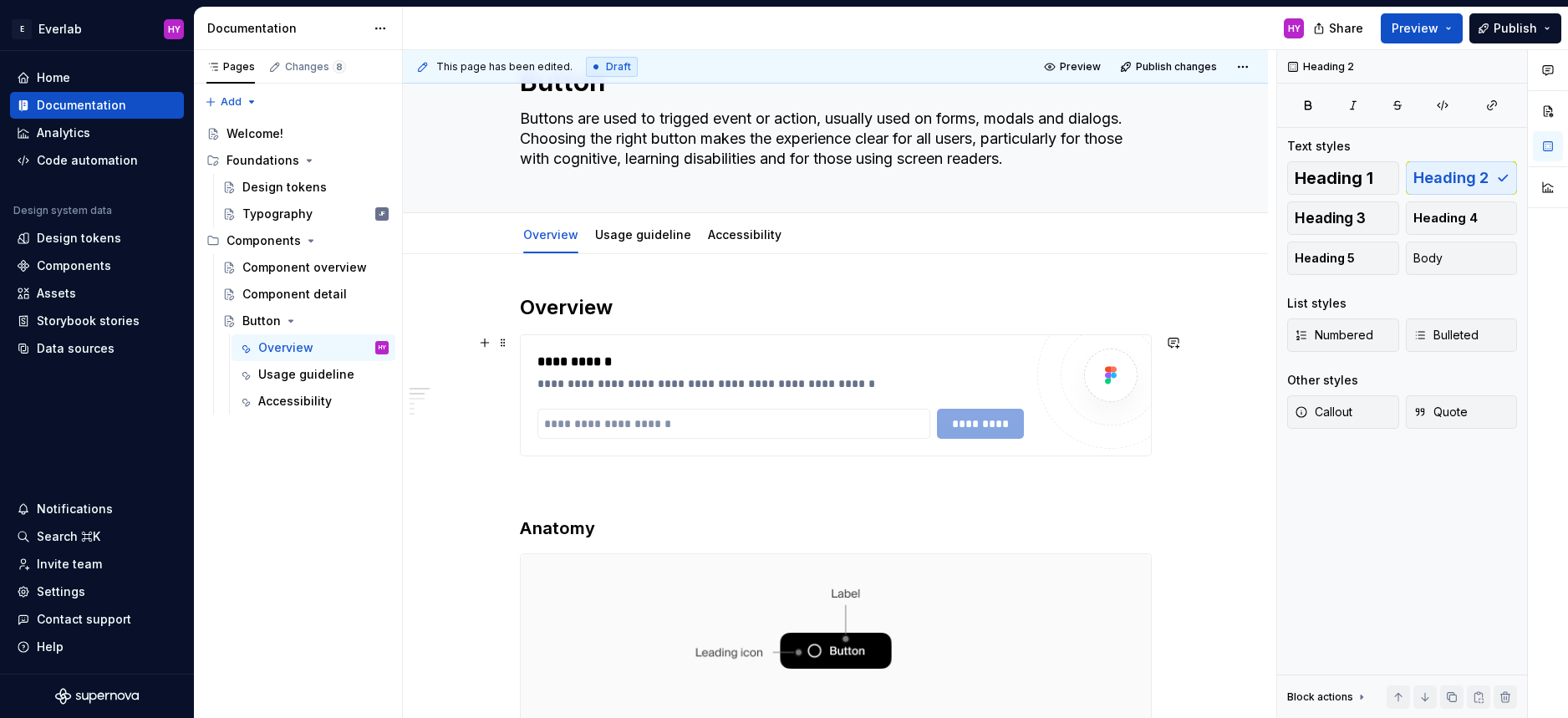 click on "Overview" at bounding box center [836, 308] 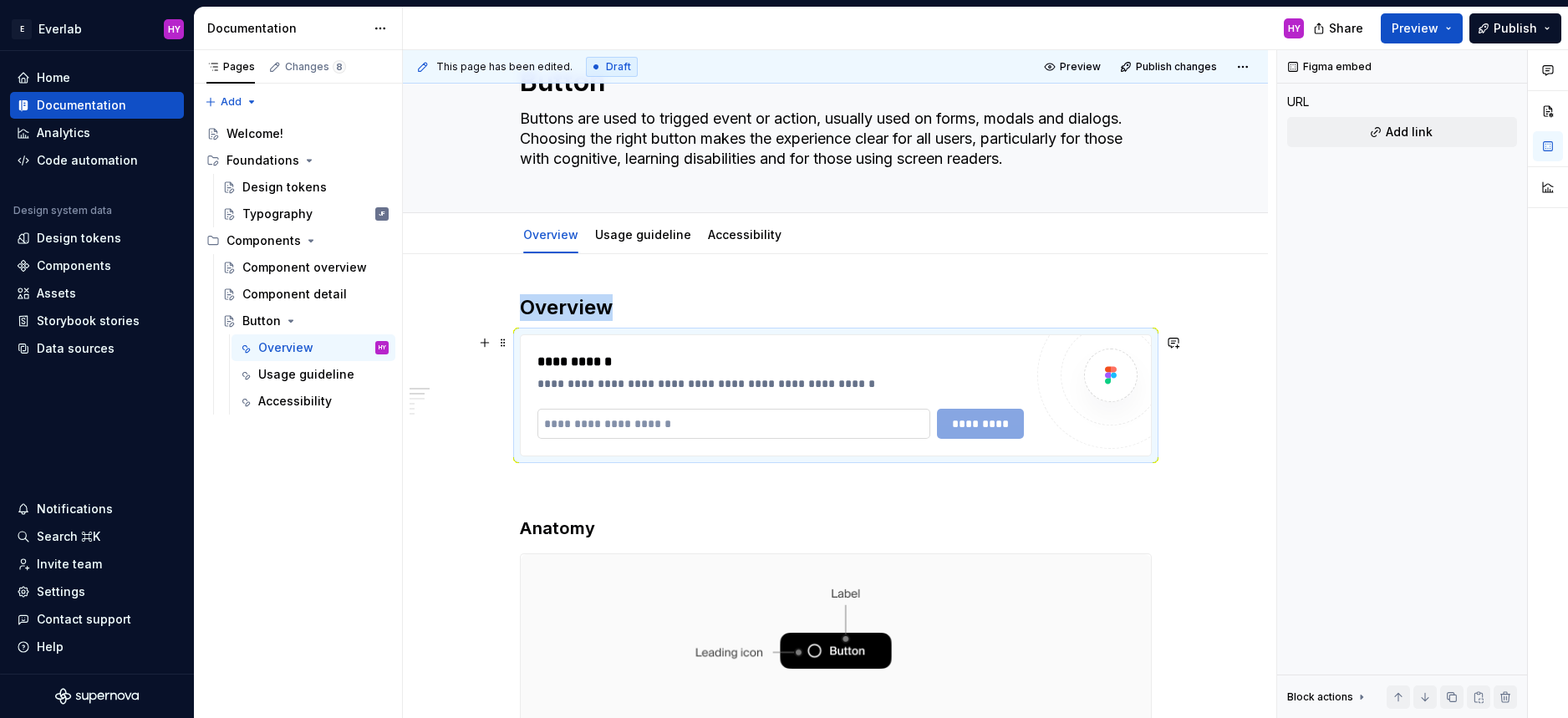 click at bounding box center (734, 424) 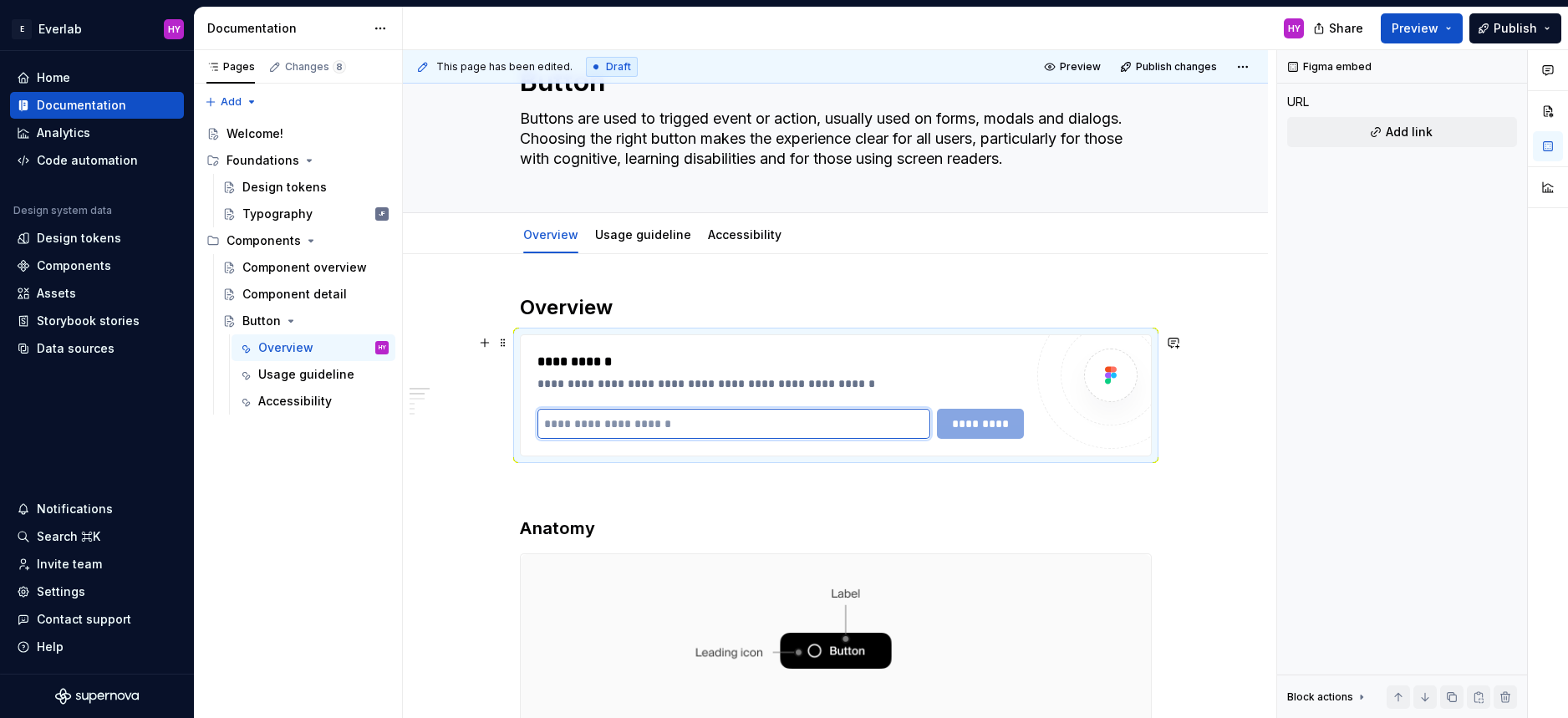 paste on "**********" 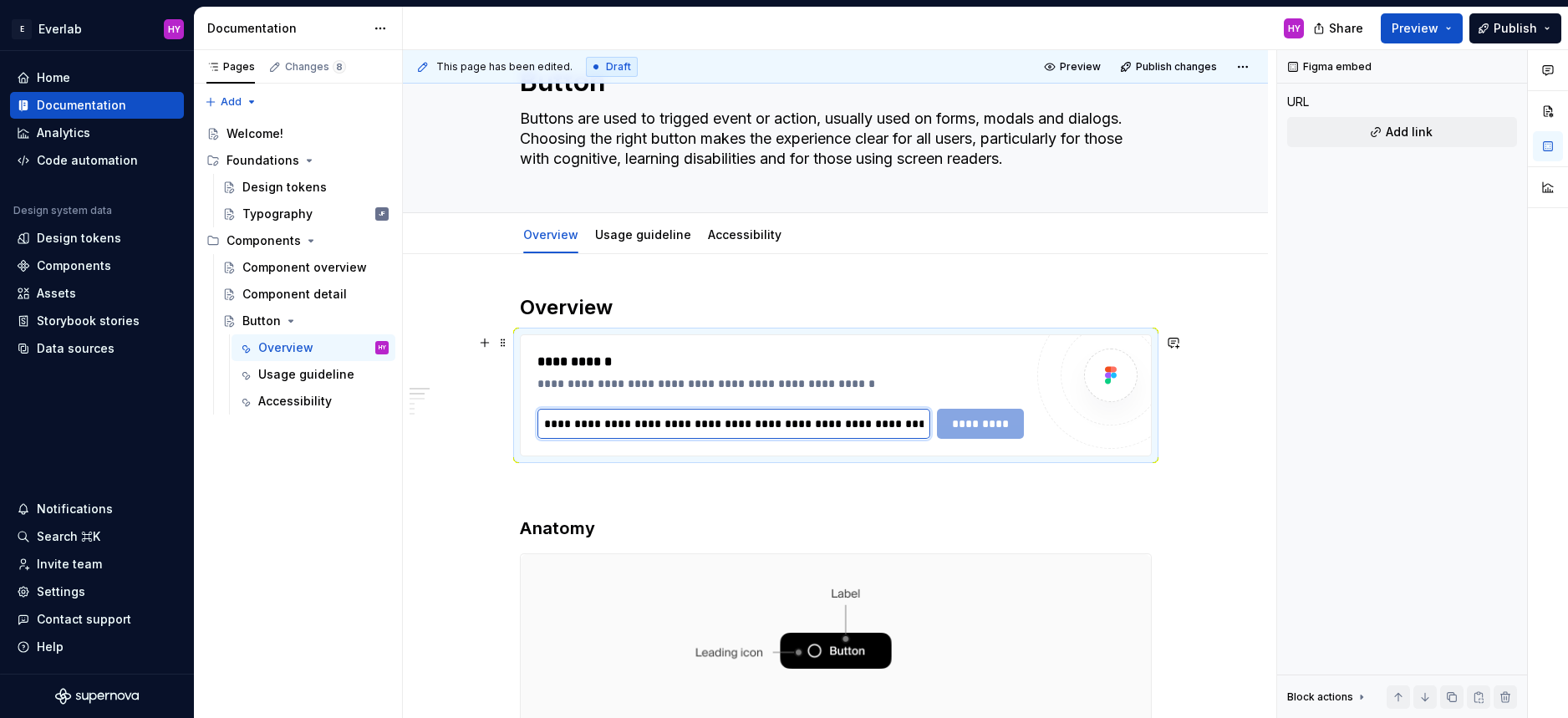scroll, scrollTop: 0, scrollLeft: 271, axis: horizontal 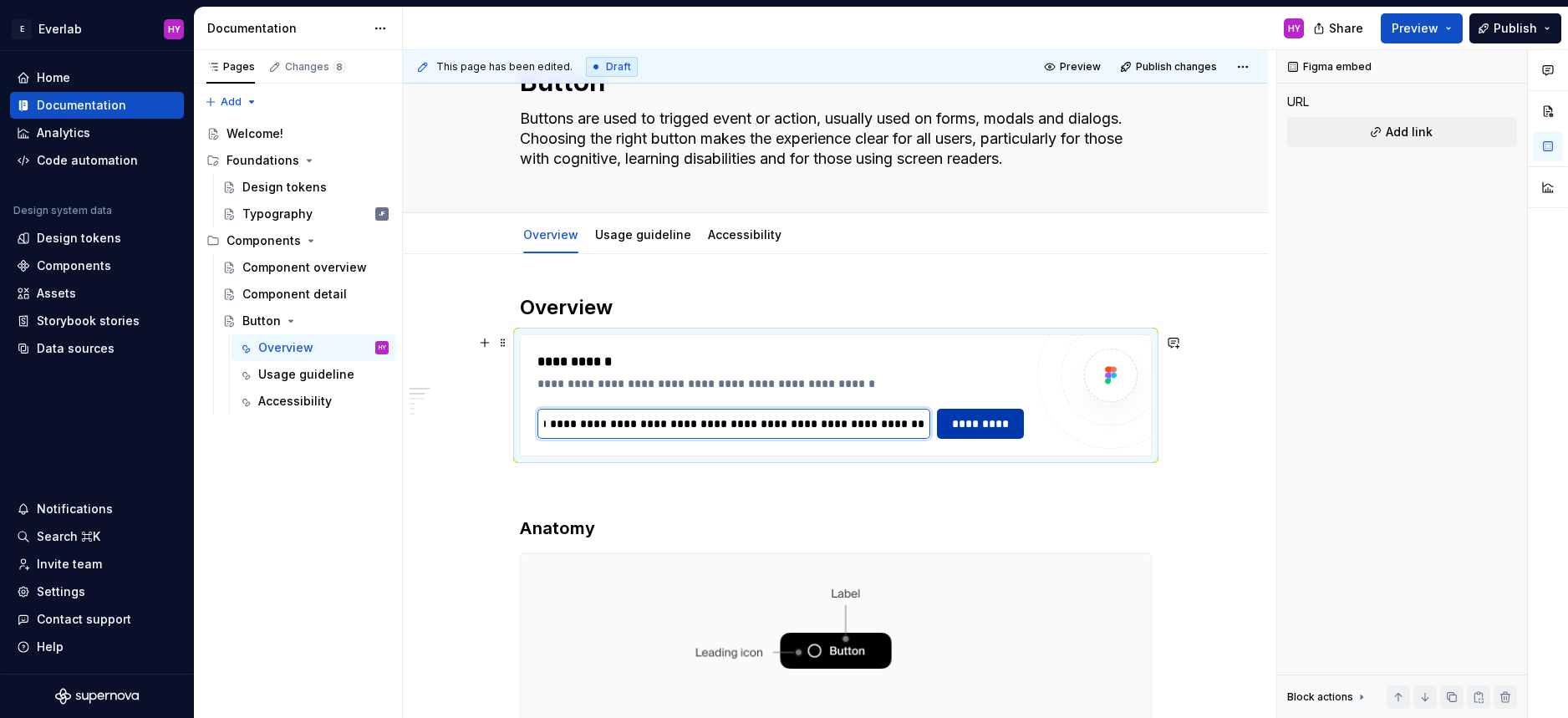 type on "**********" 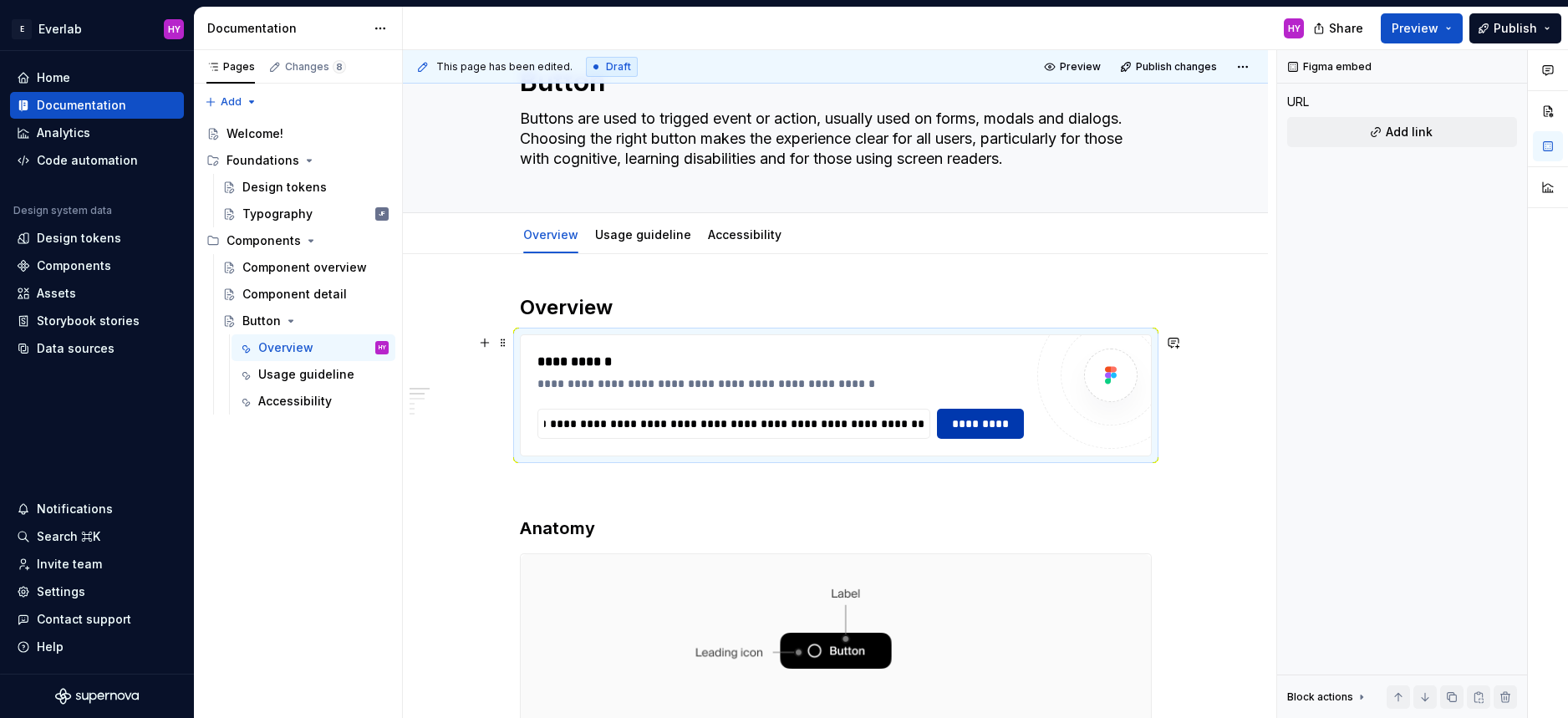 scroll, scrollTop: 0, scrollLeft: 0, axis: both 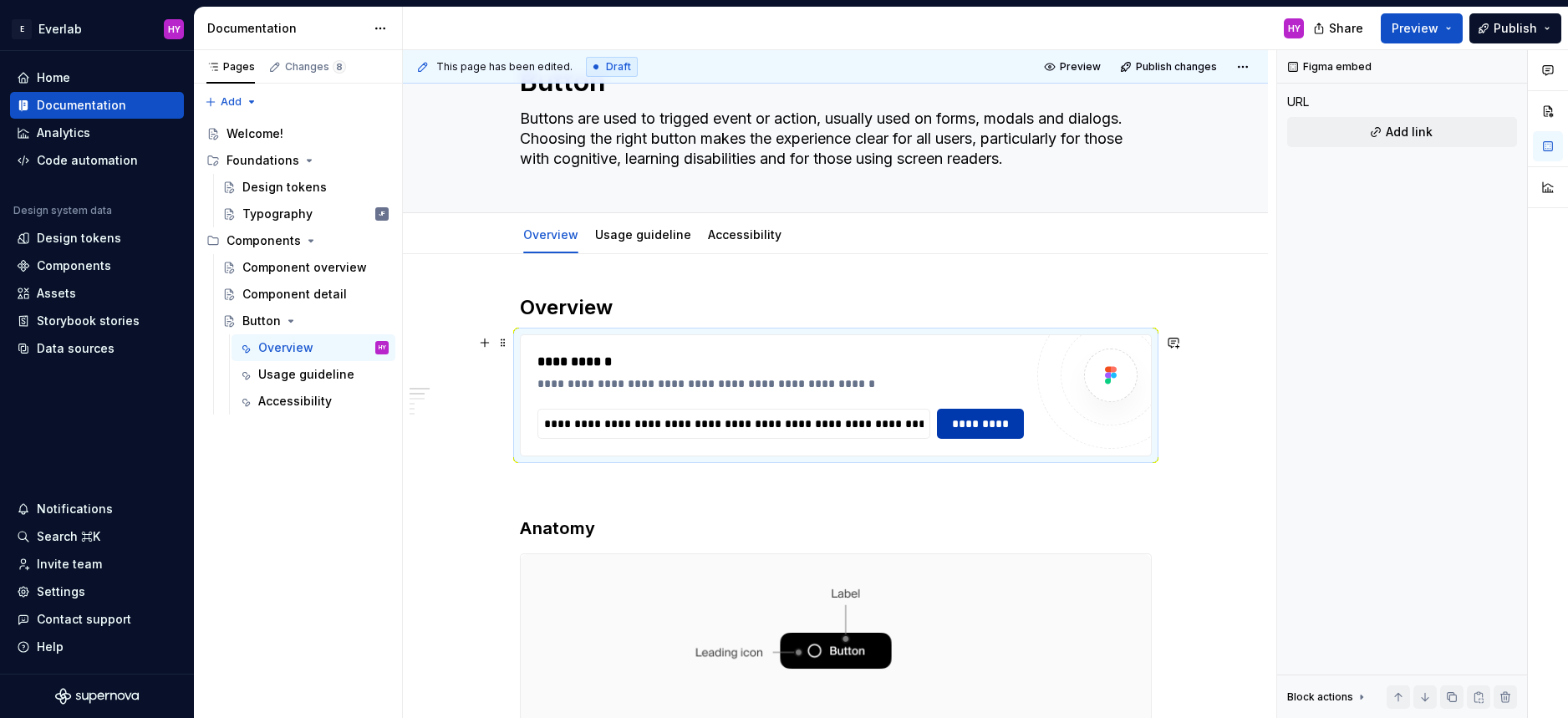 click on "*********" at bounding box center [980, 424] 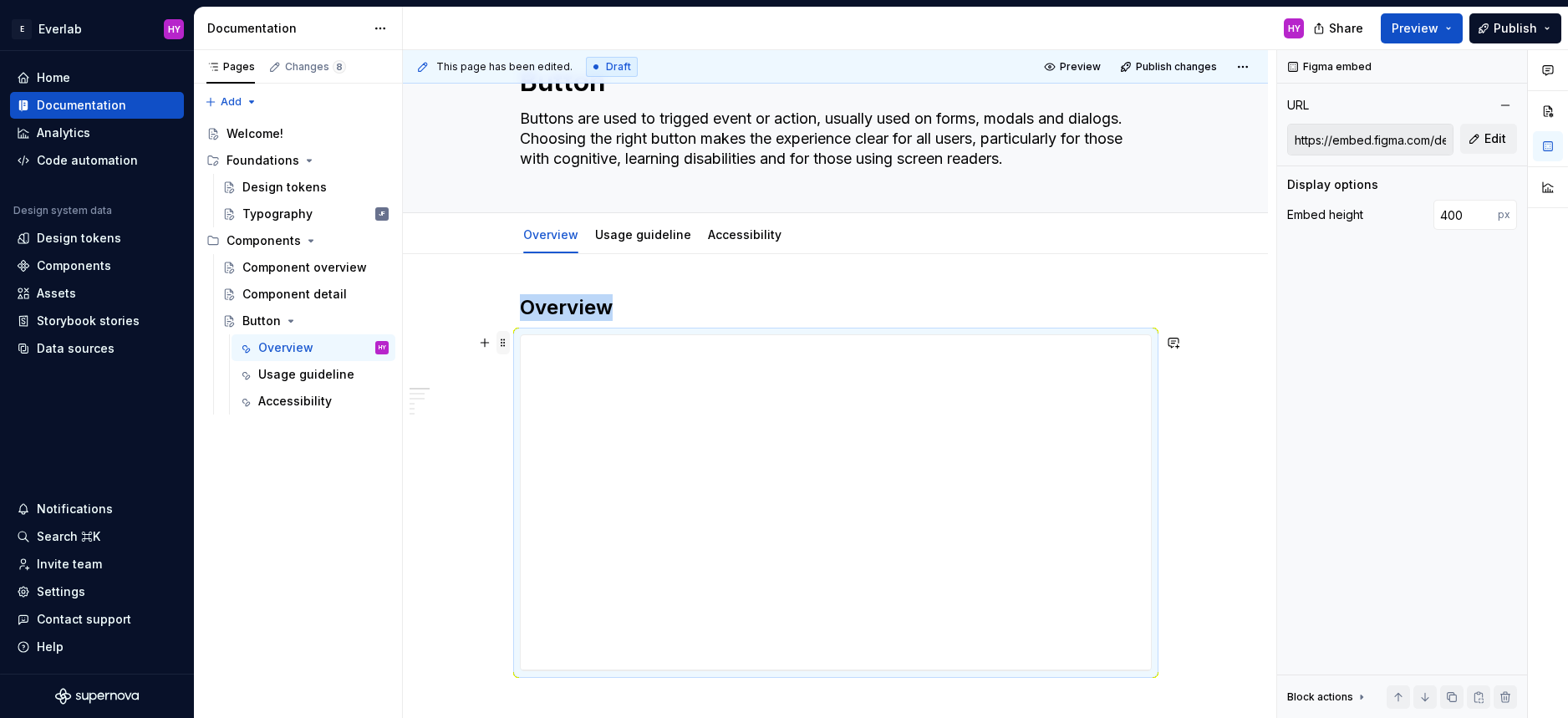 click at bounding box center [503, 343] 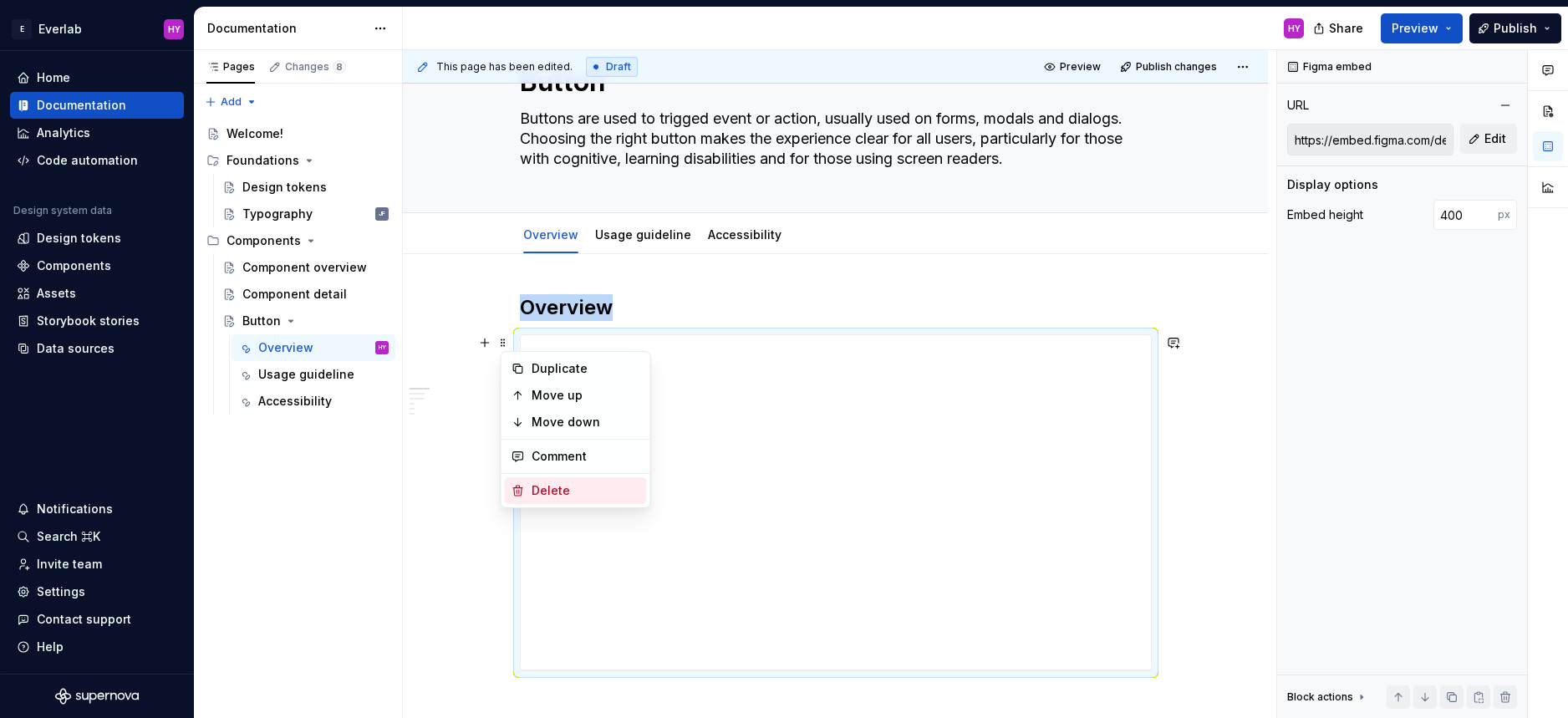 click on "**********" at bounding box center [835, 1554] 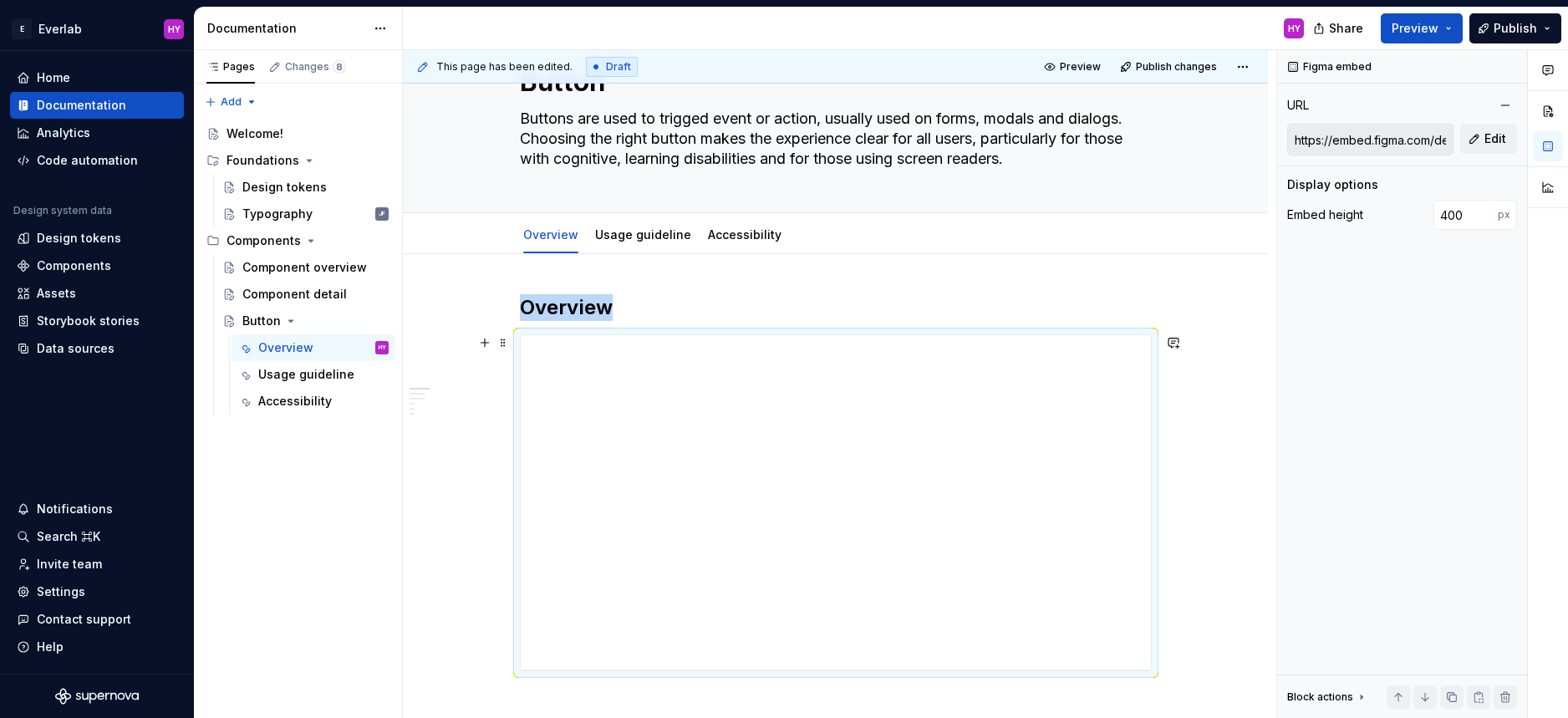 scroll, scrollTop: 453, scrollLeft: 0, axis: vertical 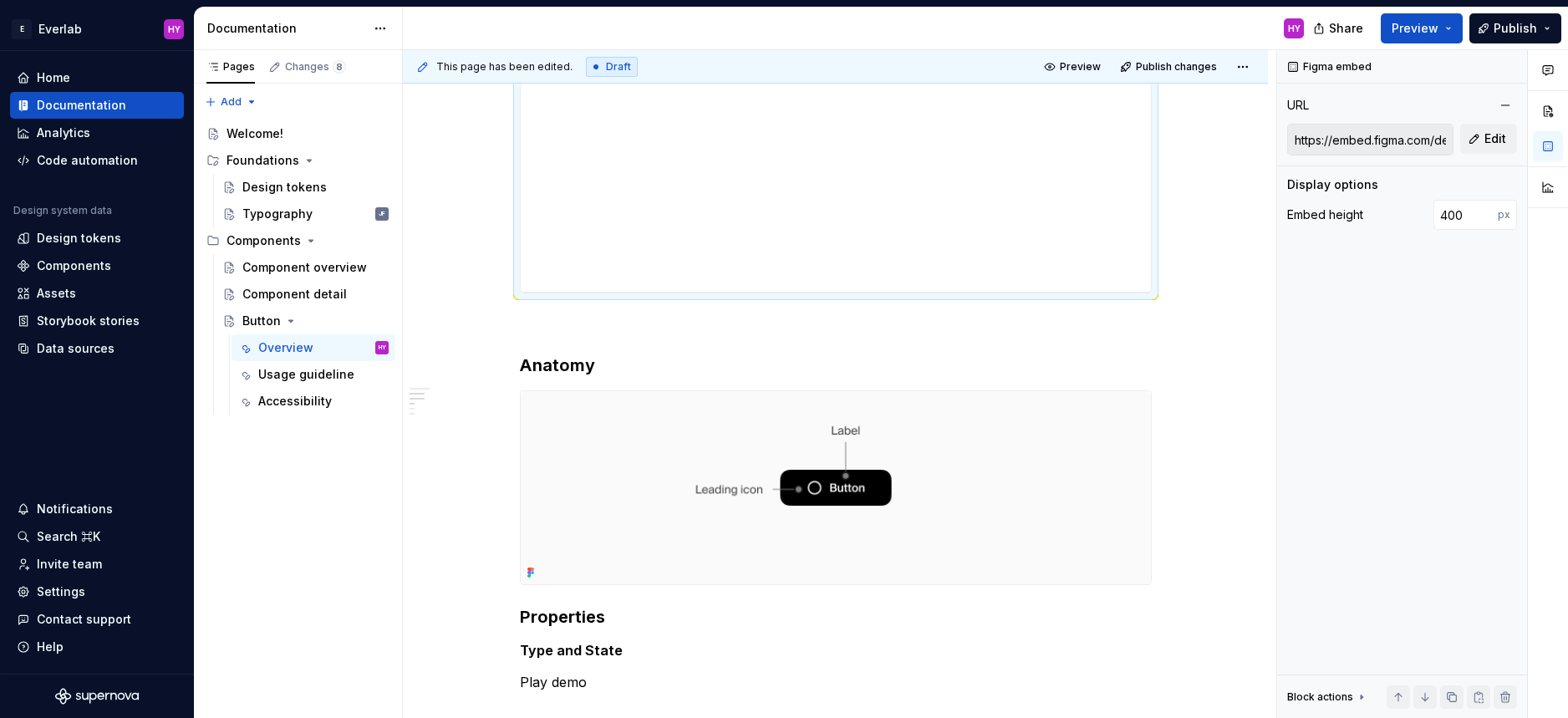 click on "**********" at bounding box center (836, 1078) 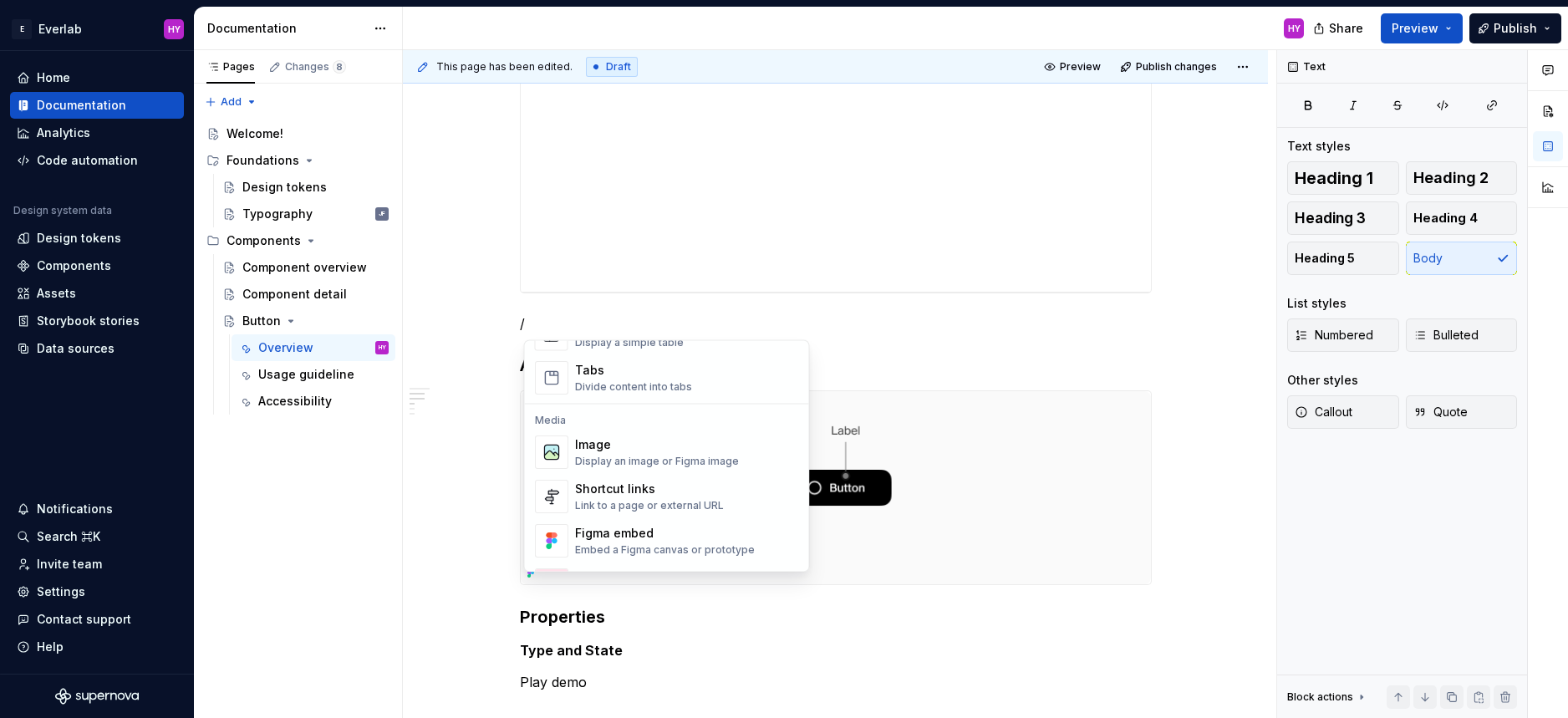 scroll, scrollTop: 642, scrollLeft: 0, axis: vertical 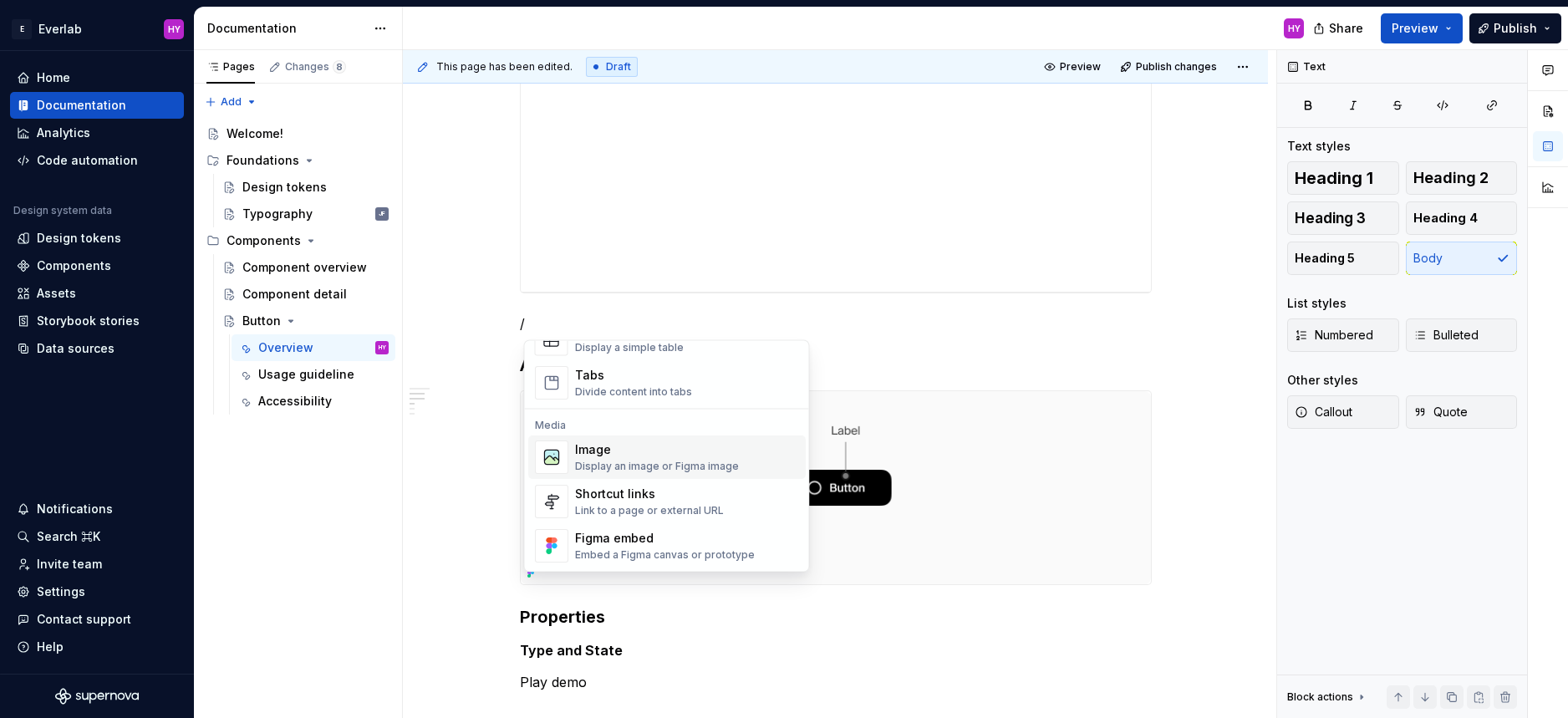 click on "Image" at bounding box center (657, 451) 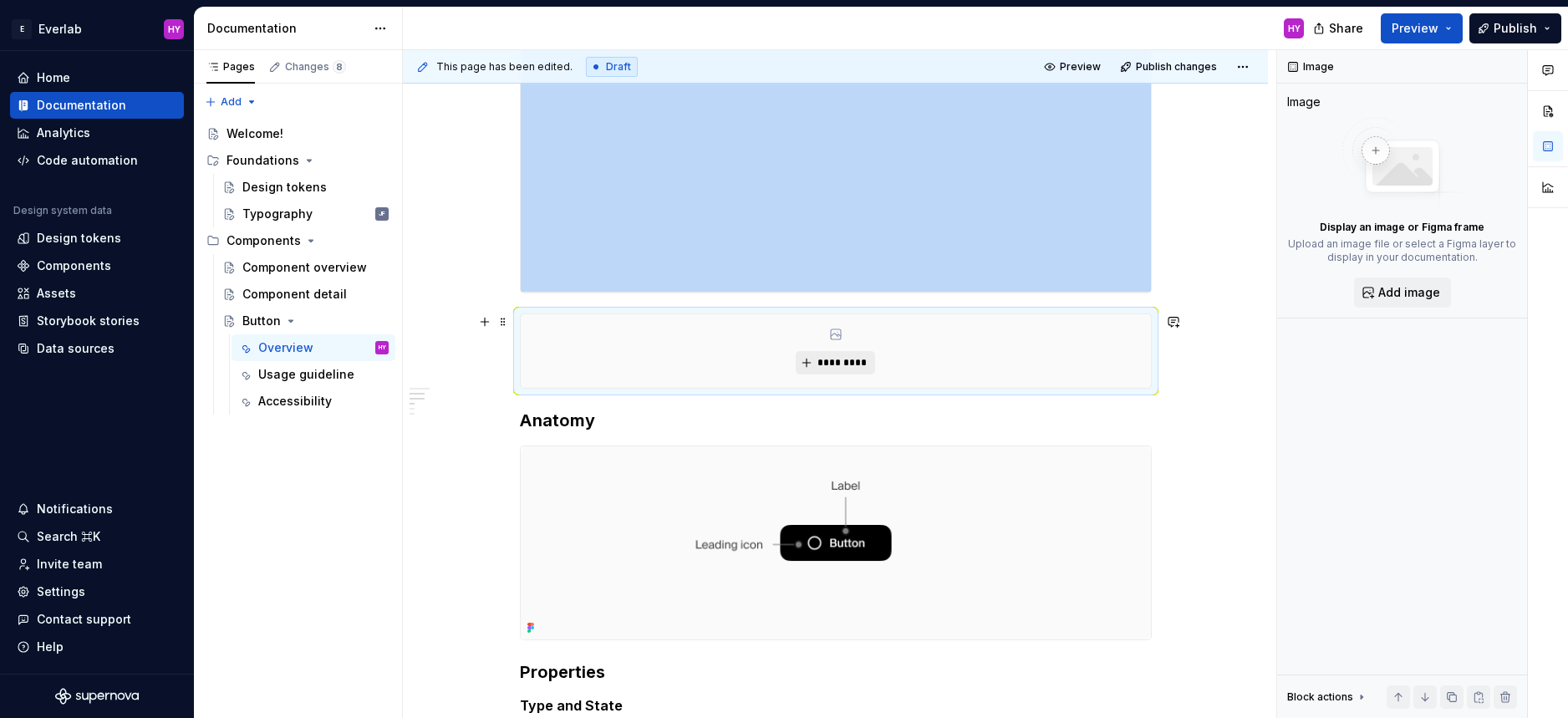 type on "*" 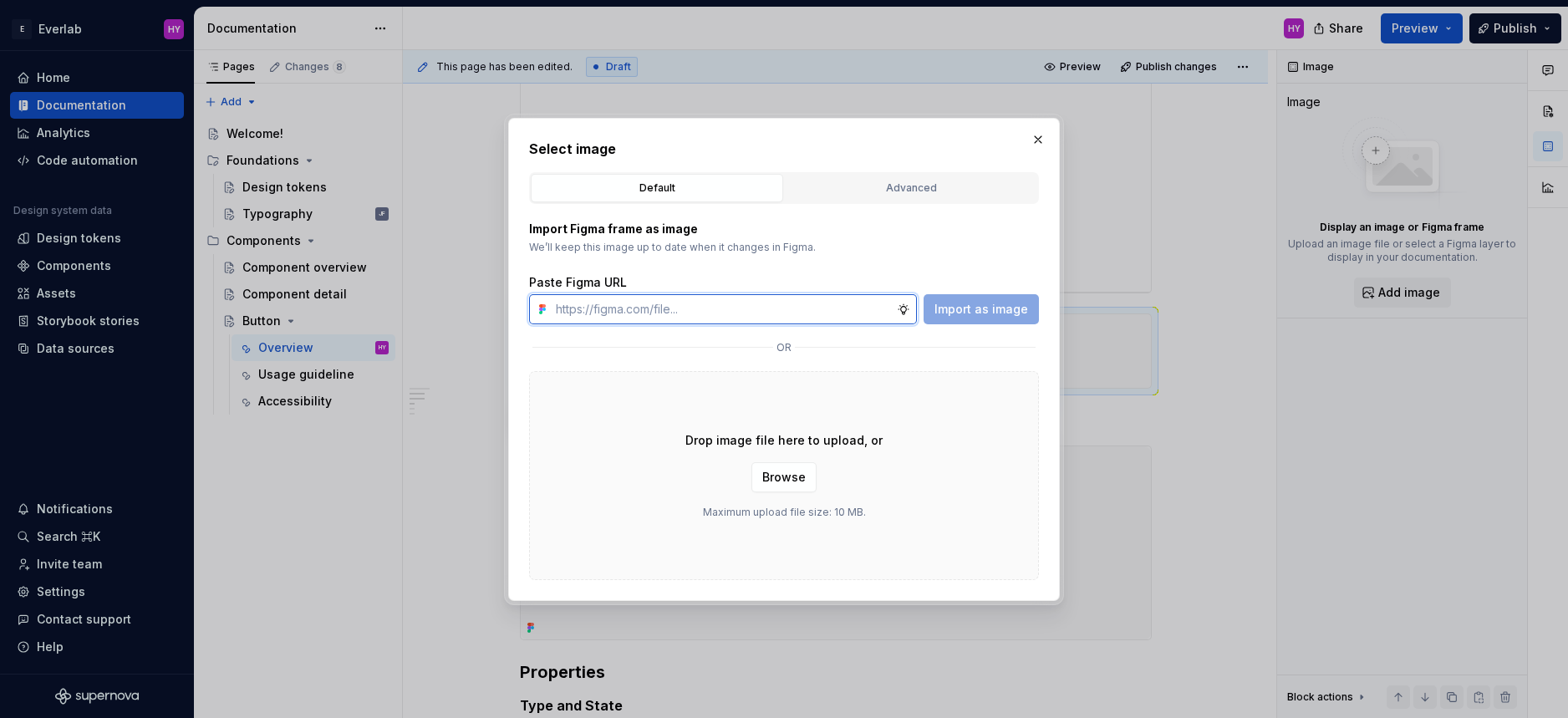 paste on "https://www.figma.com/design/cisM9LjUI982Z2kwd1uPPm/Documentation?node-id=120-4106&t=iSAb7ExbUgHlhd5f-1" 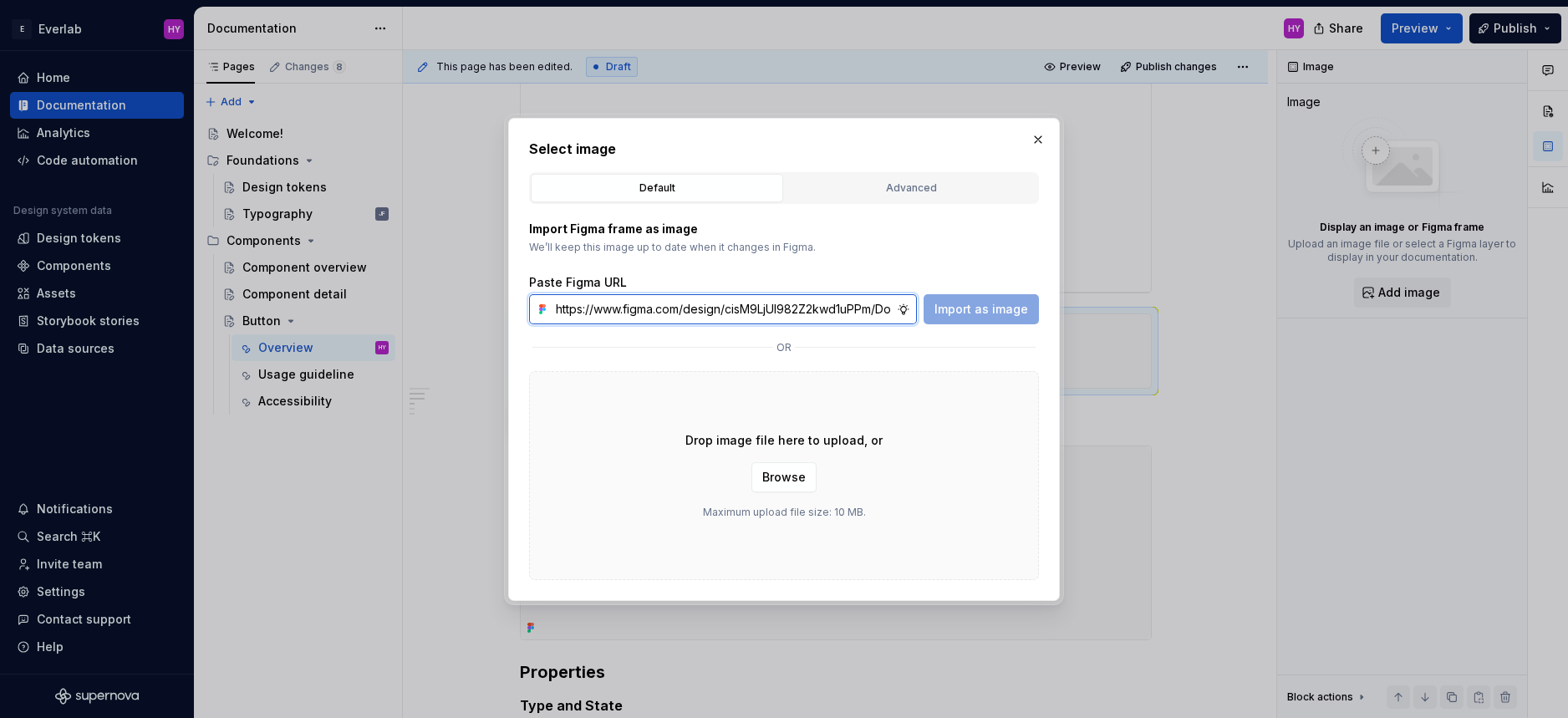 scroll, scrollTop: 0, scrollLeft: 318, axis: horizontal 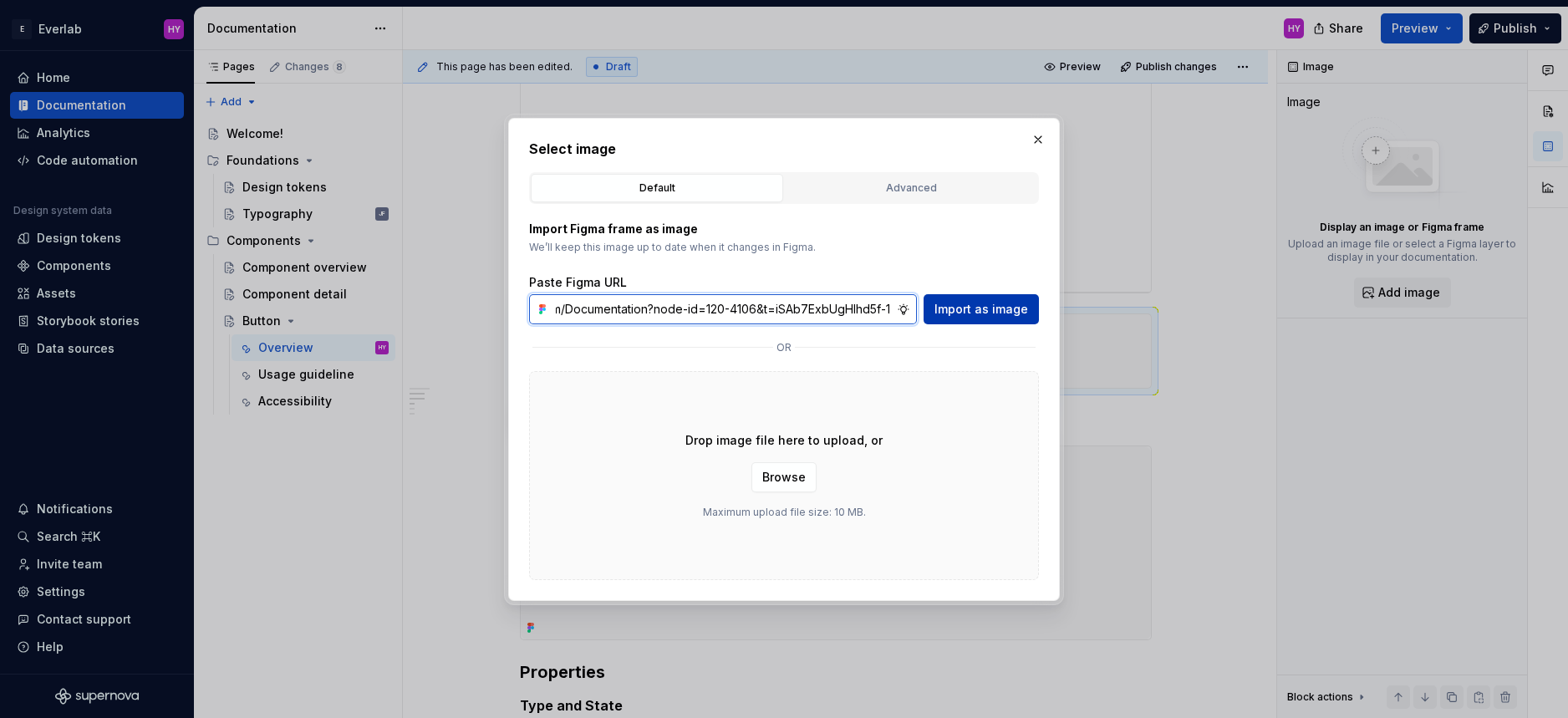 type on "https://www.figma.com/design/cisM9LjUI982Z2kwd1uPPm/Documentation?node-id=120-4106&t=iSAb7ExbUgHlhd5f-1" 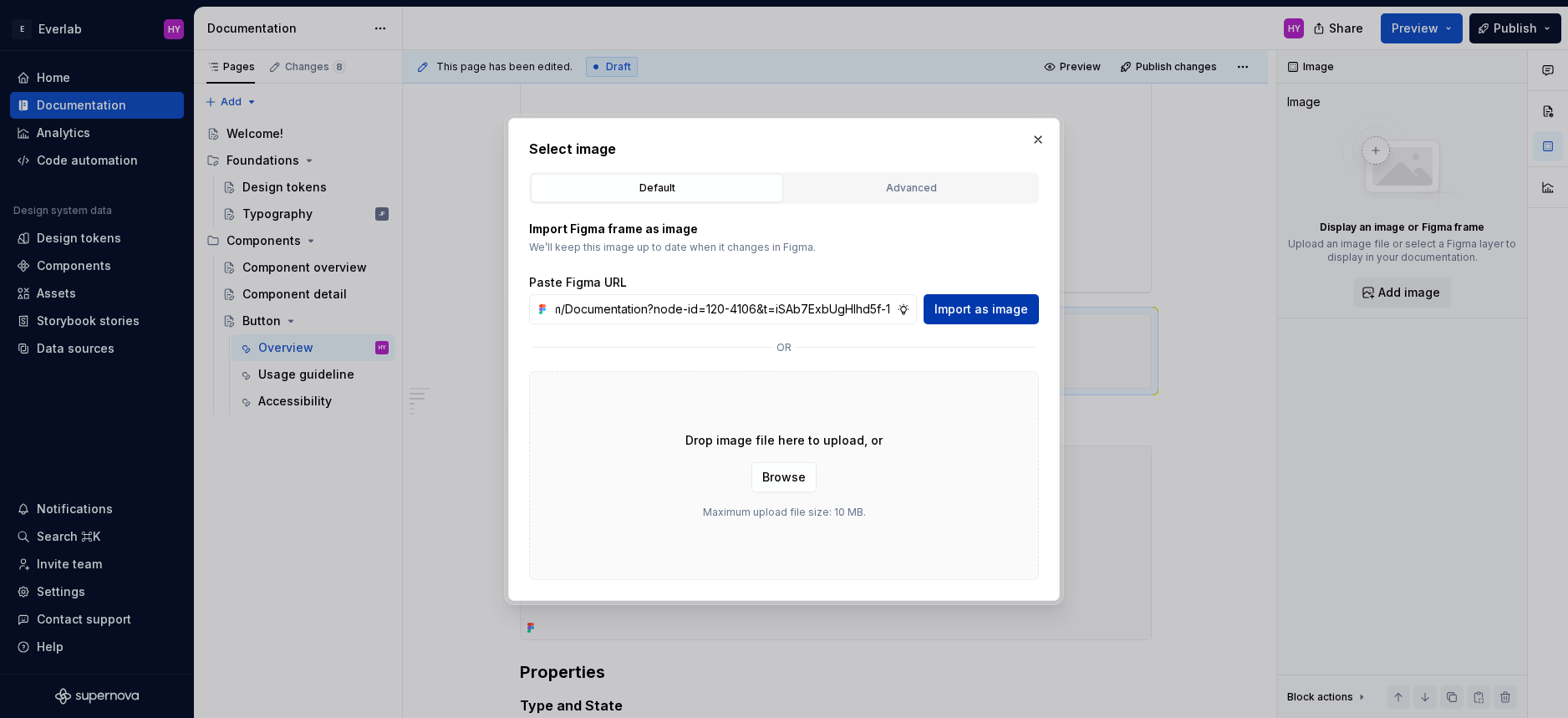 scroll, scrollTop: 0, scrollLeft: 0, axis: both 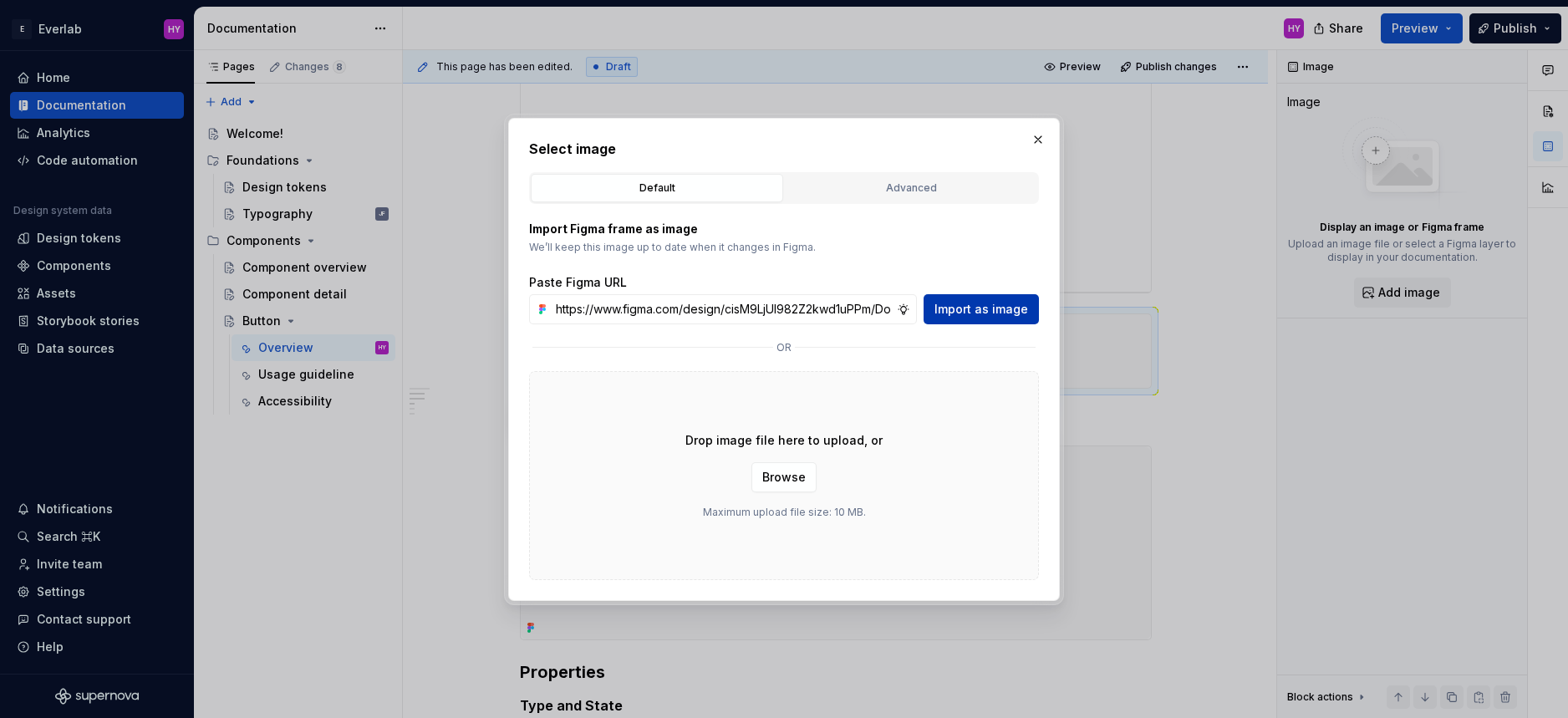click on "Import as image" at bounding box center (981, 309) 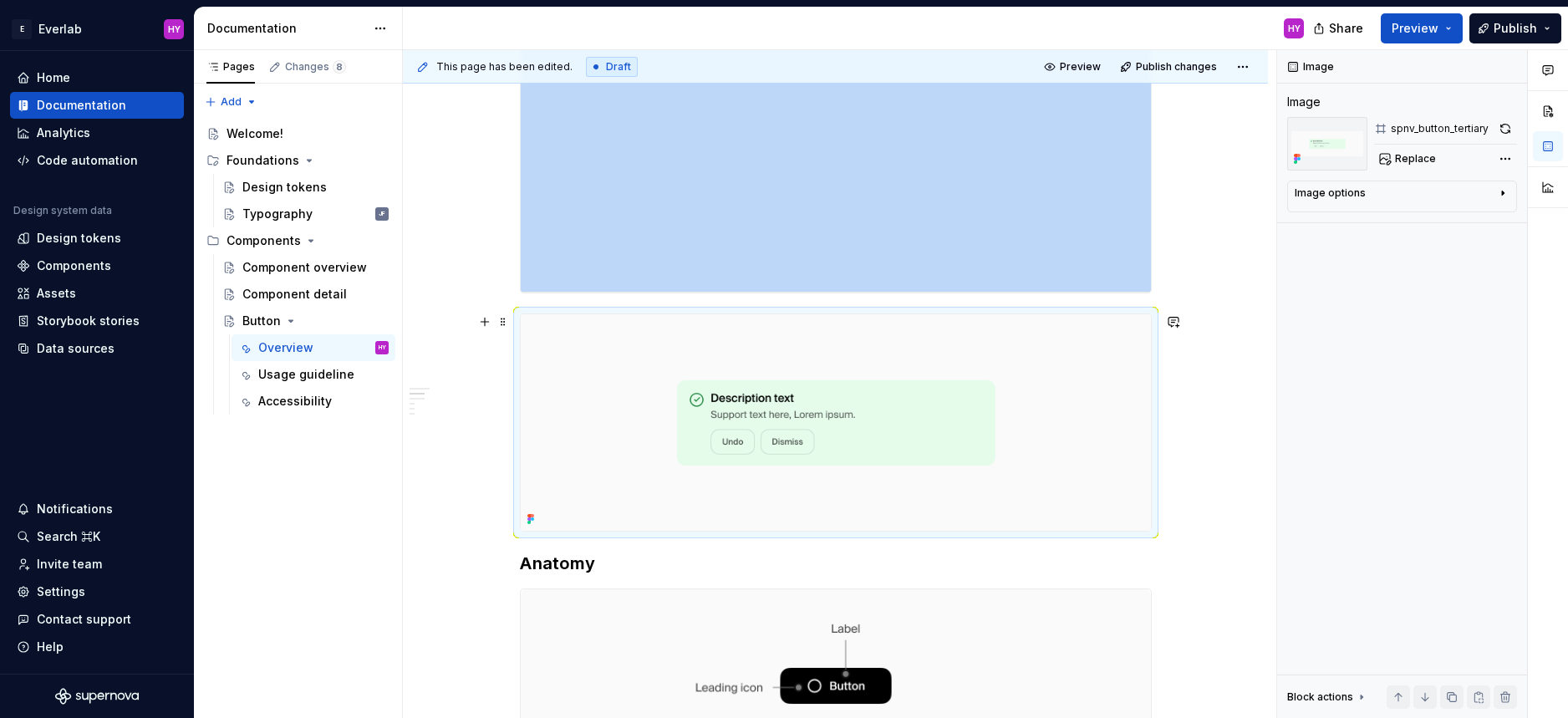 click at bounding box center (836, 422) 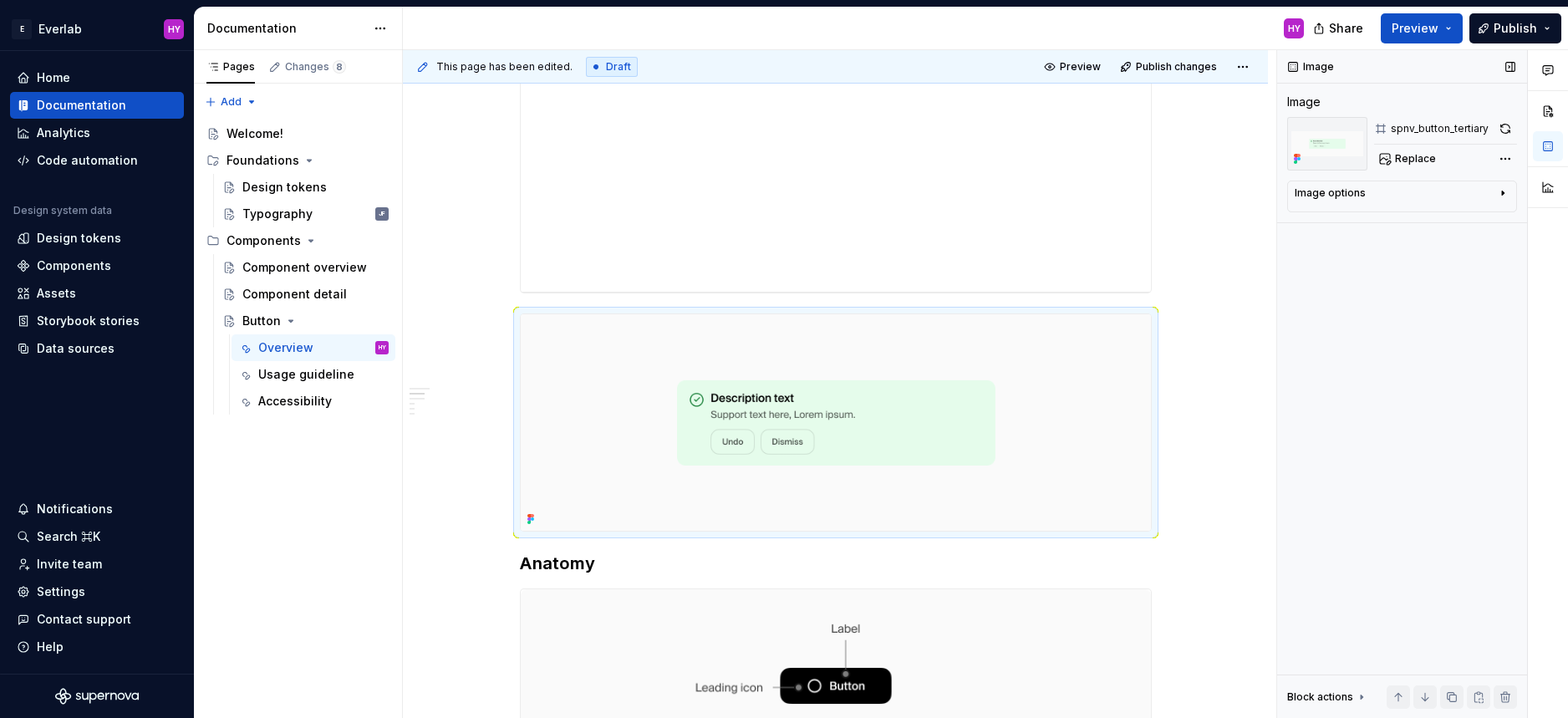 click on "Image Image spnv_button_tertiary Replace Image options Alignment Alt Caption Block actions Move up Move down Duplicate Copy (⌘C) Cut (⌘X) Delete" at bounding box center (1402, 384) 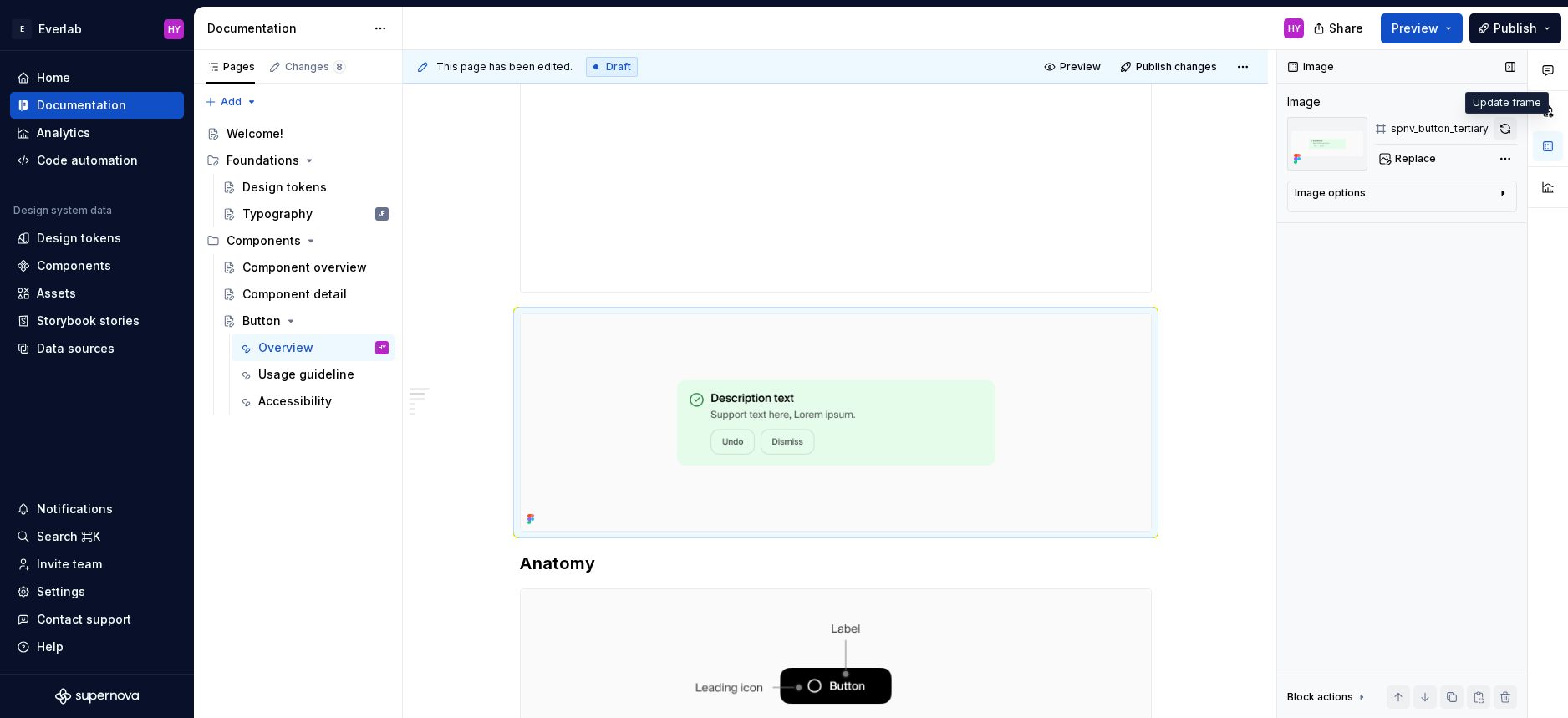 click at bounding box center (1505, 129) 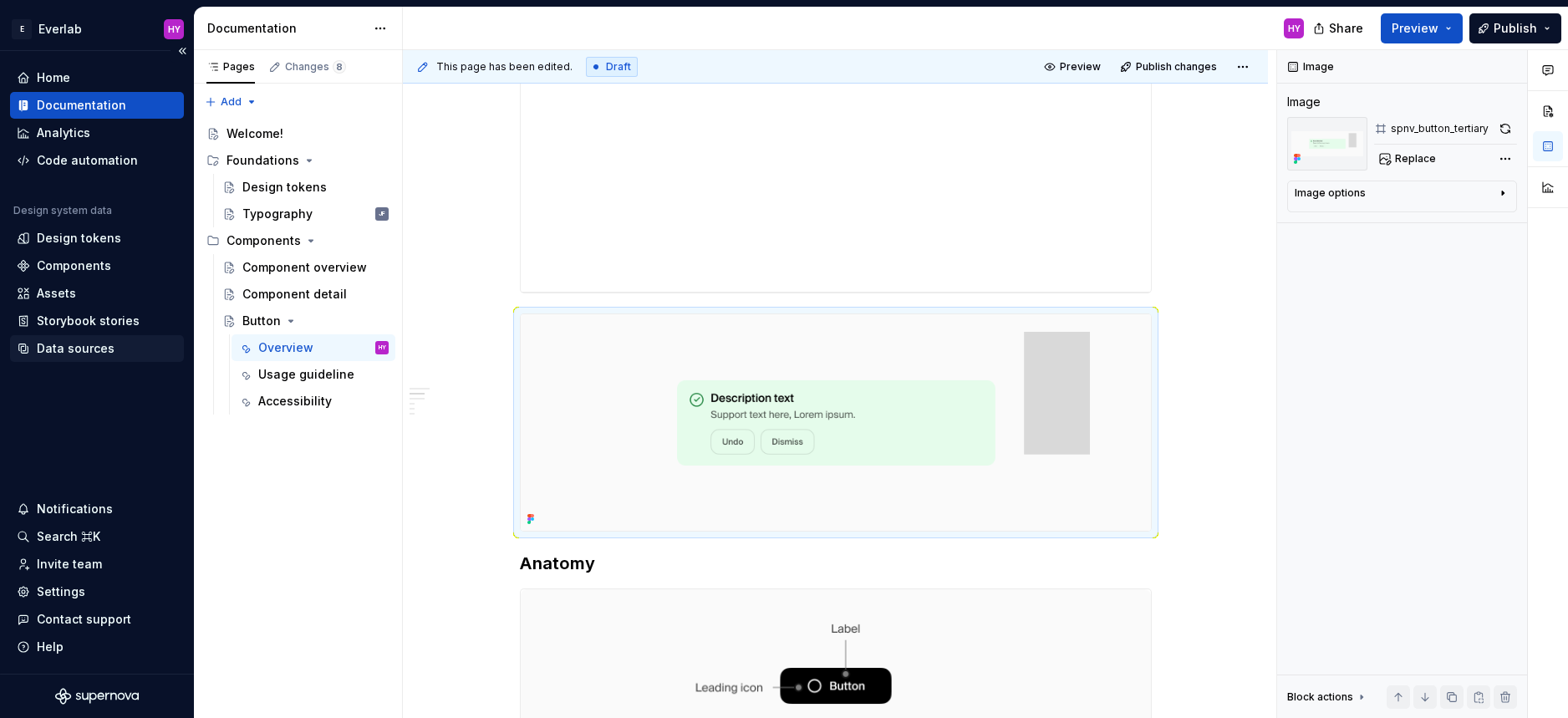 click on "Data sources" at bounding box center (75, 349) 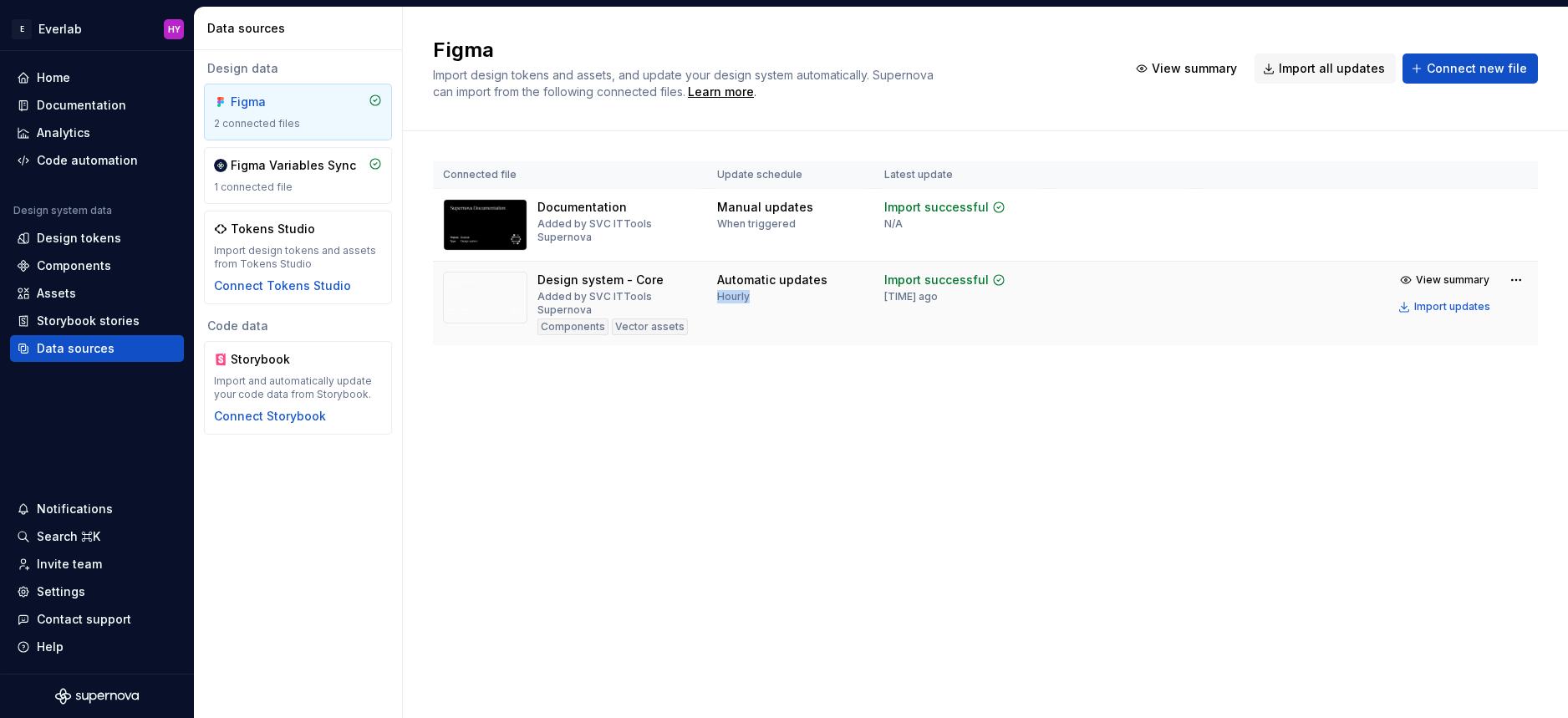 drag, startPoint x: 753, startPoint y: 299, endPoint x: 711, endPoint y: 298, distance: 42.01 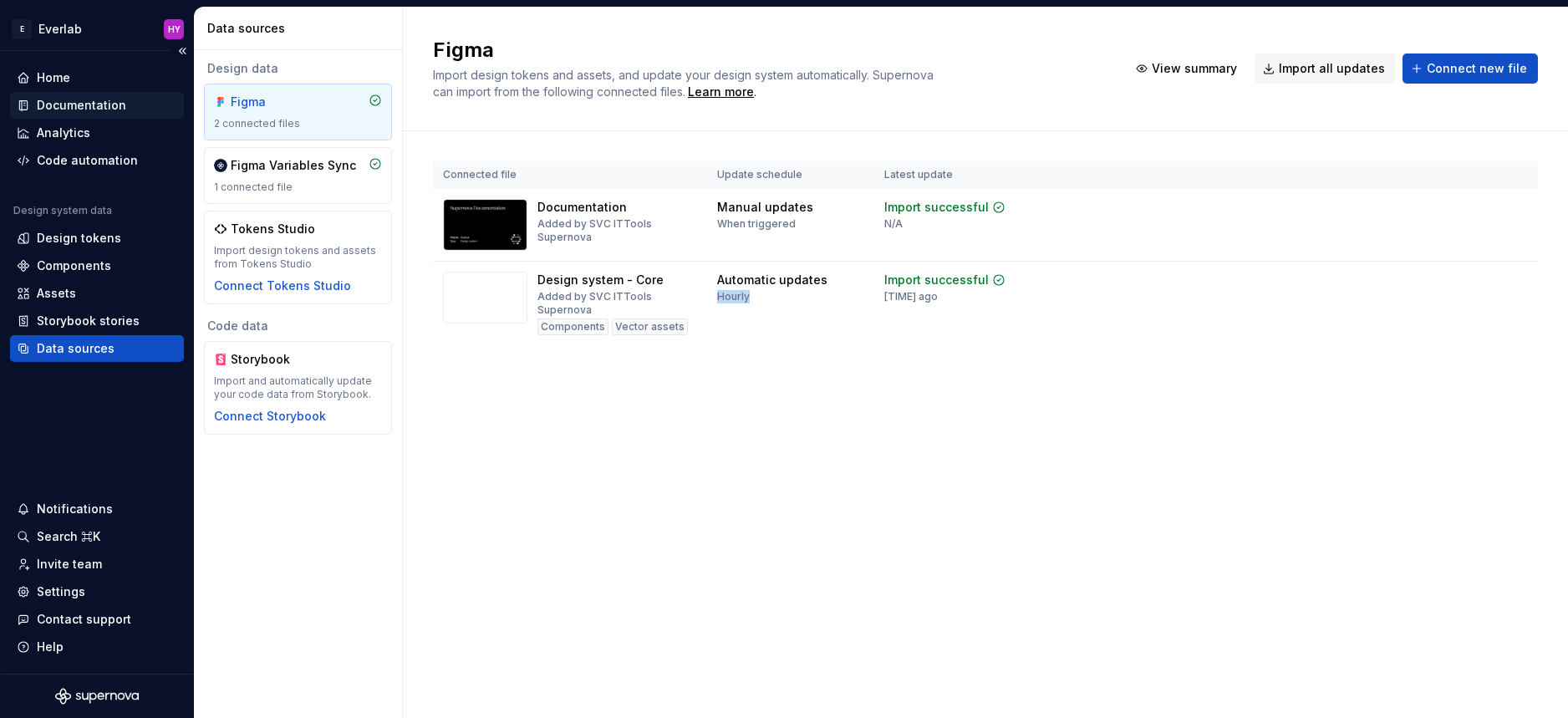 click on "Documentation" at bounding box center [81, 105] 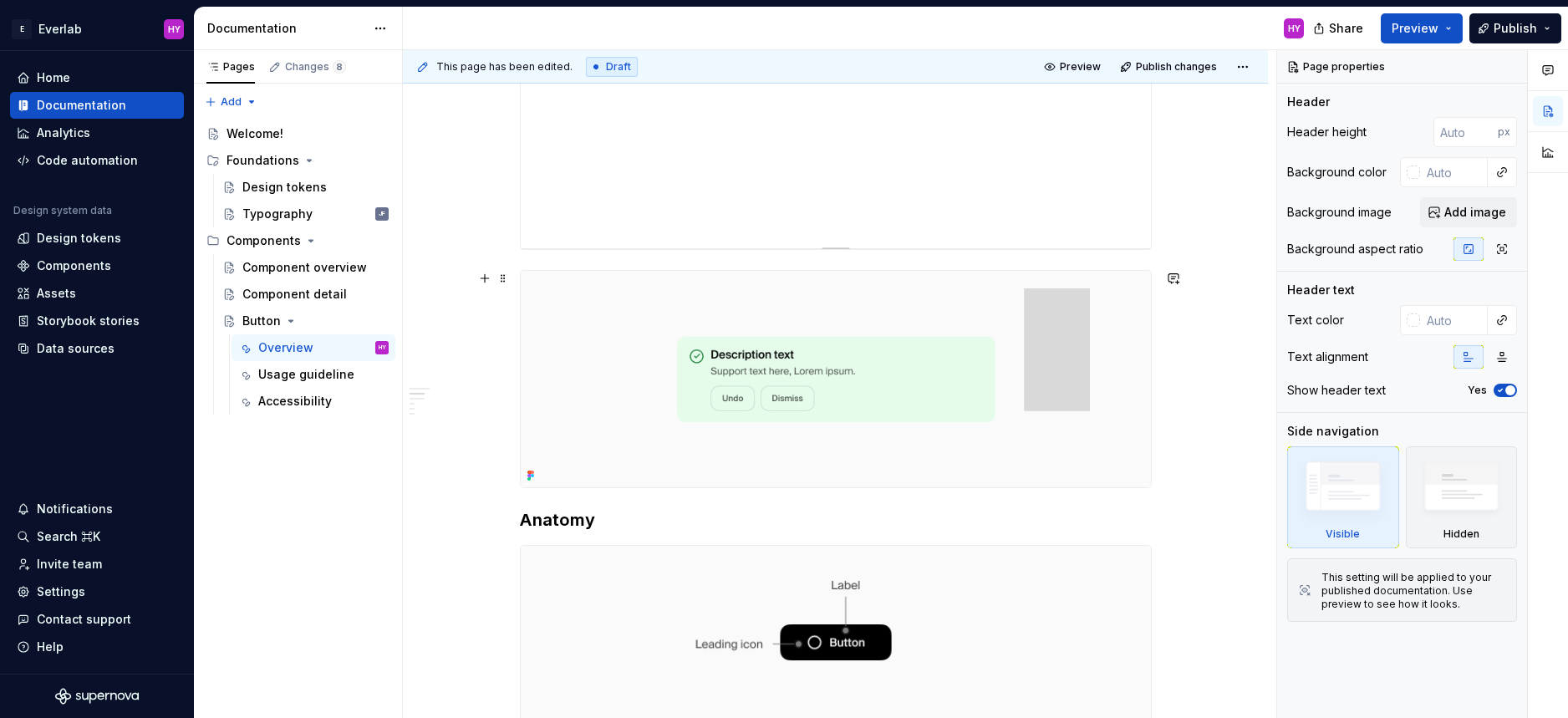 scroll, scrollTop: 493, scrollLeft: 0, axis: vertical 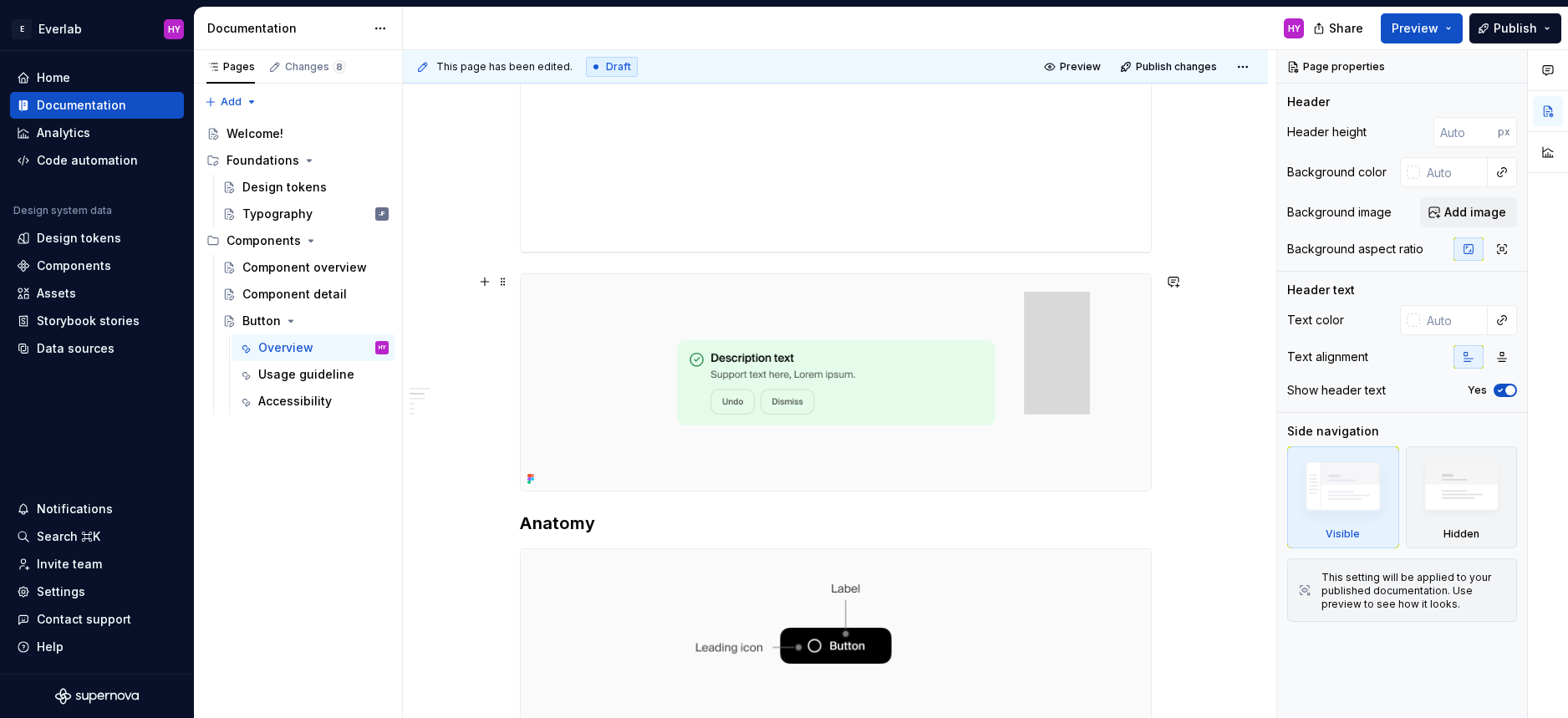 type on "*" 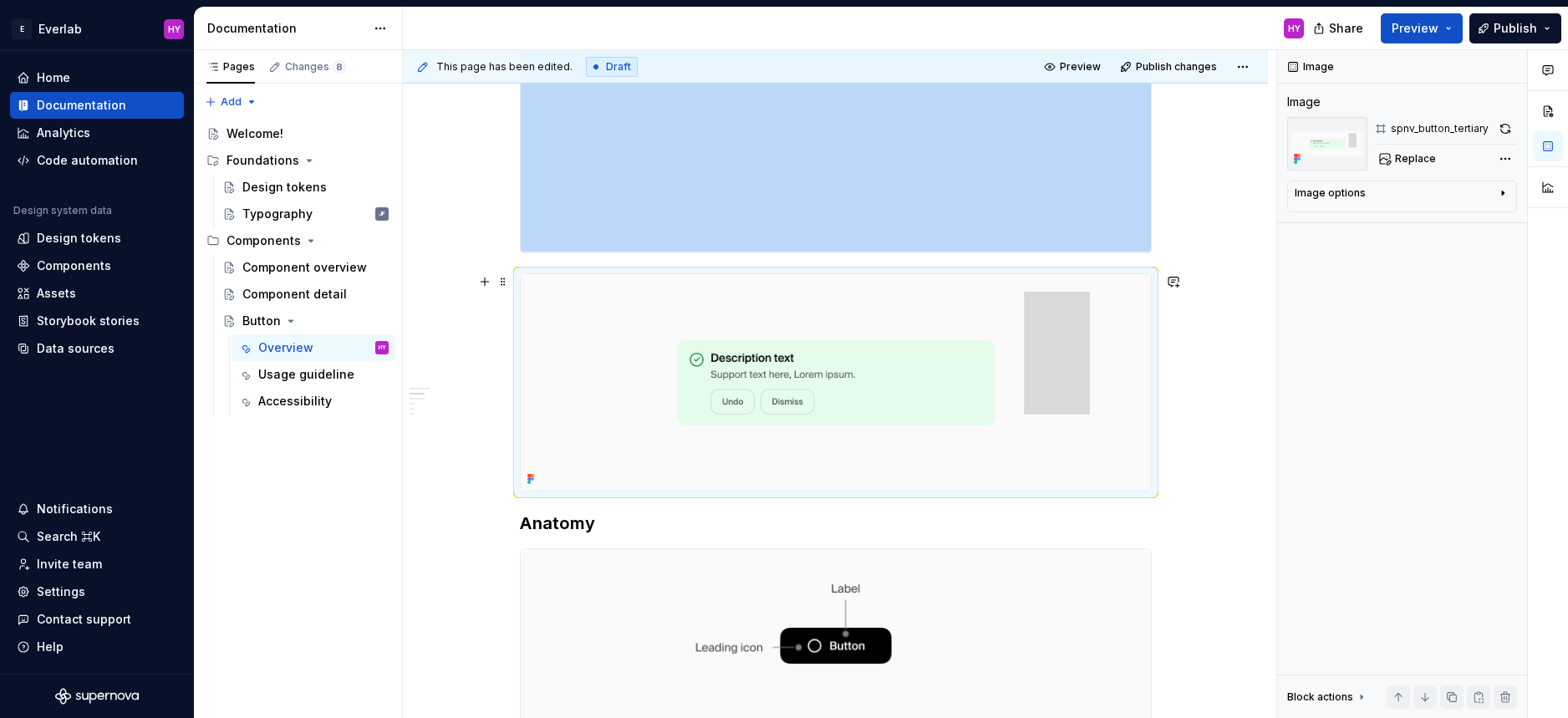 click at bounding box center [836, 382] 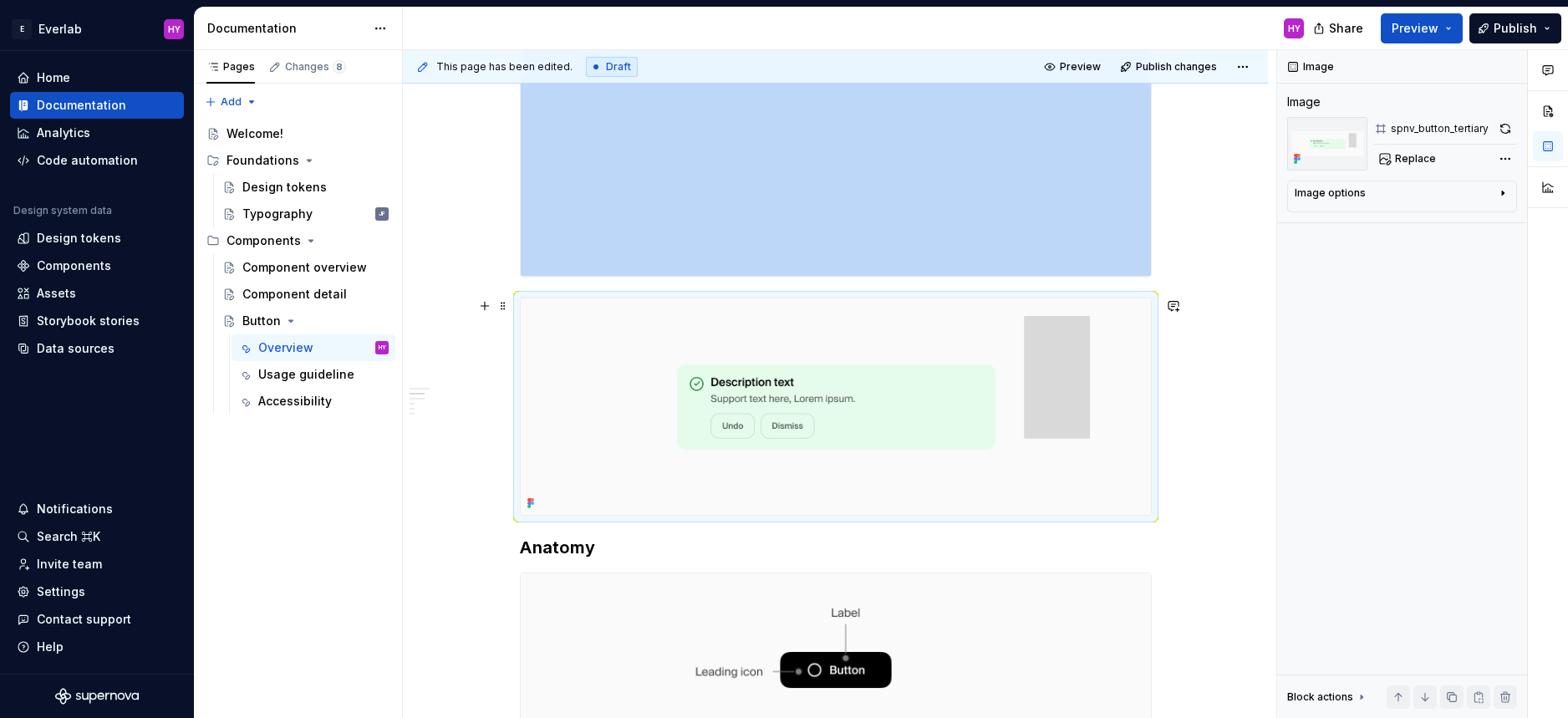 scroll, scrollTop: 448, scrollLeft: 0, axis: vertical 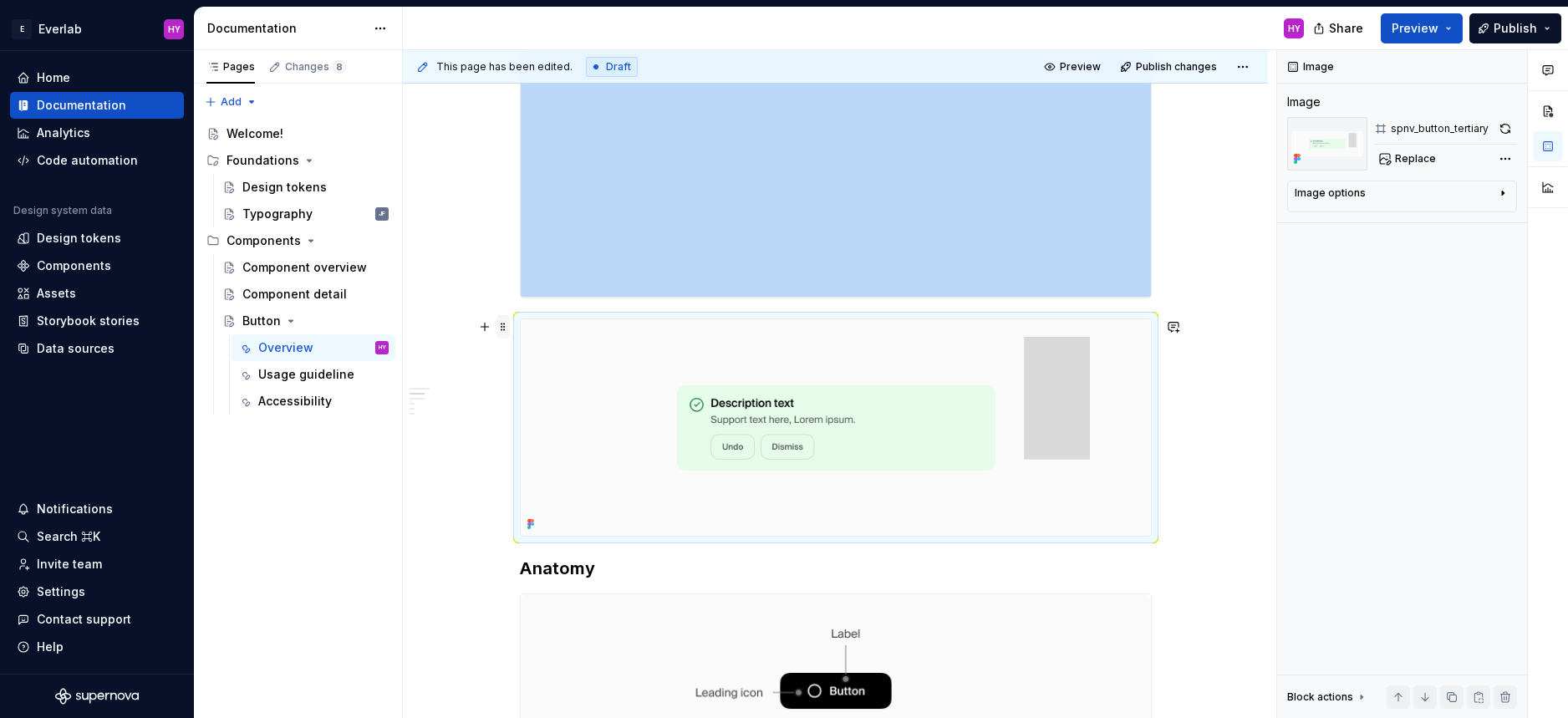 click at bounding box center (503, 327) 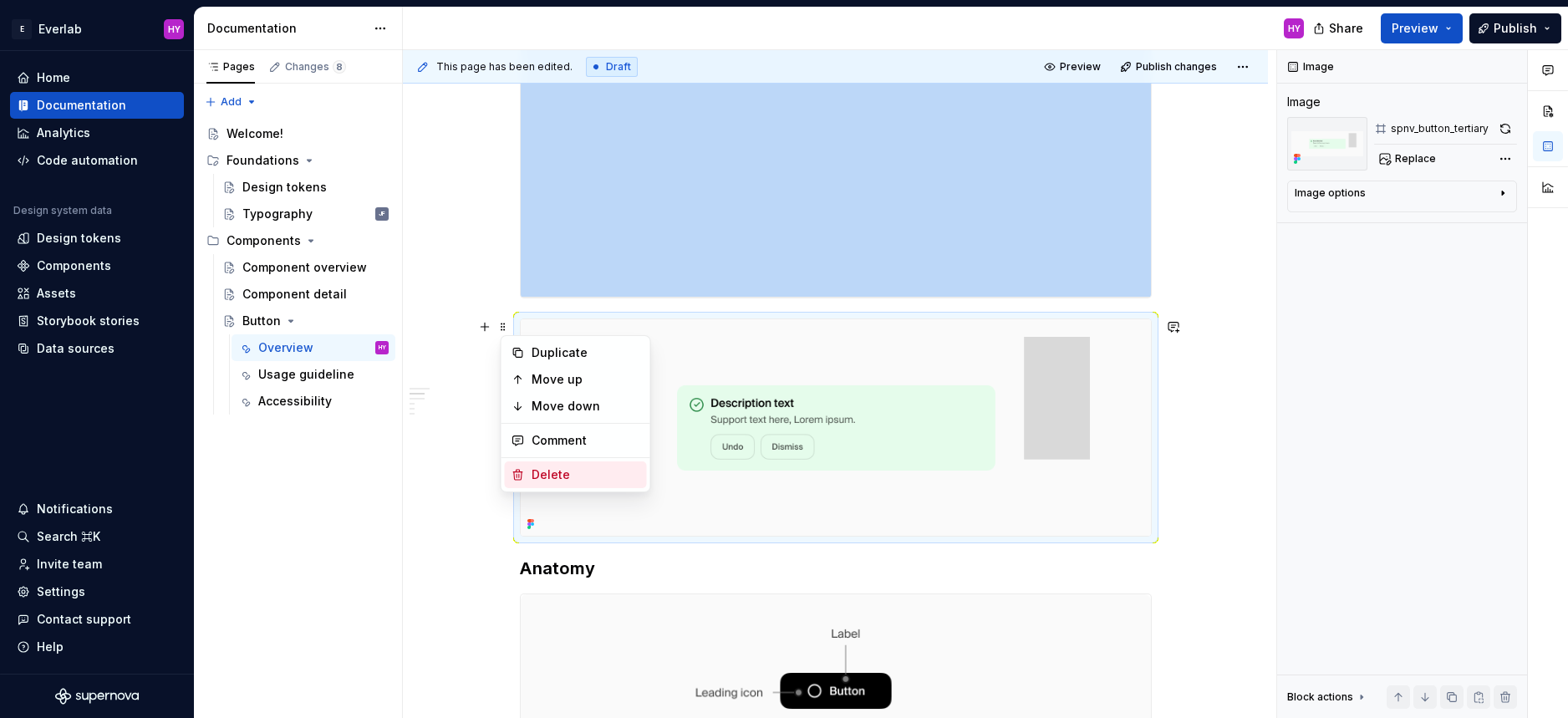 drag, startPoint x: 537, startPoint y: 471, endPoint x: 564, endPoint y: 467, distance: 27.29469 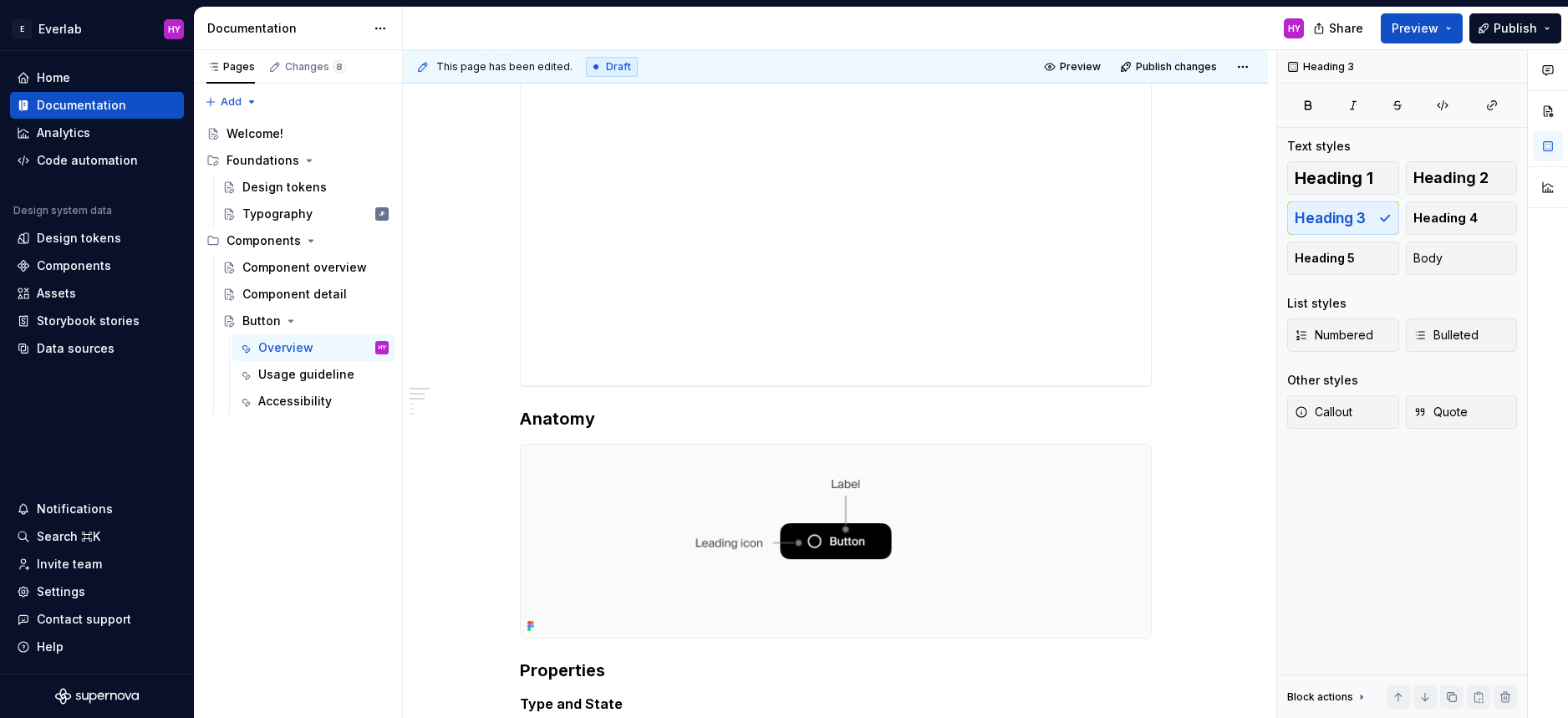 scroll, scrollTop: 229, scrollLeft: 0, axis: vertical 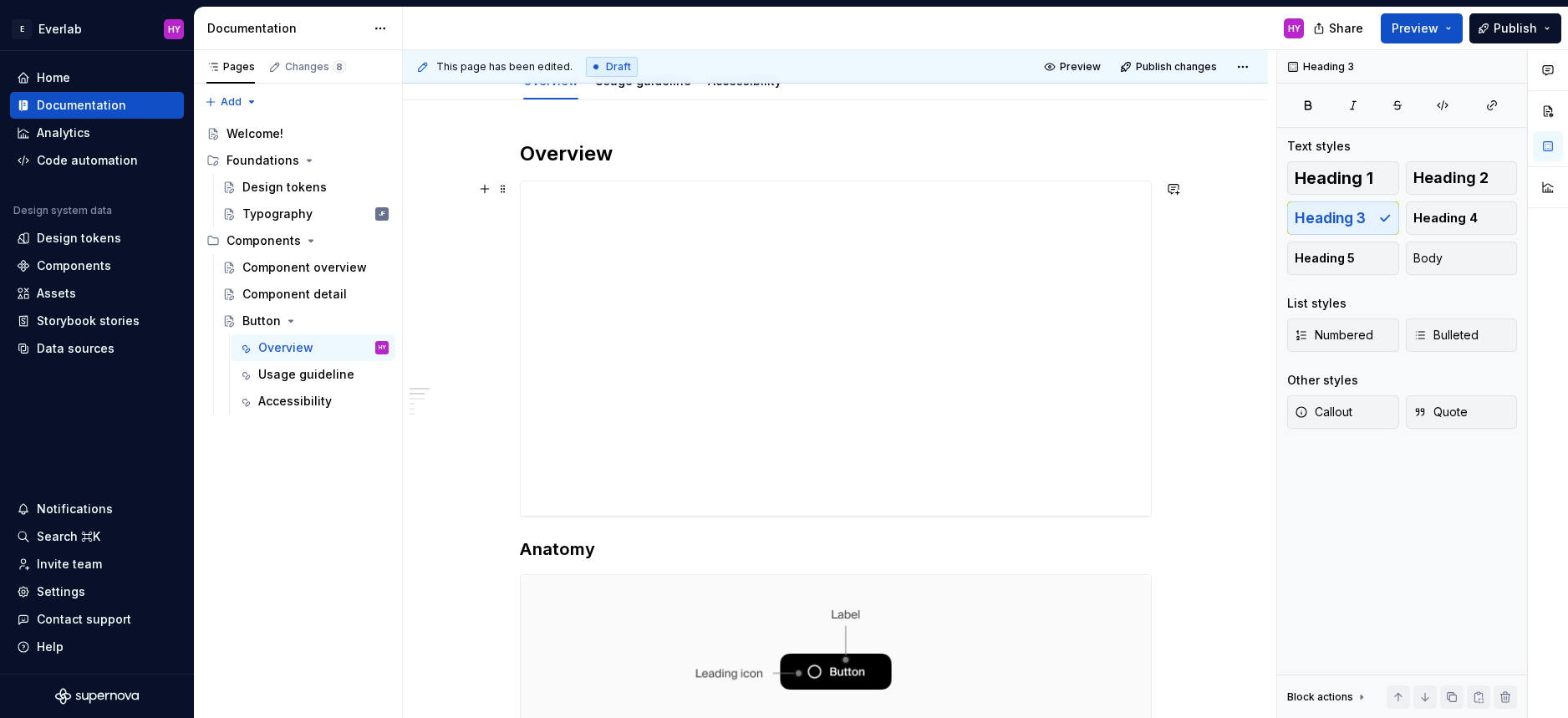click on "**********" at bounding box center [835, 1380] 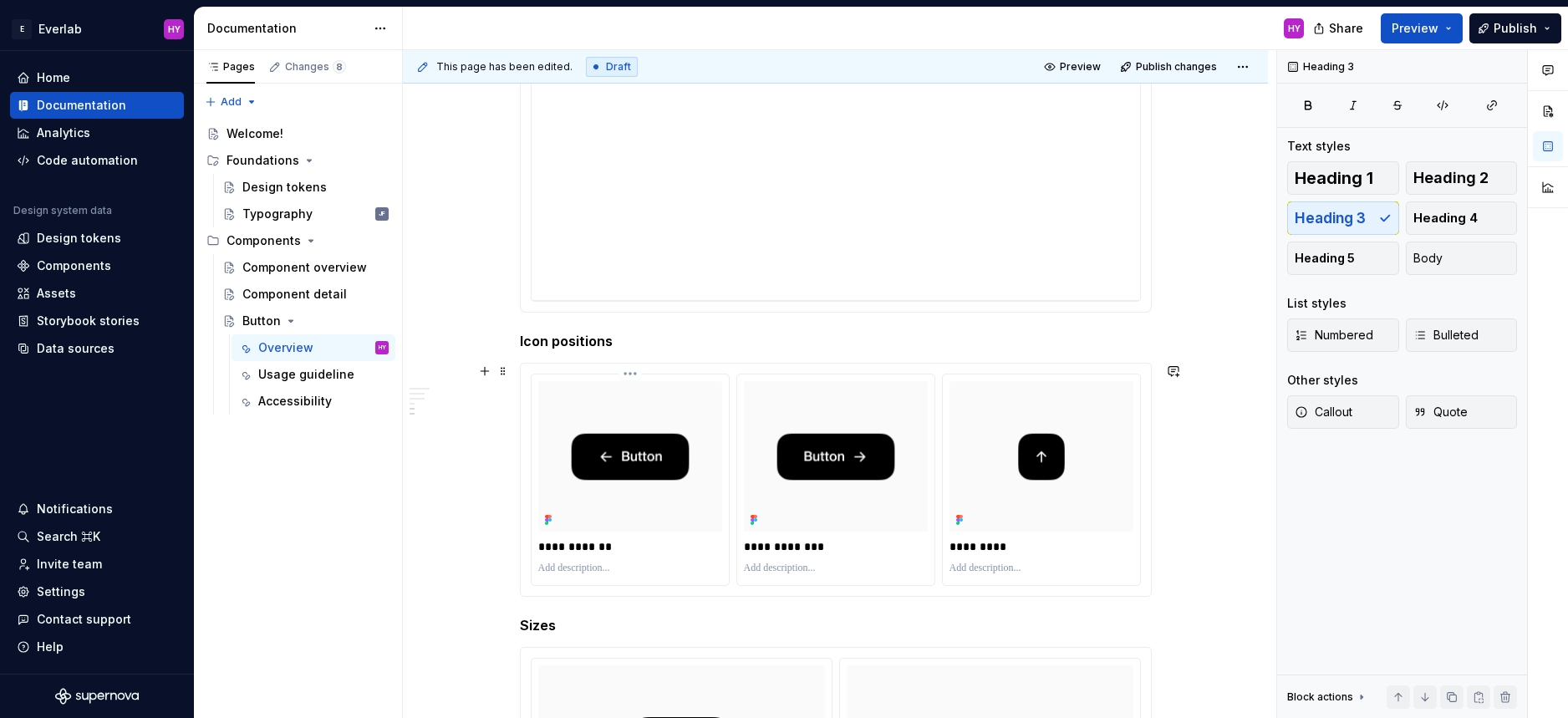 scroll, scrollTop: 1273, scrollLeft: 0, axis: vertical 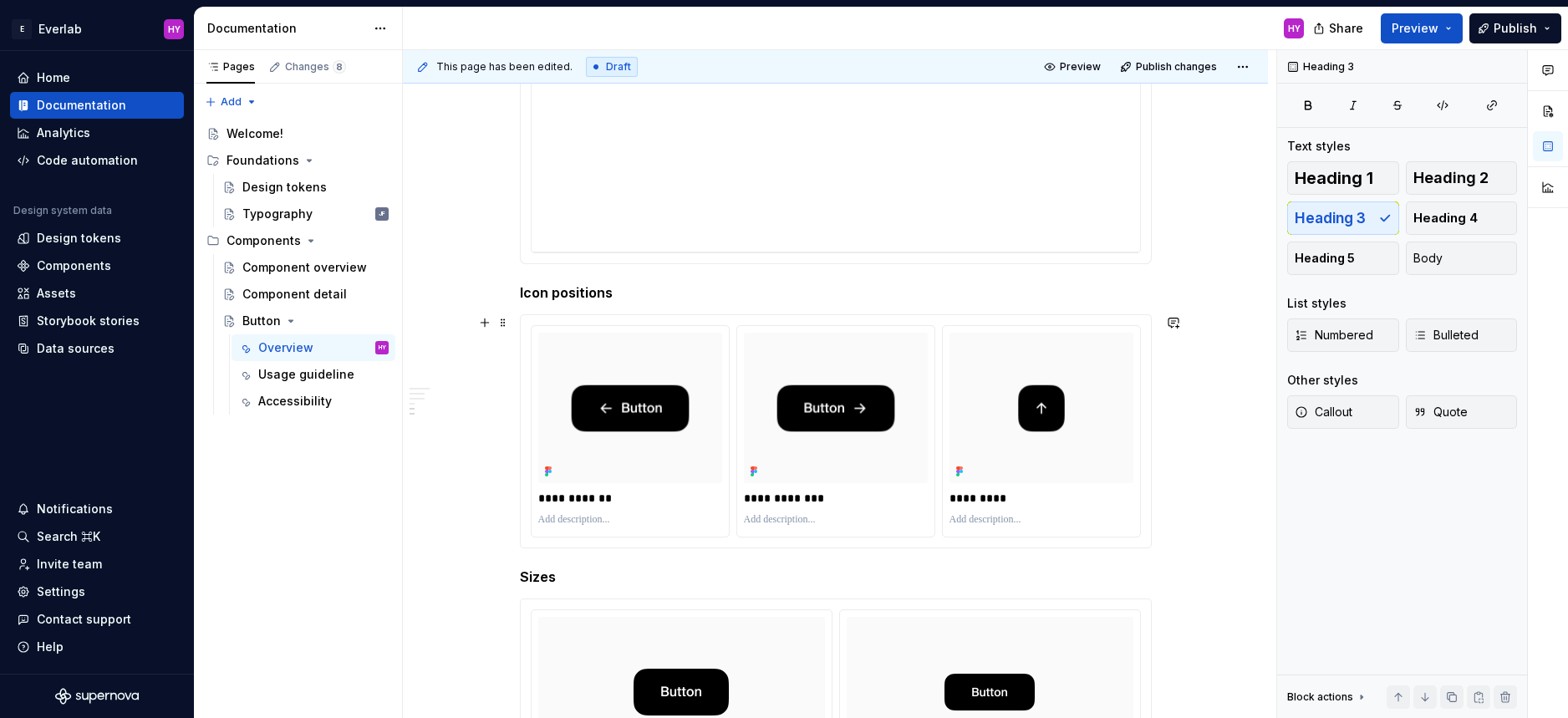 click on "**********" at bounding box center (835, 356) 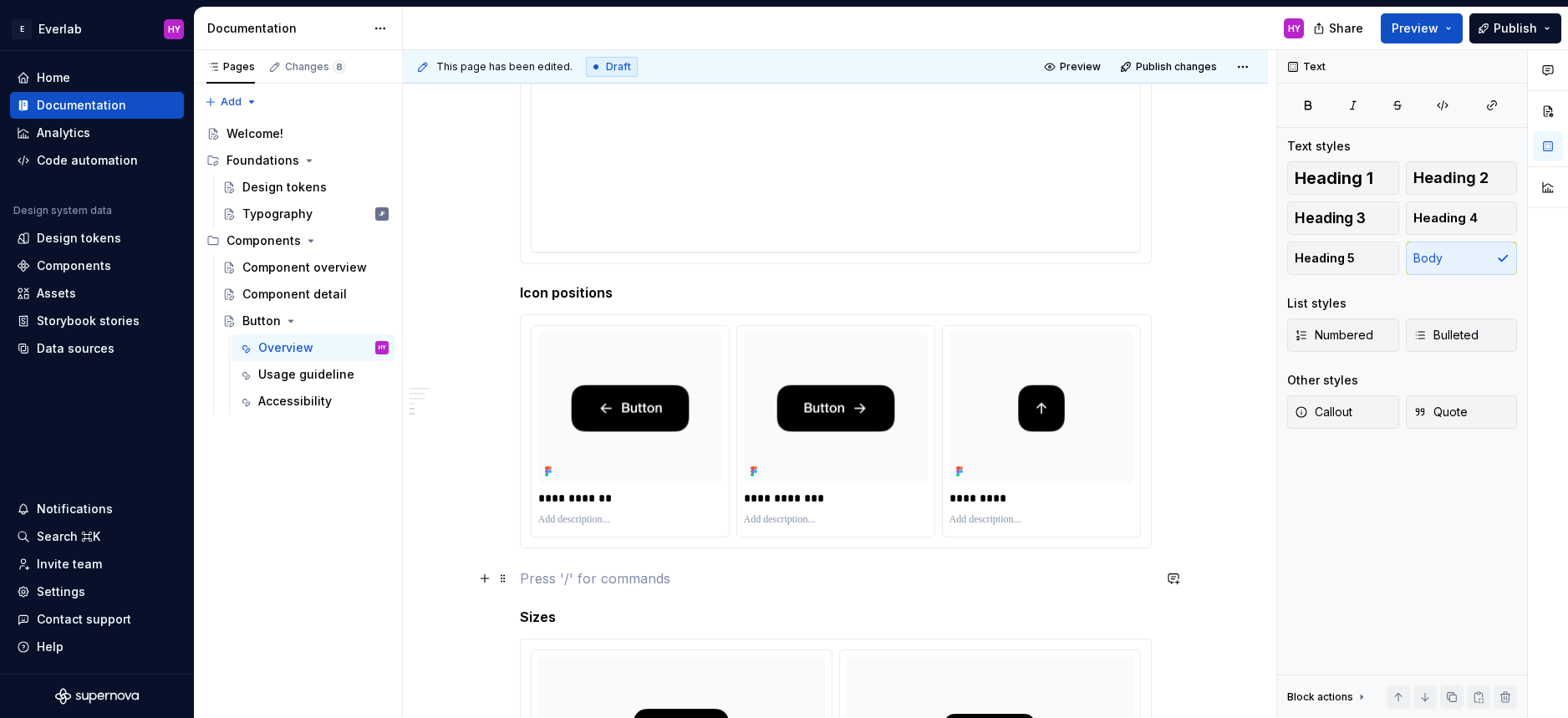 click at bounding box center (836, 578) 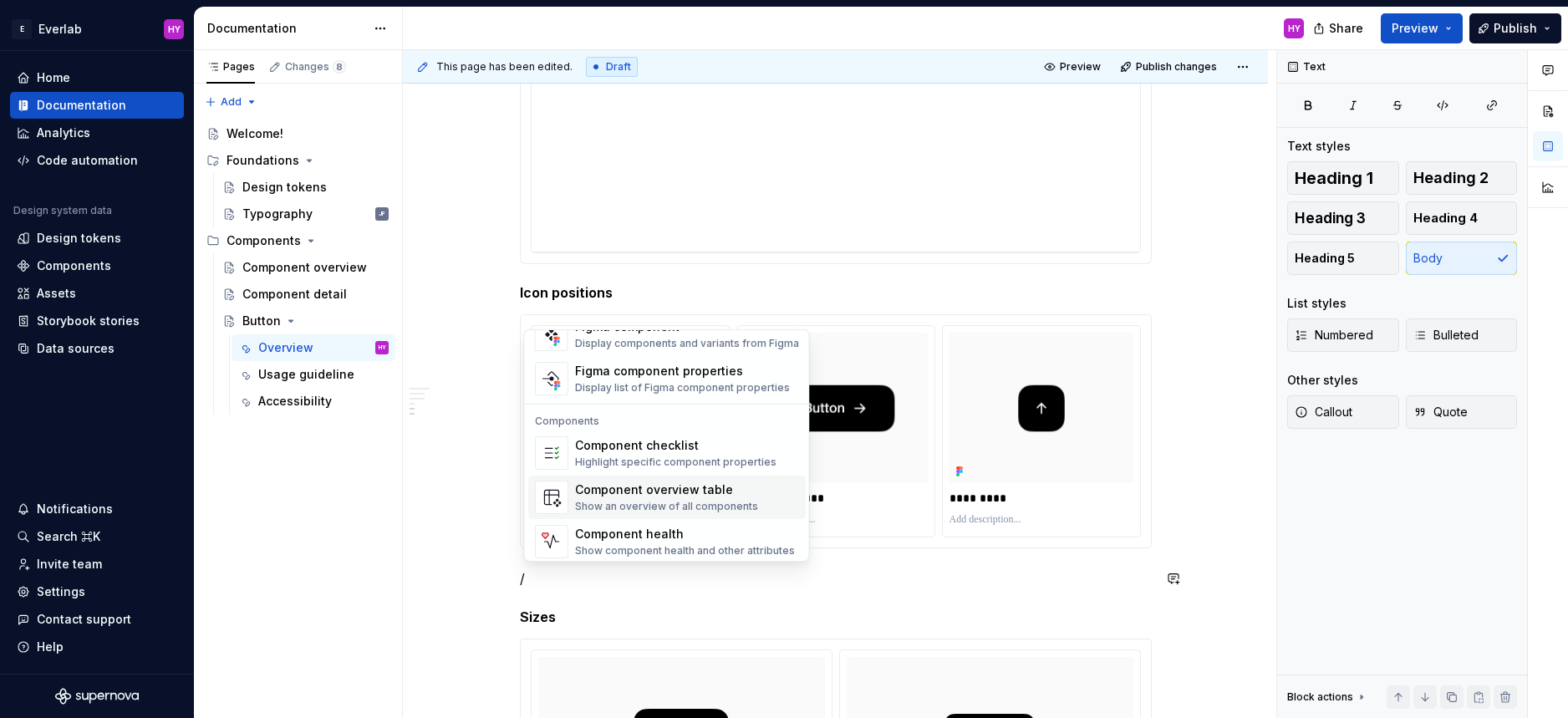 scroll, scrollTop: 1604, scrollLeft: 0, axis: vertical 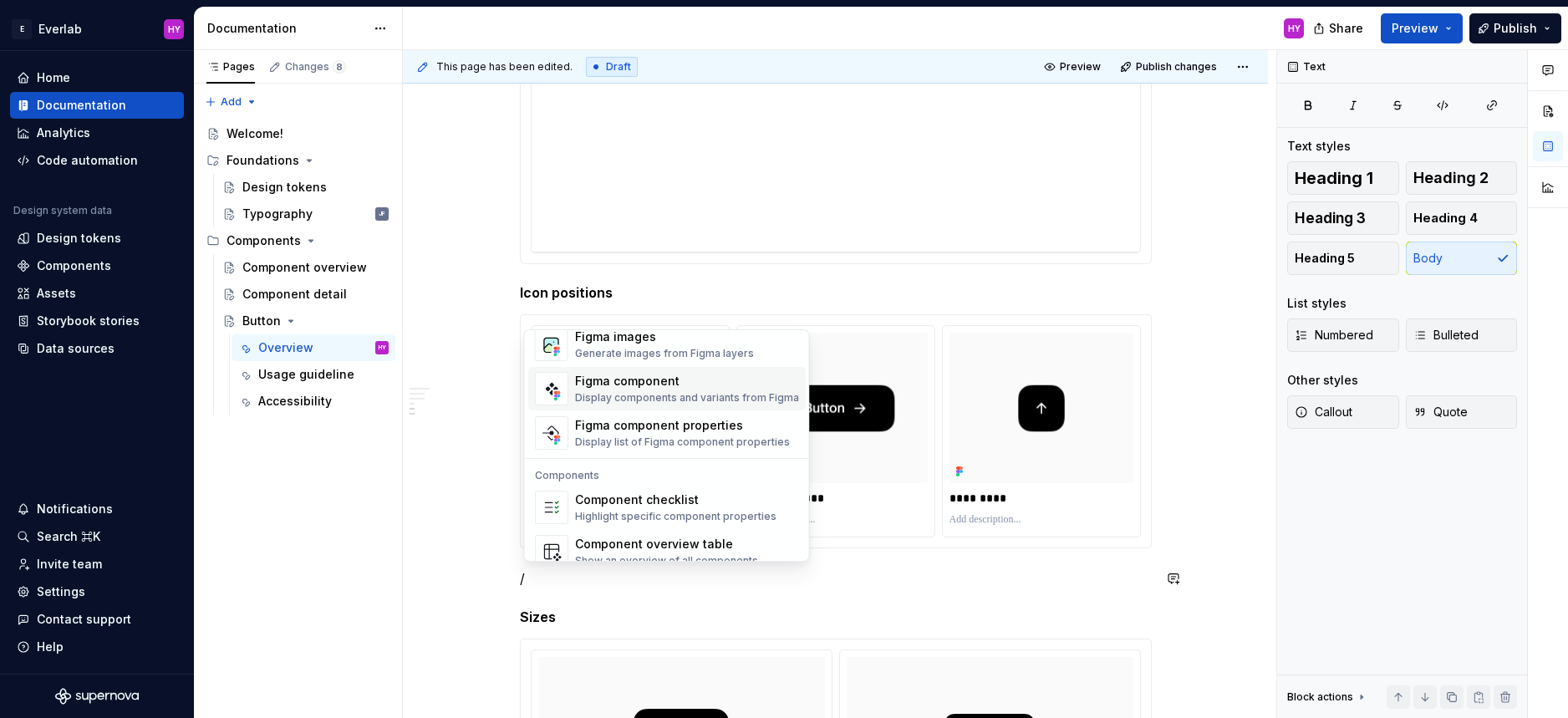 click on "Display components and variants from Figma" at bounding box center (687, 398) 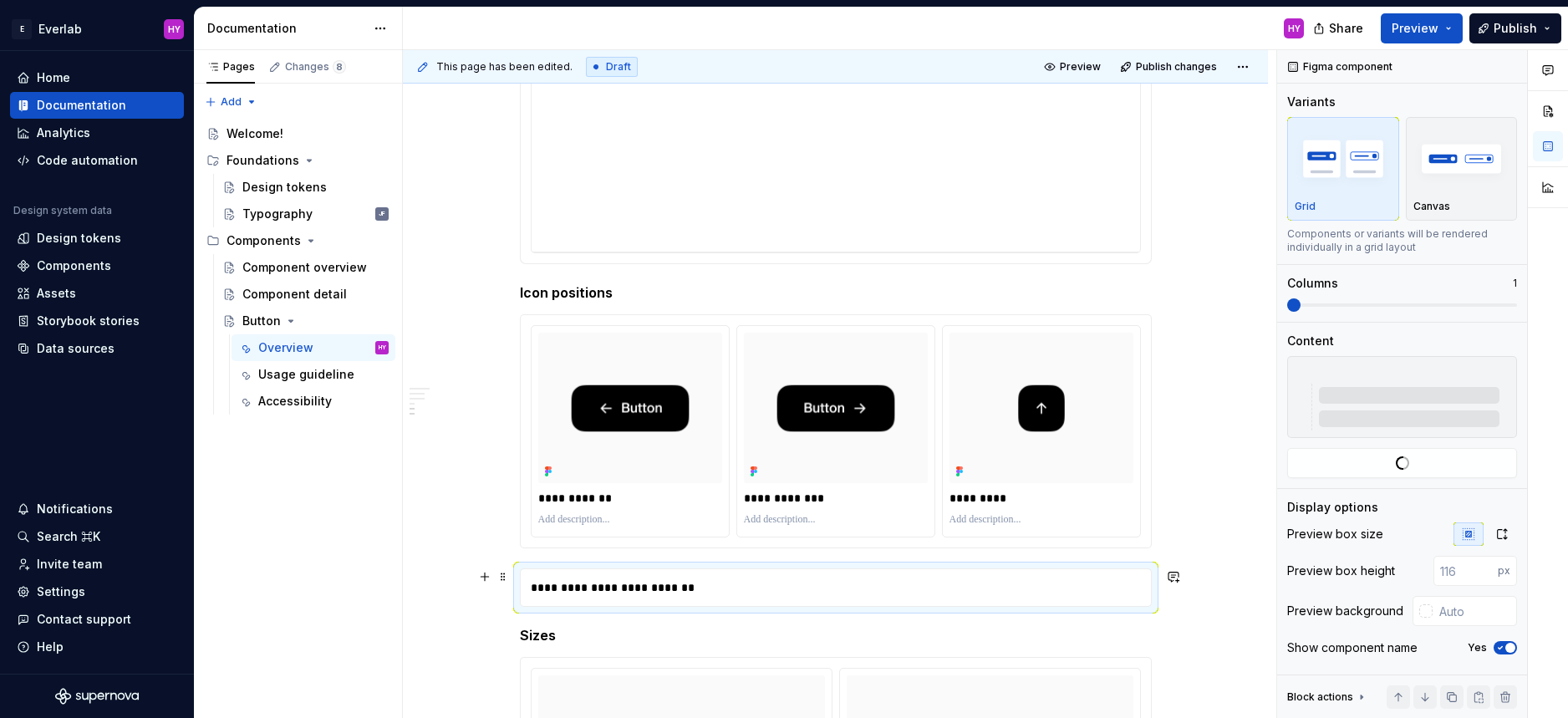 click on "**********" at bounding box center [836, 588] 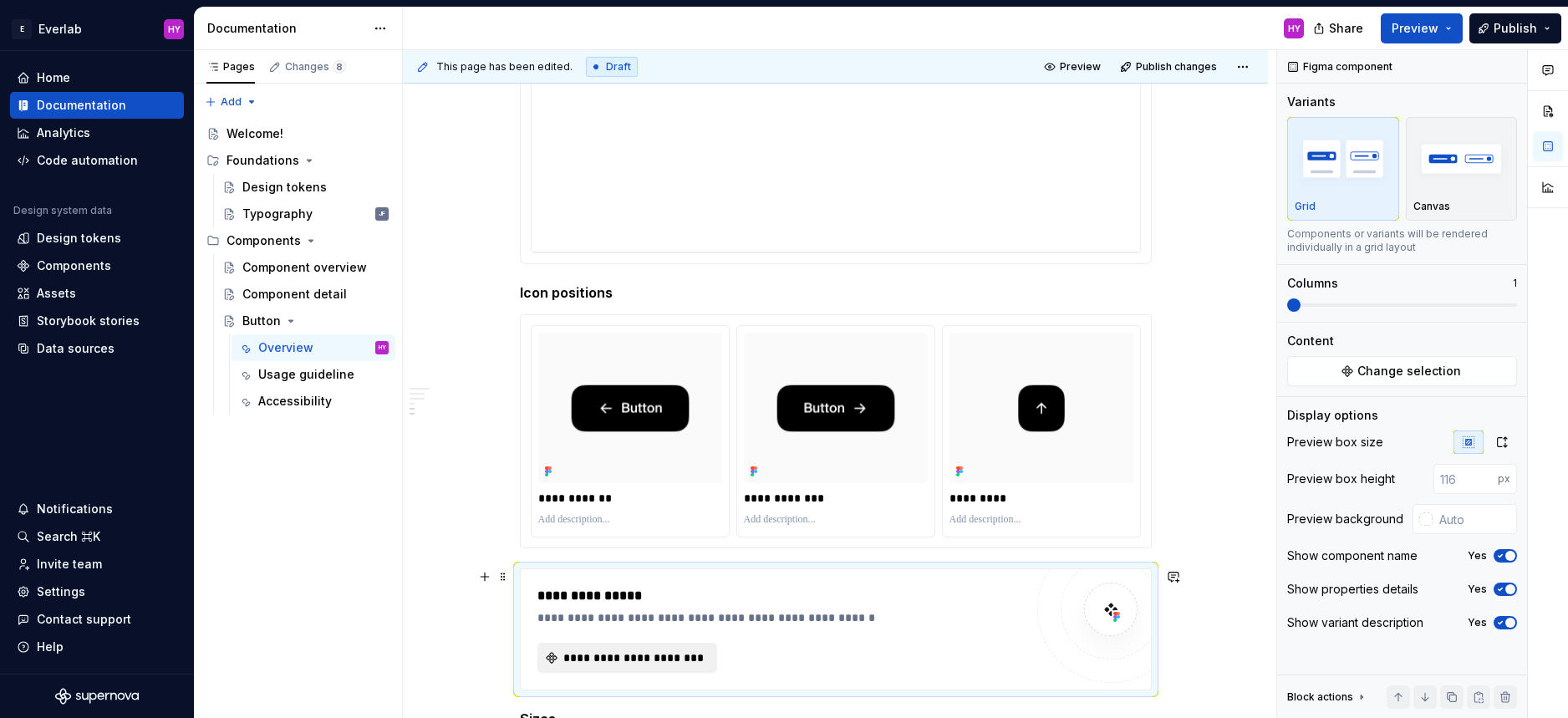 click on "**********" at bounding box center [634, 658] 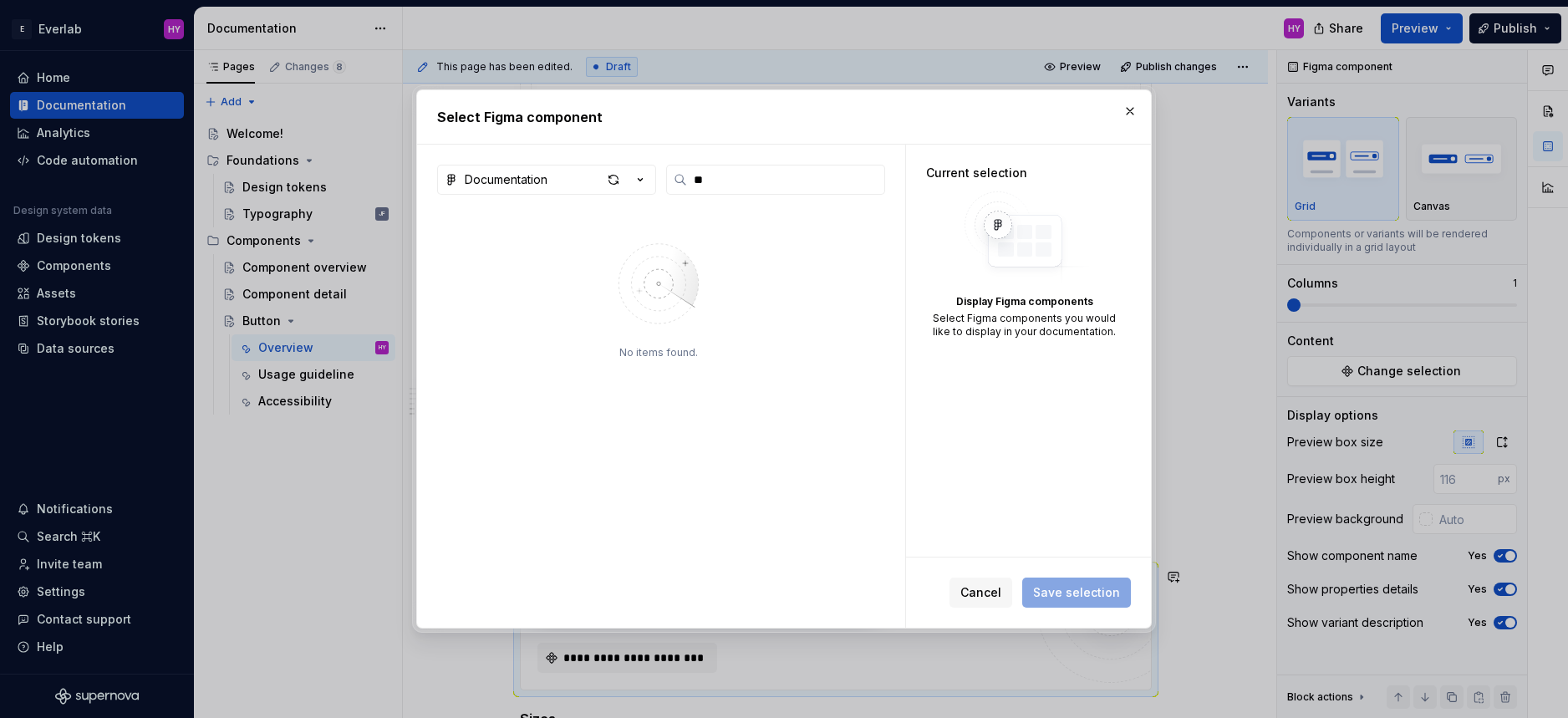 type on "*" 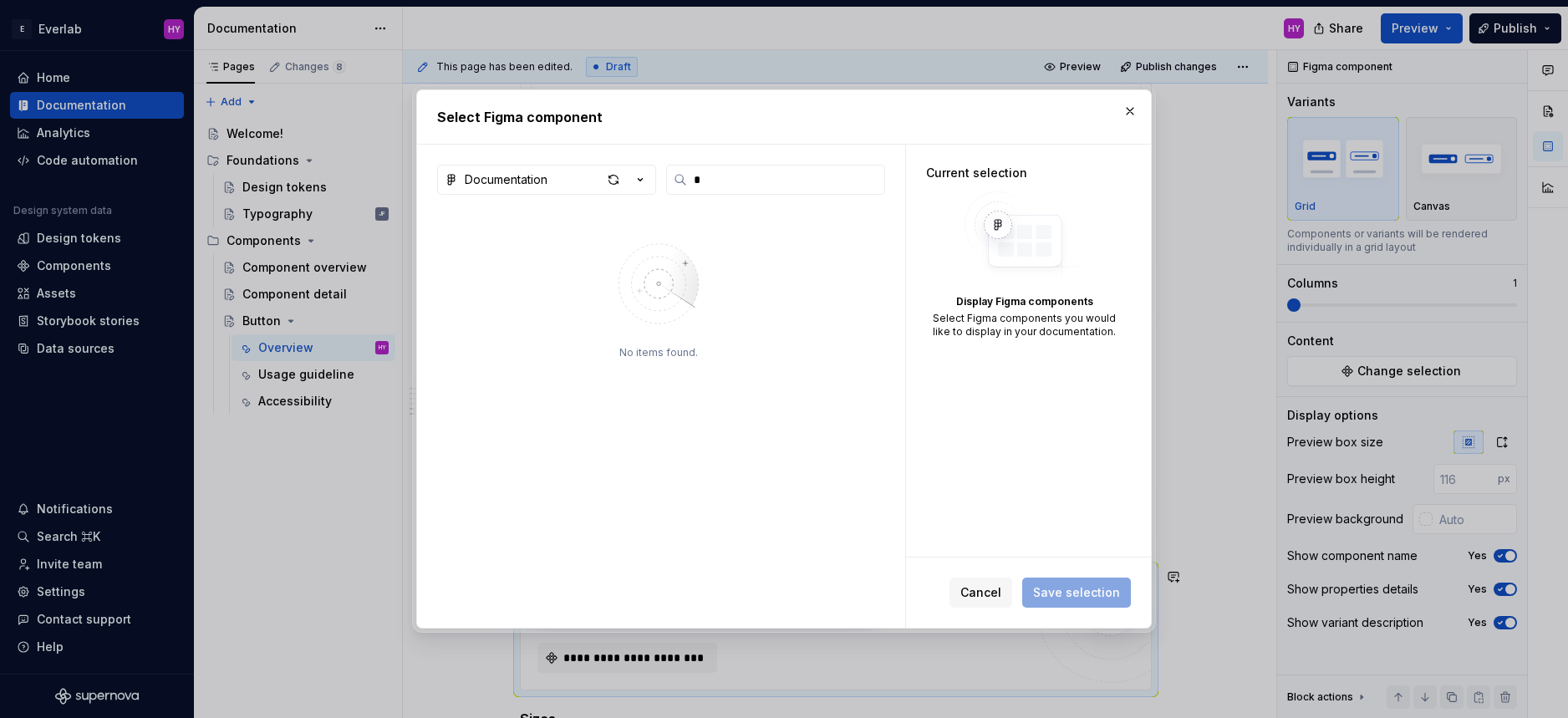 type 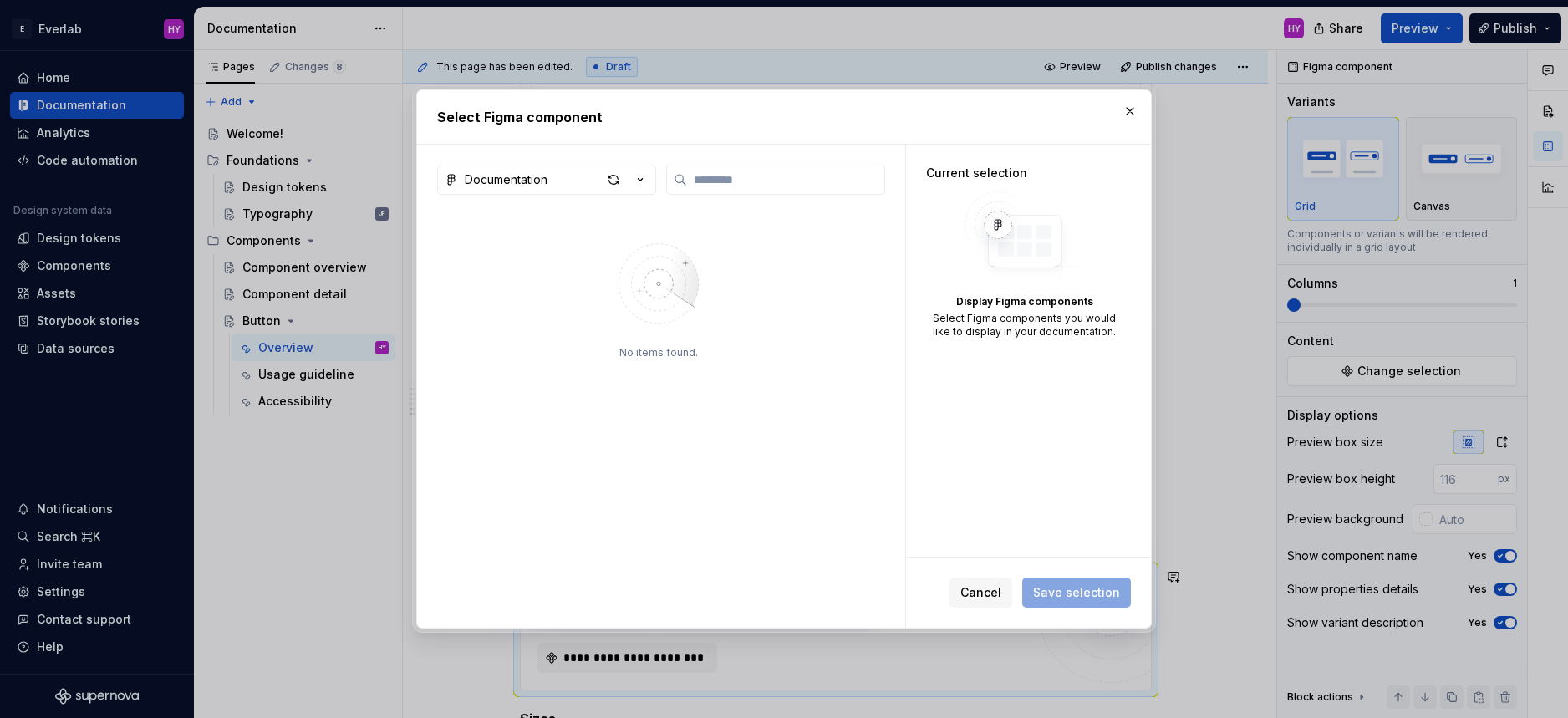 click on "No items found." at bounding box center [659, 414] 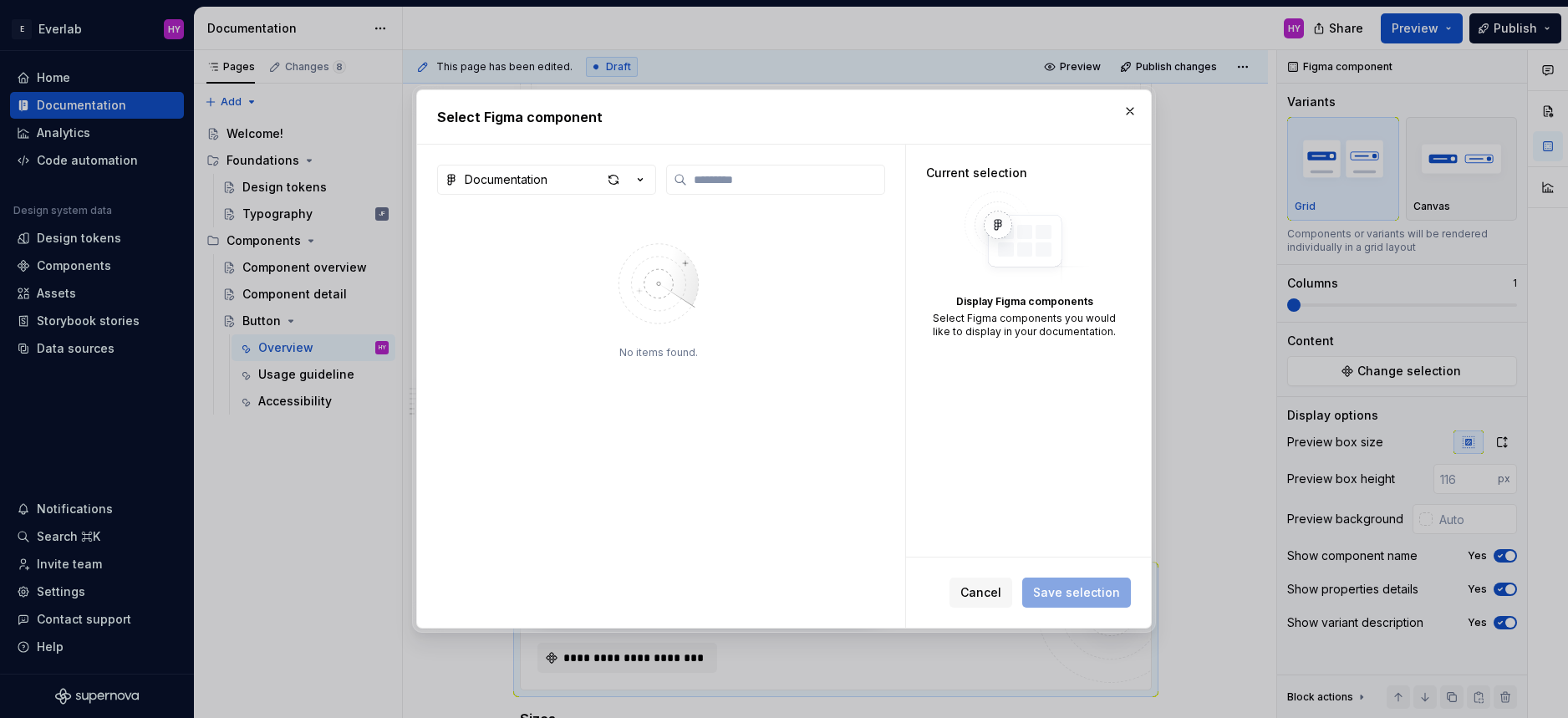 drag, startPoint x: 1131, startPoint y: 104, endPoint x: 1289, endPoint y: 263, distance: 224.15396 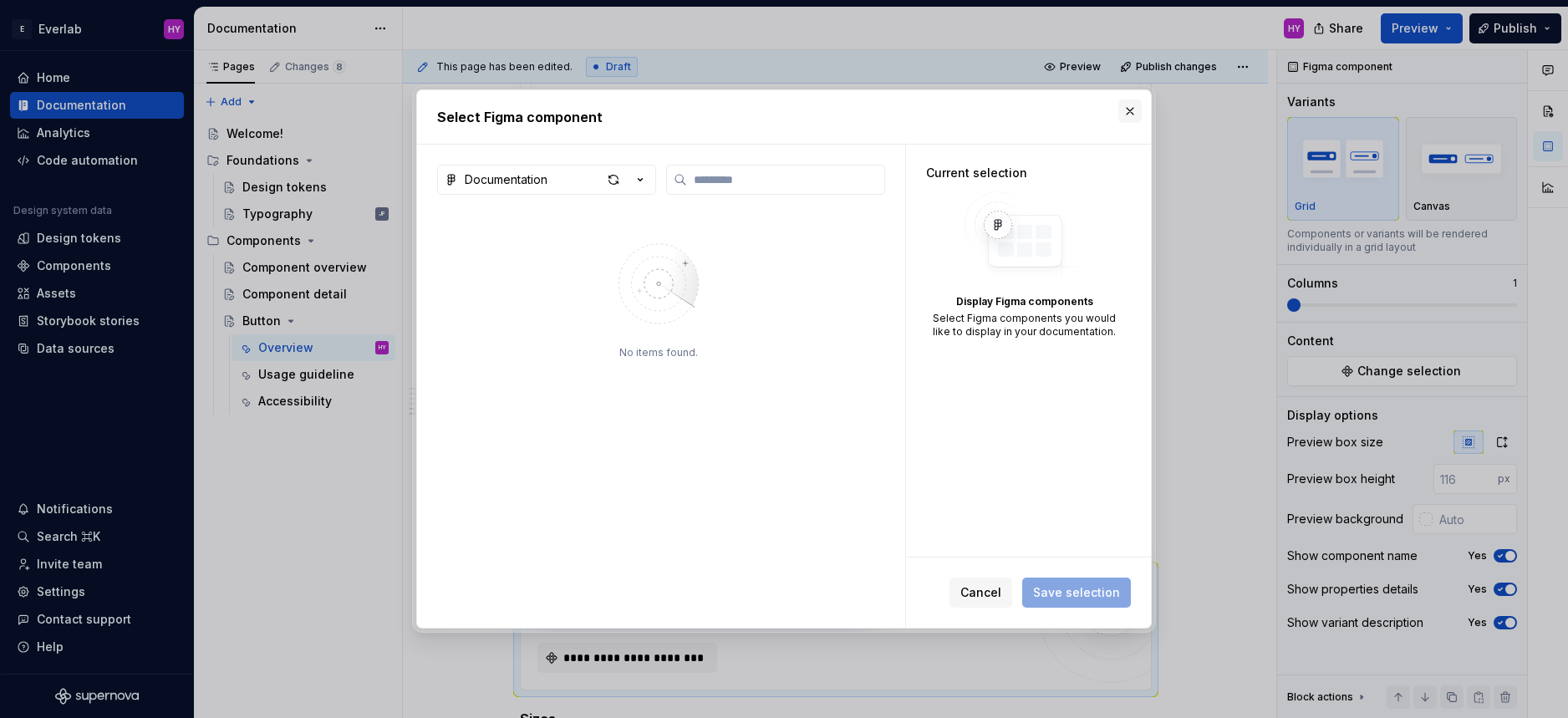 click at bounding box center (1130, 111) 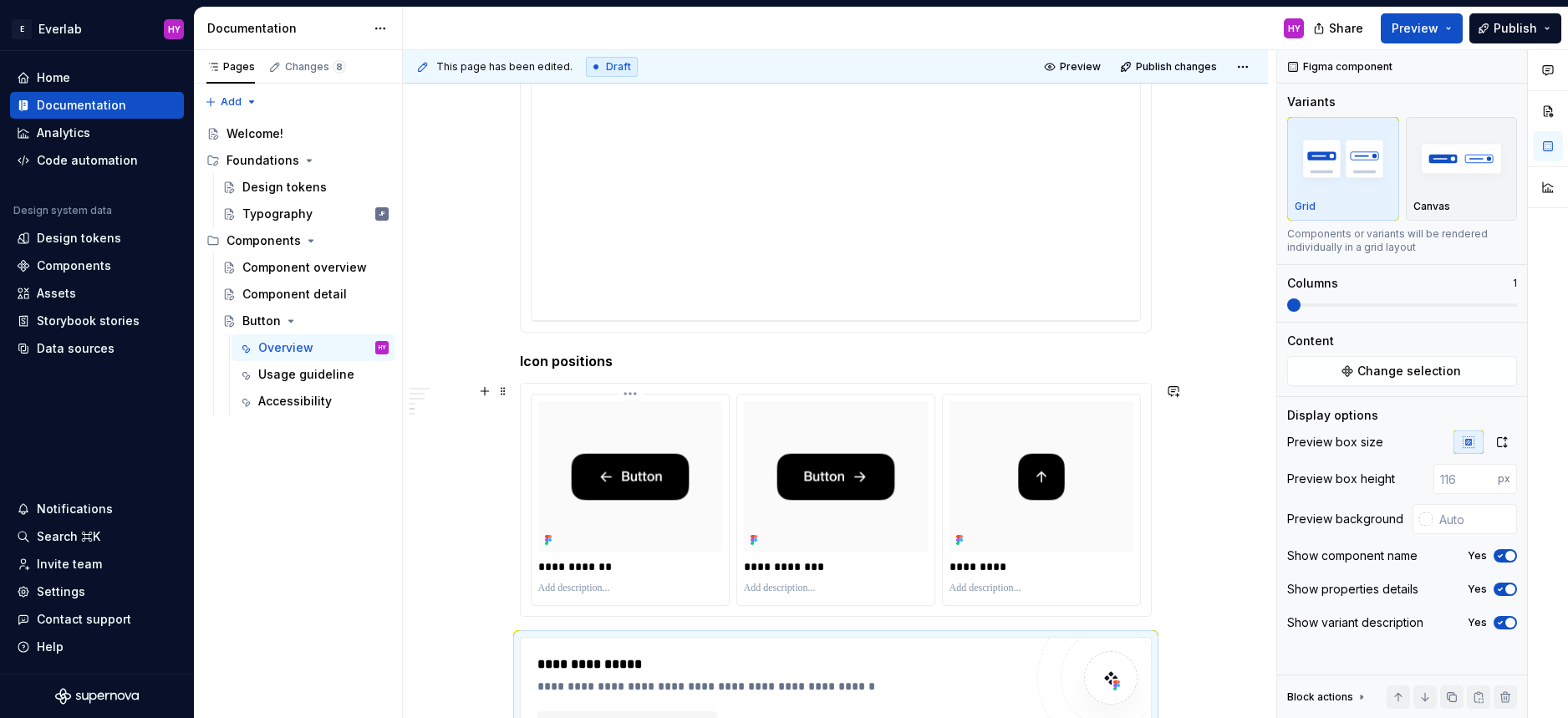scroll, scrollTop: 1195, scrollLeft: 0, axis: vertical 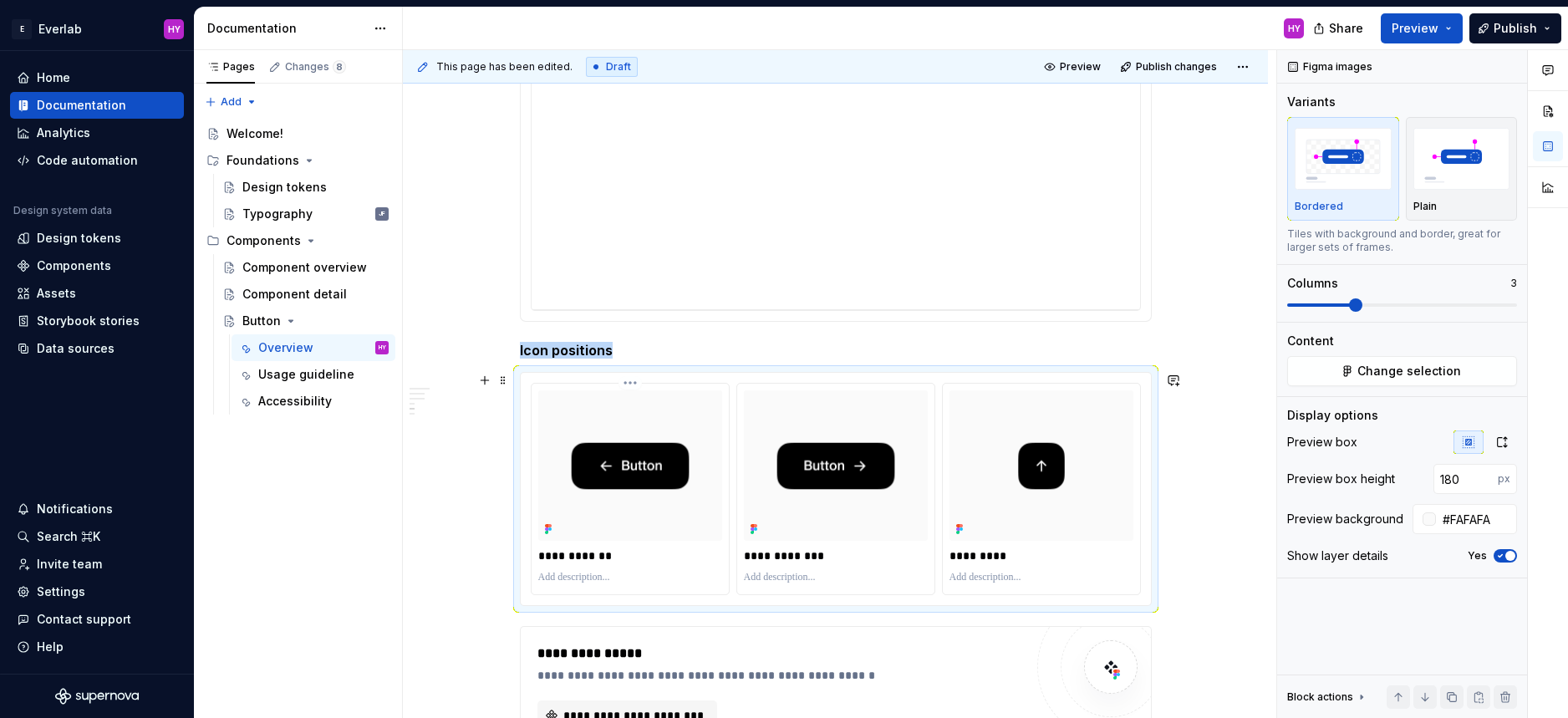 click at bounding box center [630, 466] 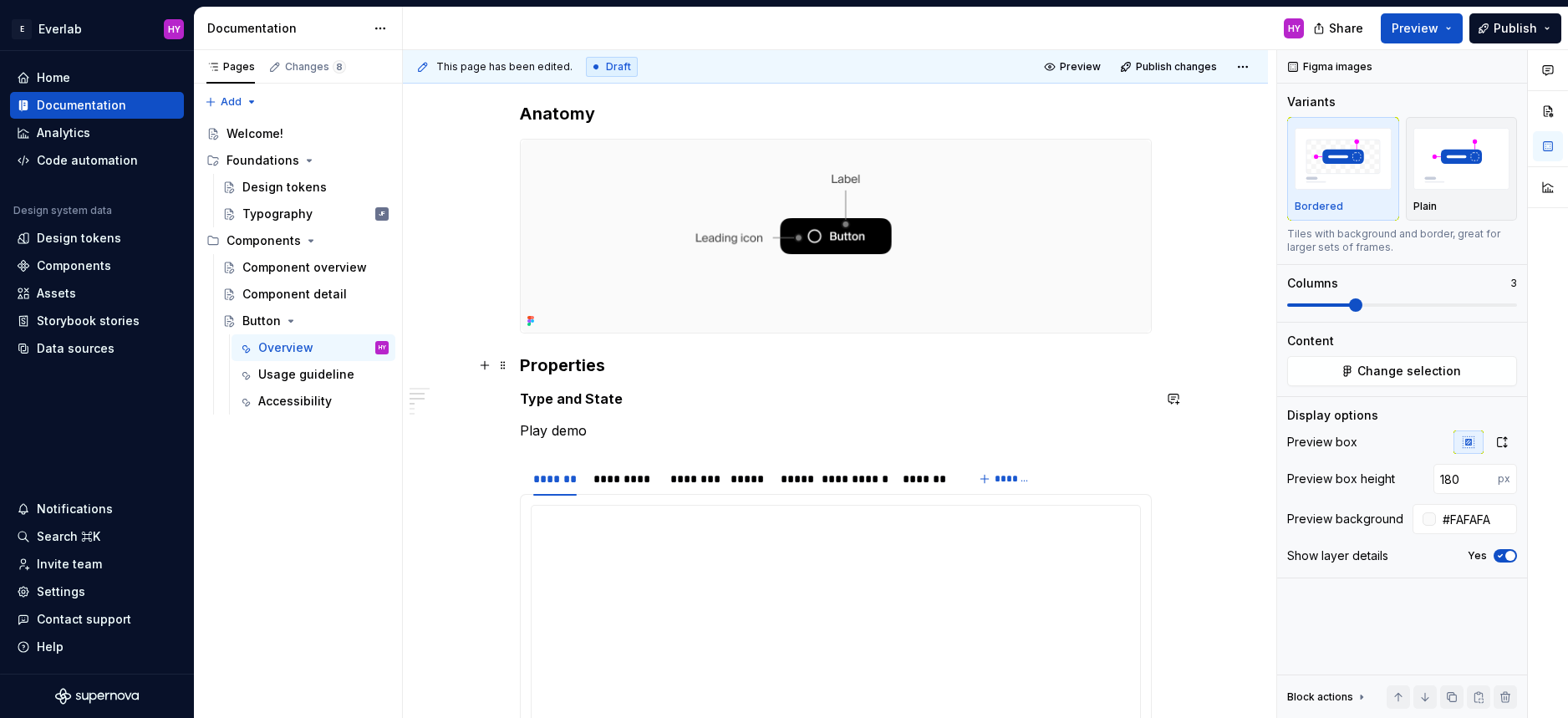 scroll, scrollTop: 0, scrollLeft: 0, axis: both 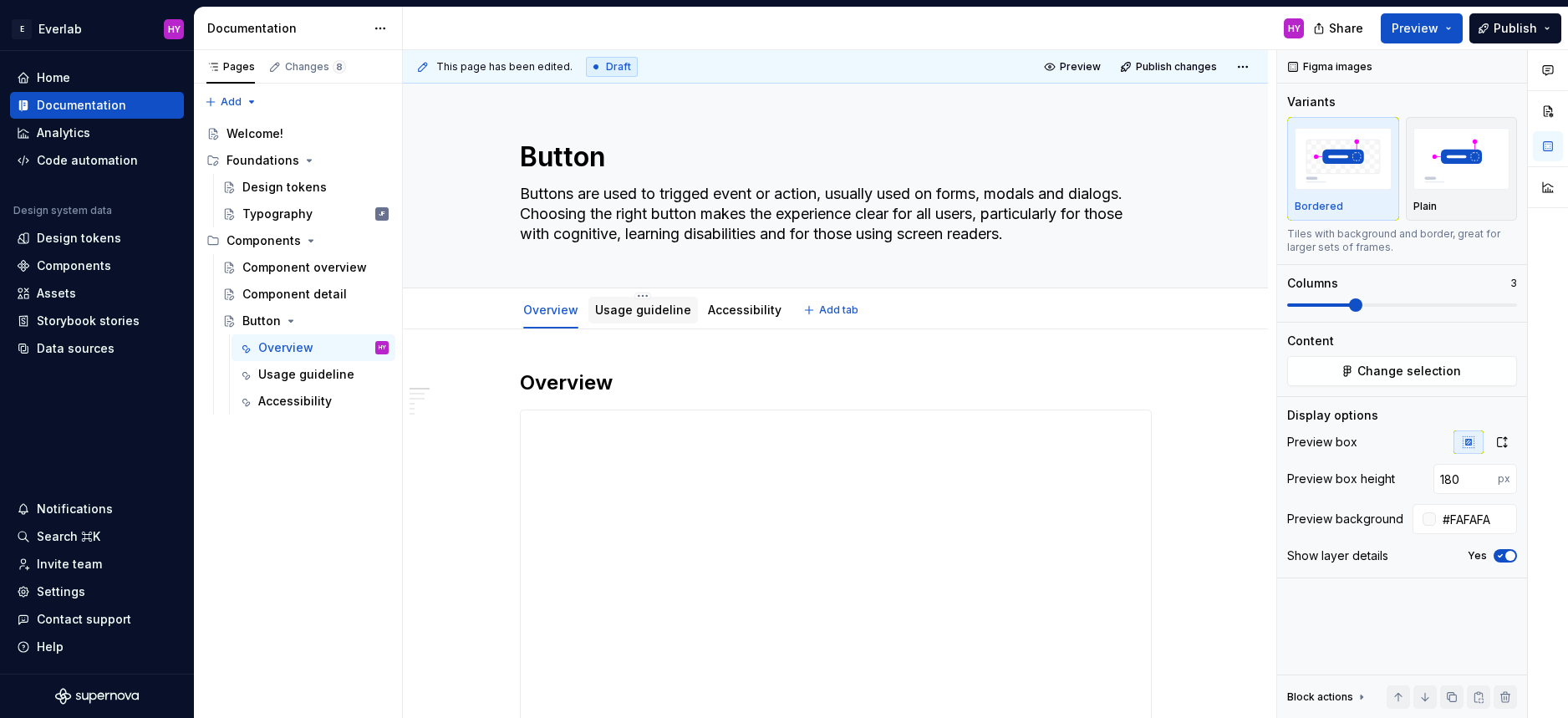 click on "Usage guideline" at bounding box center [643, 310] 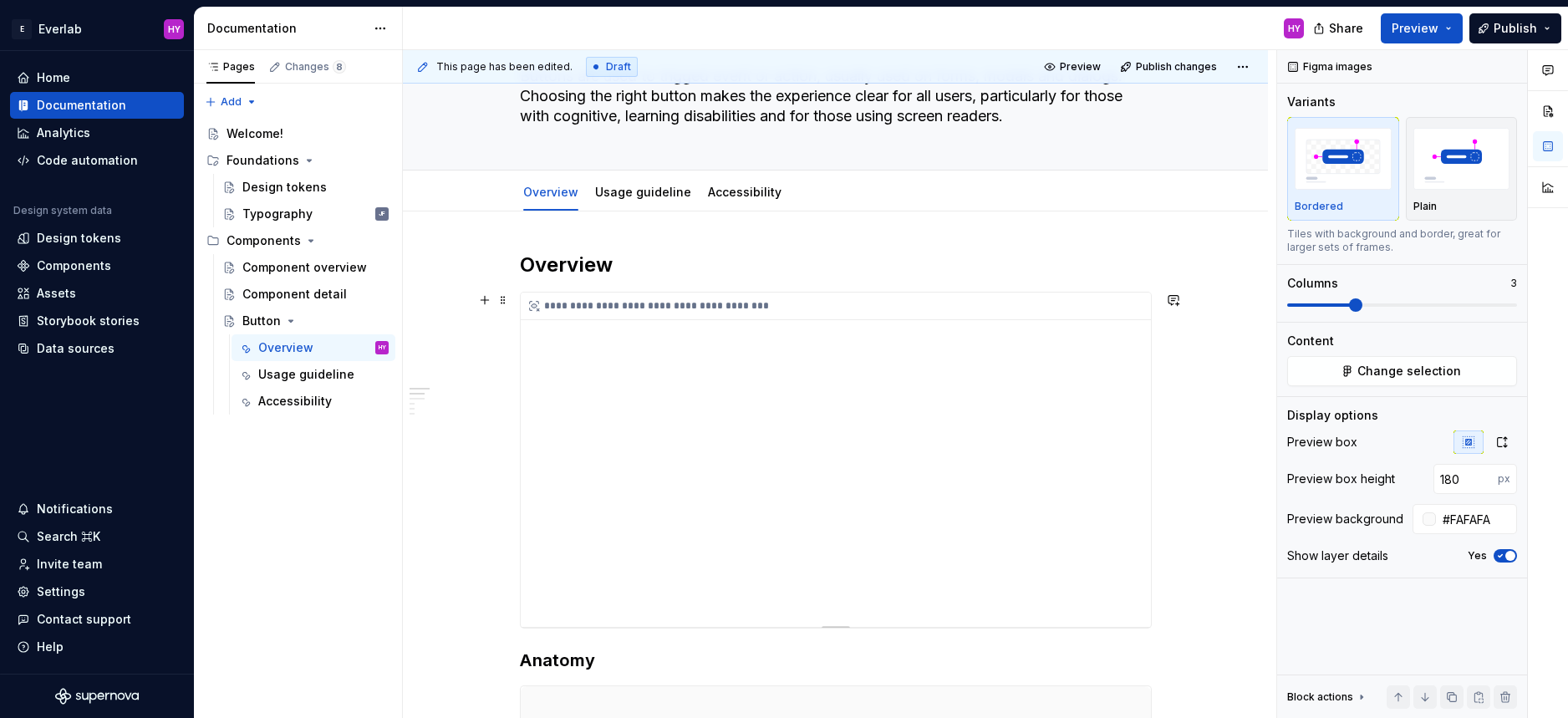 scroll, scrollTop: 102, scrollLeft: 0, axis: vertical 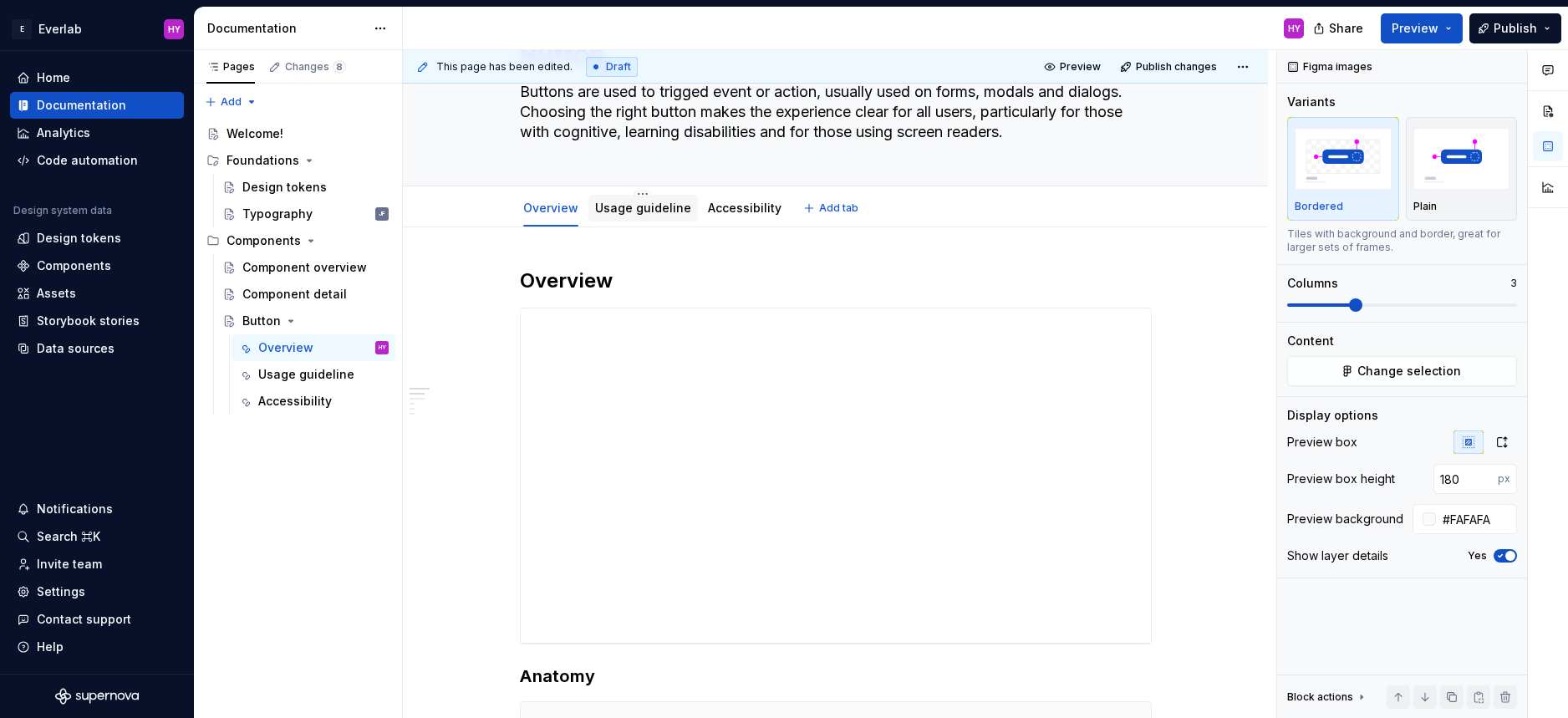 click on "Usage guideline" at bounding box center [643, 207] 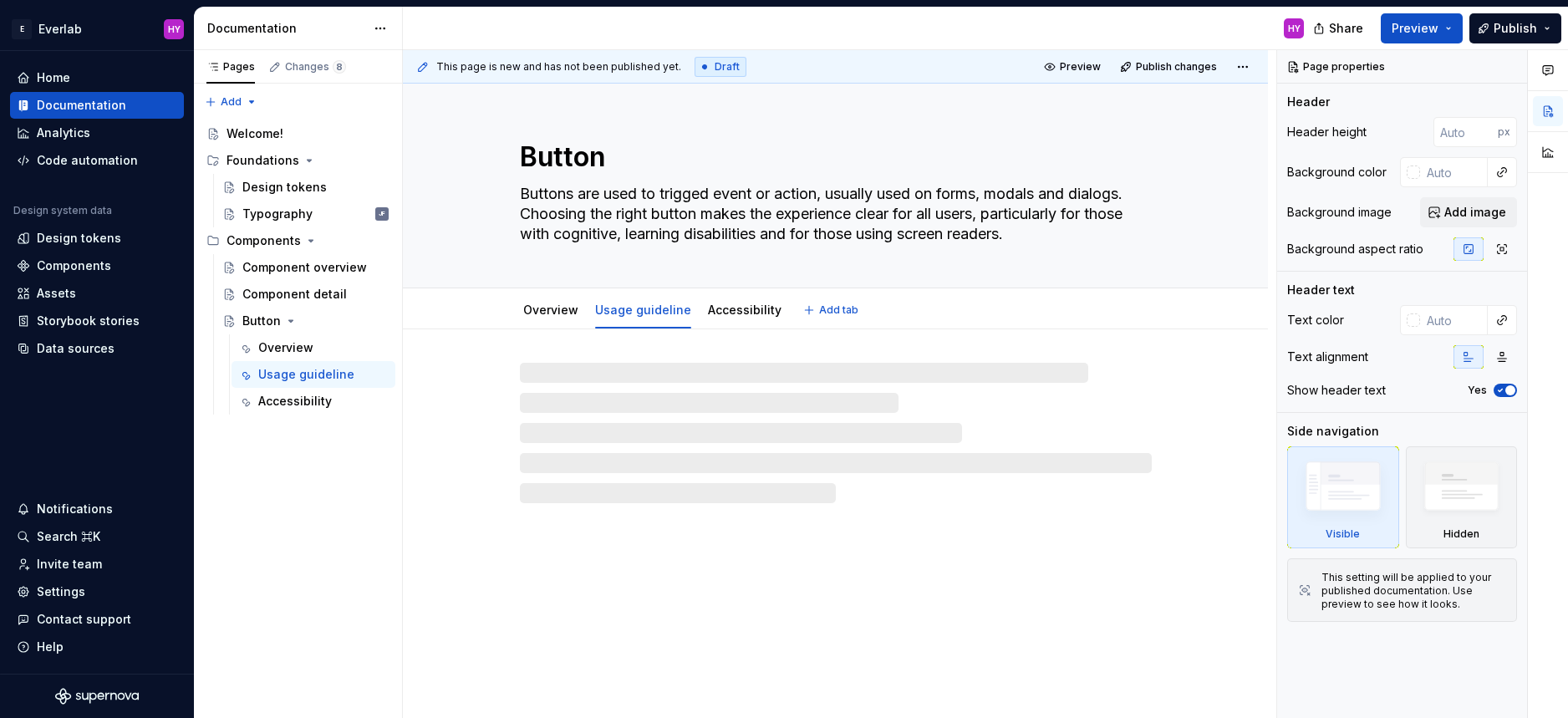 click on "Buttons are used to trigged event or action, usually used on forms, modals and dialogs.
Choosing the right button makes the experience clear for all users, particularly for those with cognitive, learning disabilities and for those using screen readers." at bounding box center [832, 214] 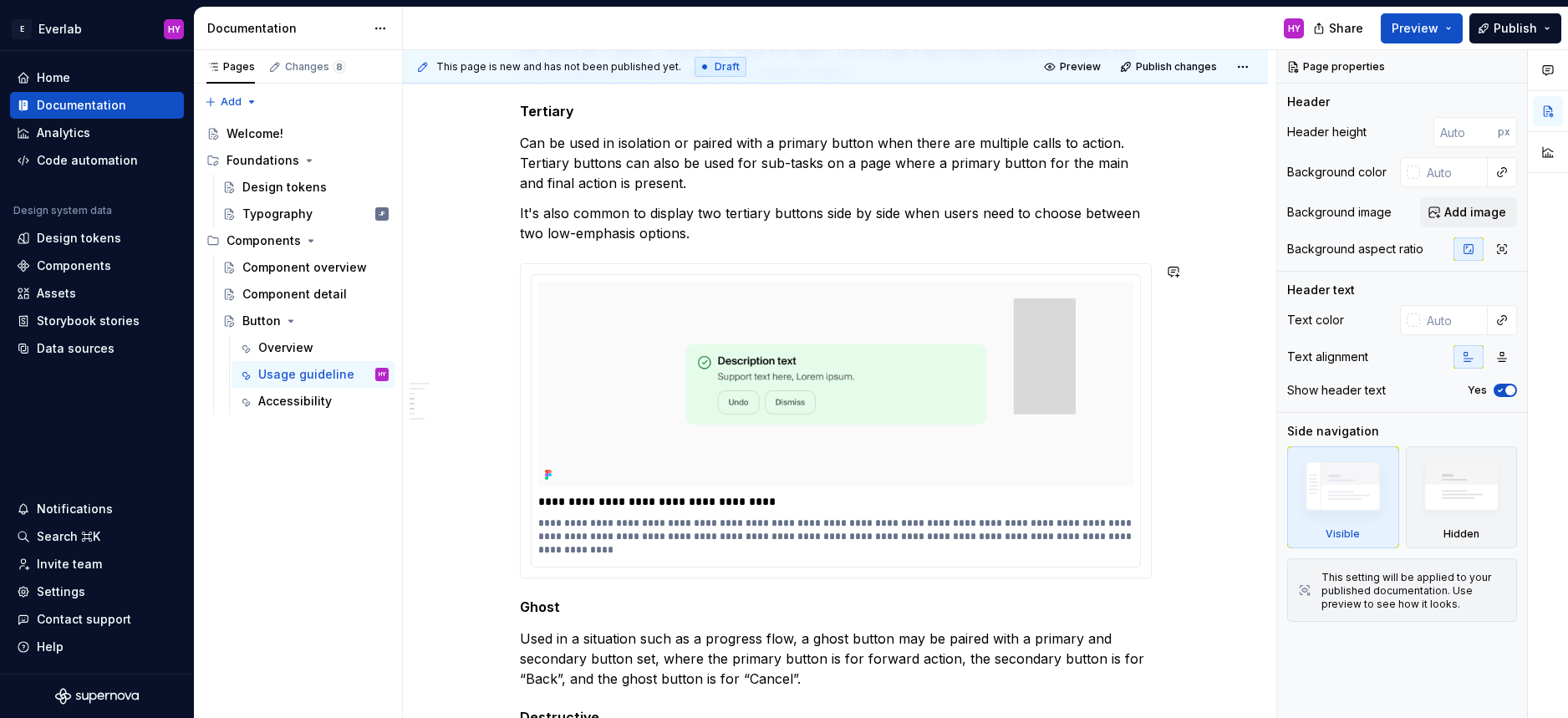 scroll, scrollTop: 894, scrollLeft: 0, axis: vertical 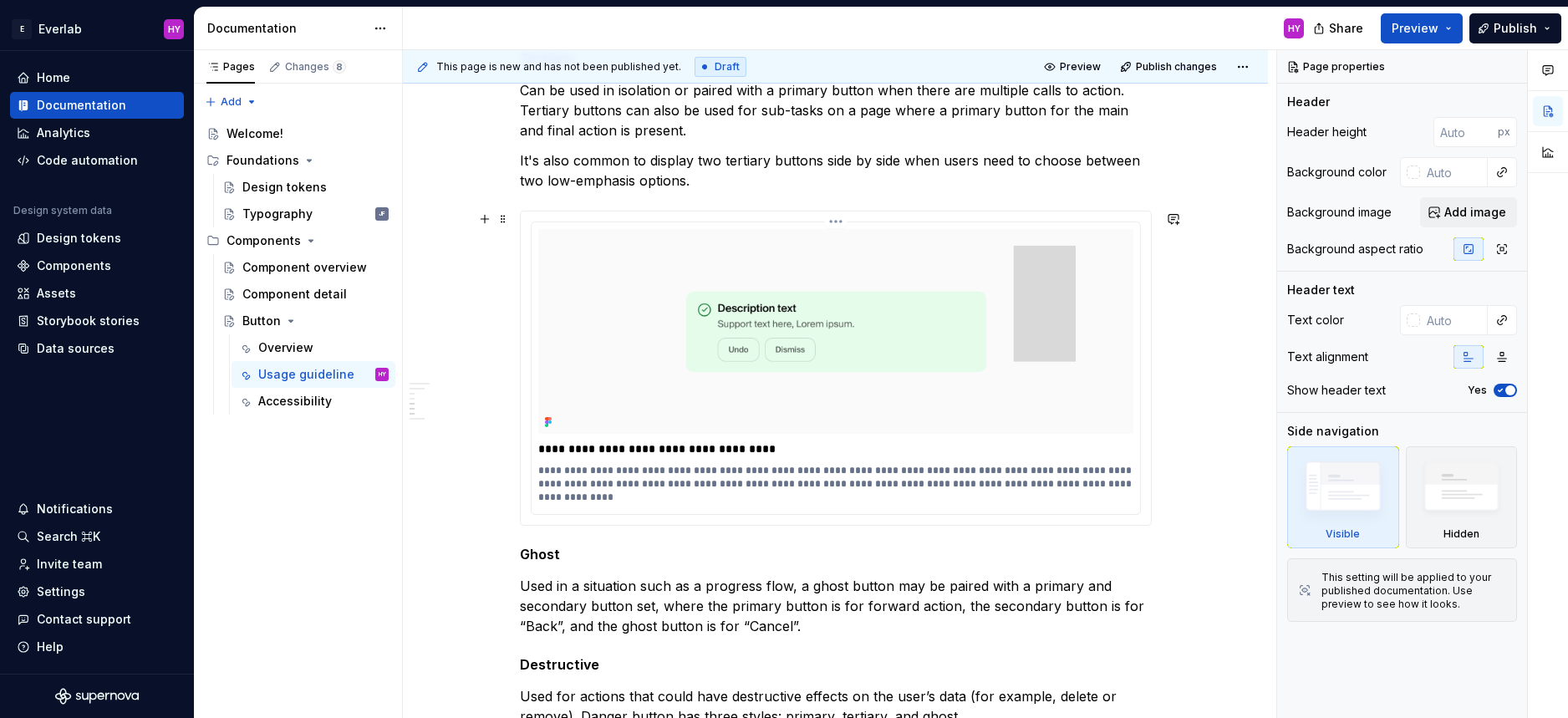 click on "**********" at bounding box center [836, 484] 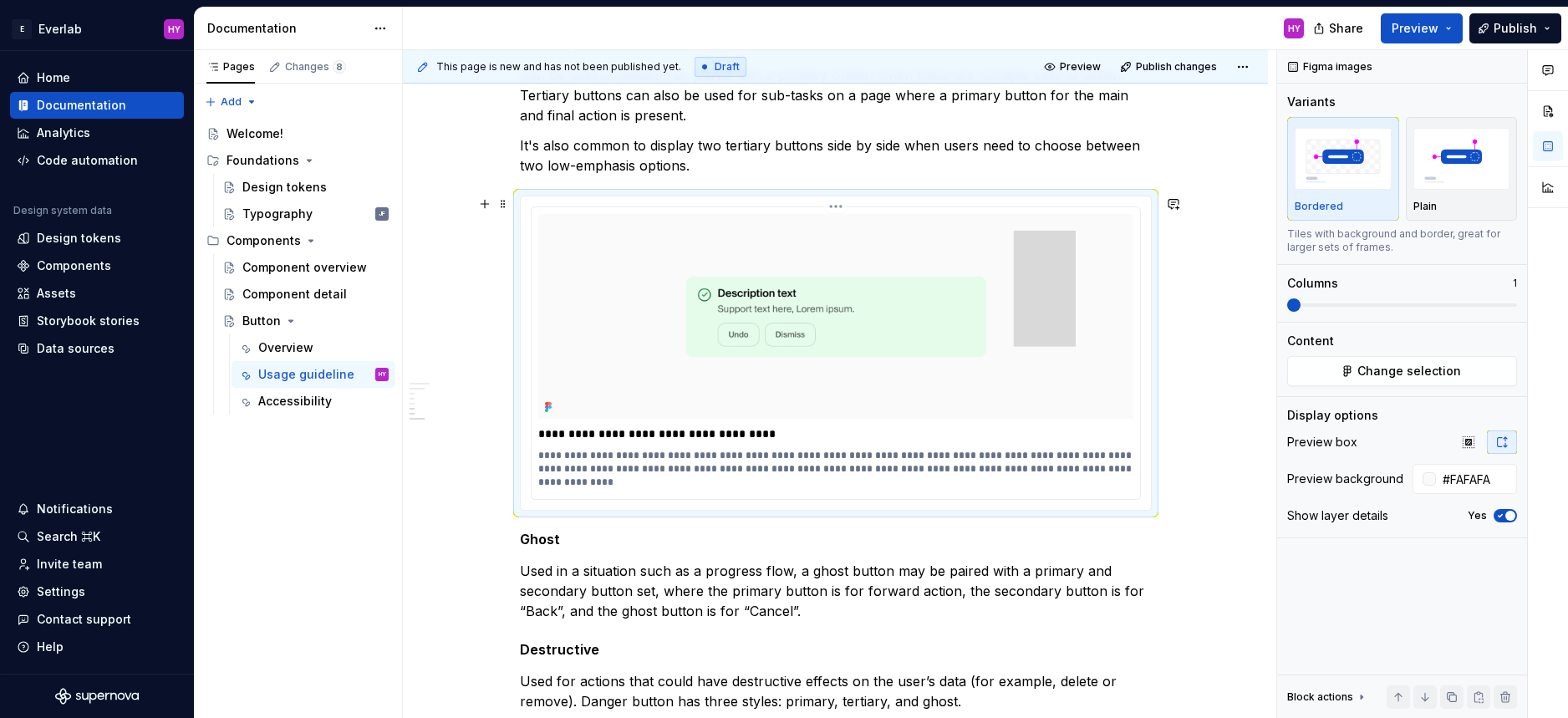 scroll, scrollTop: 1053, scrollLeft: 0, axis: vertical 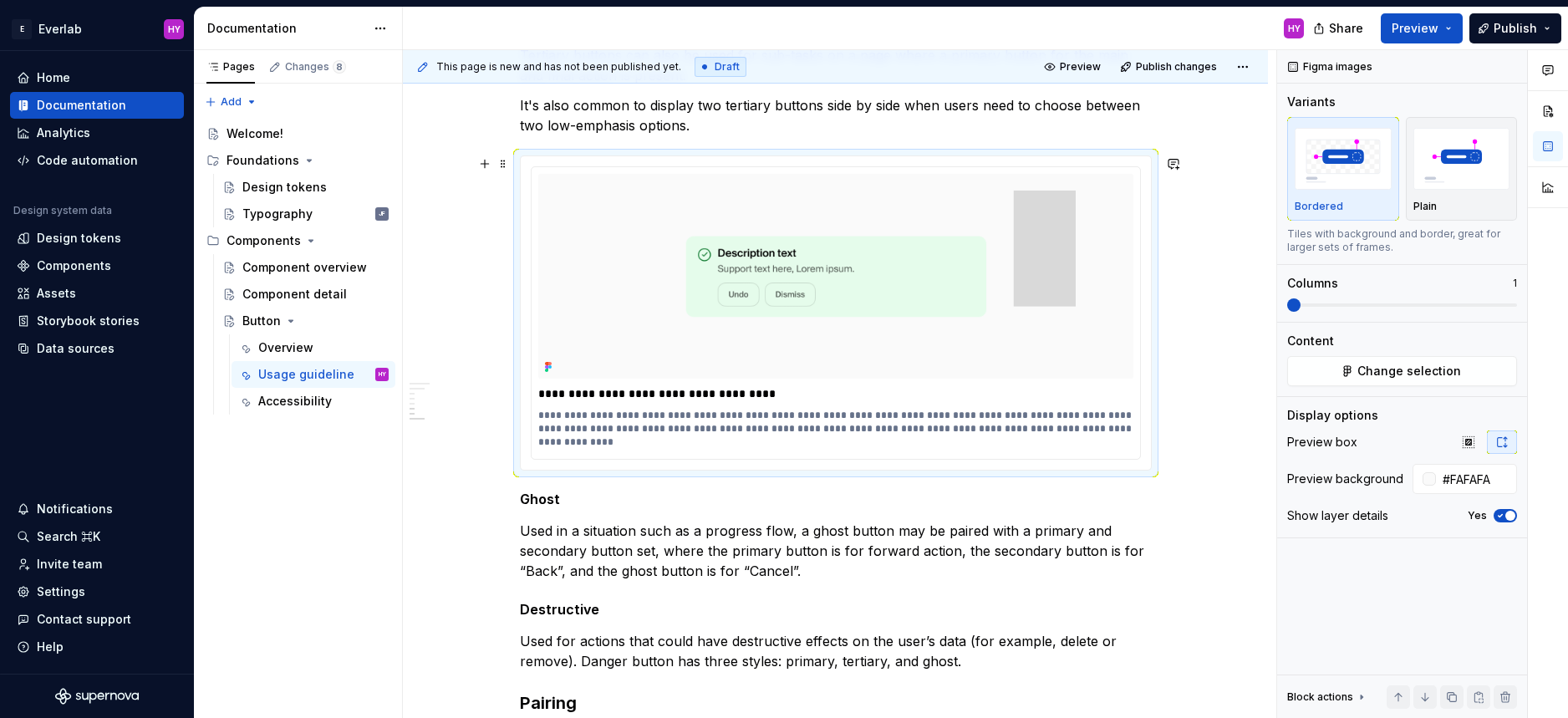 click on "**********" at bounding box center (835, 237) 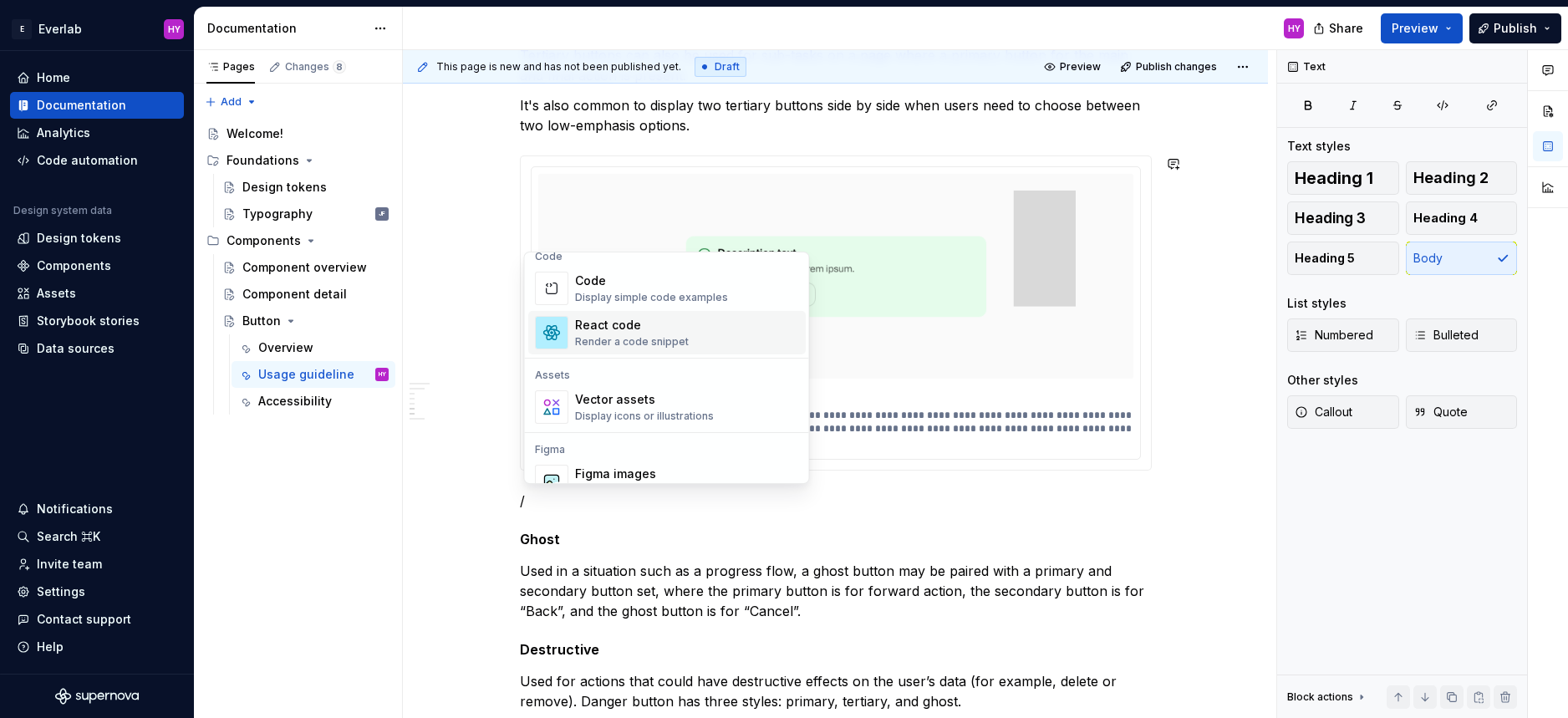 scroll, scrollTop: 1404, scrollLeft: 0, axis: vertical 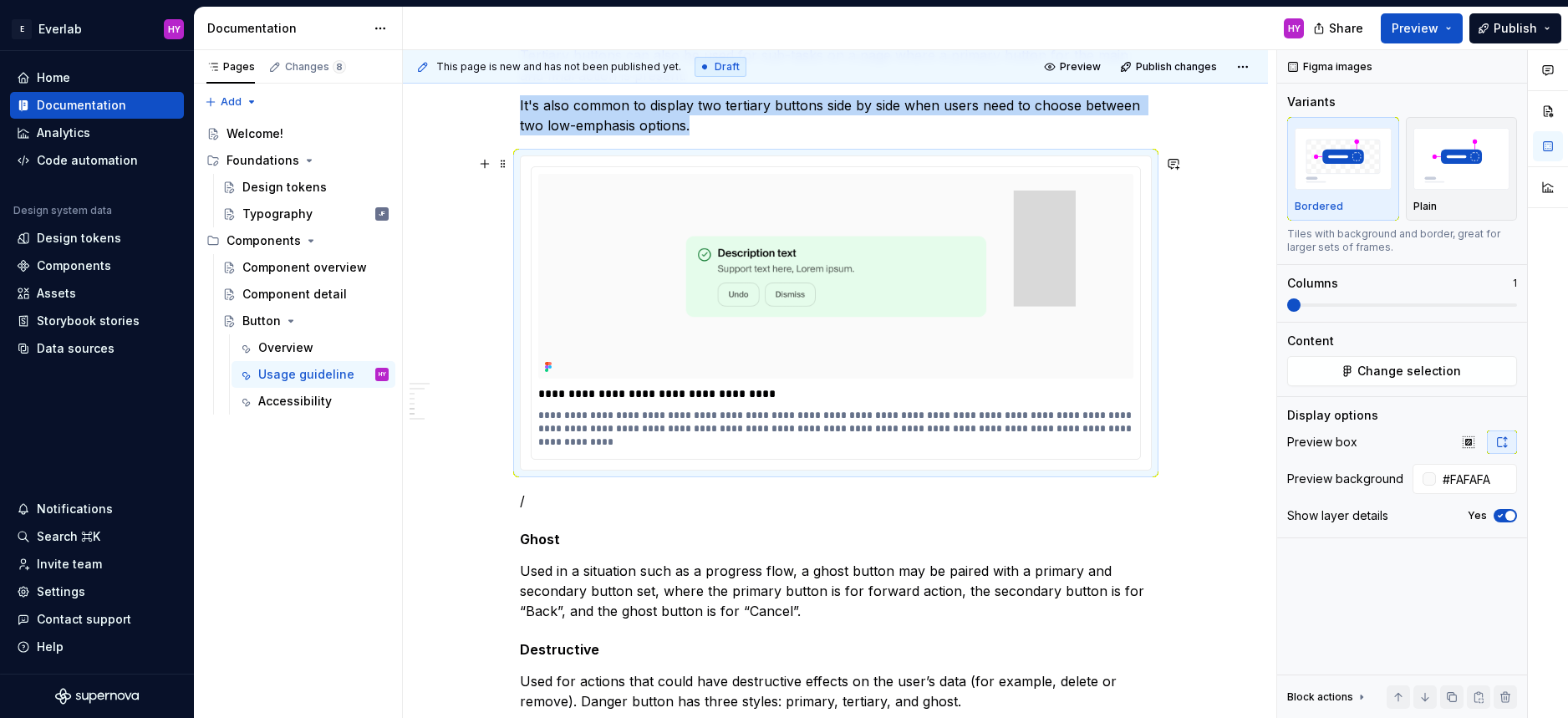 click on "**********" at bounding box center [836, 313] 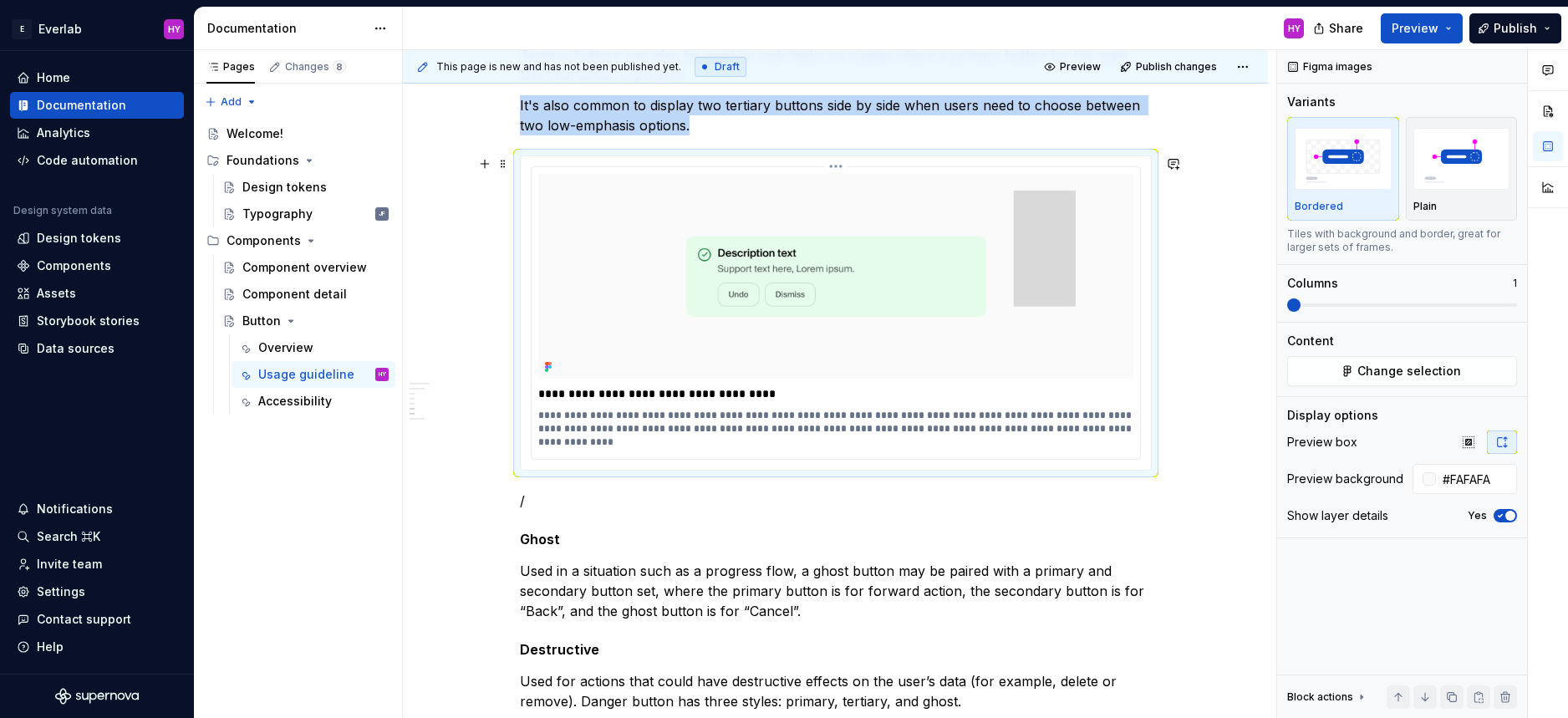 type on "*" 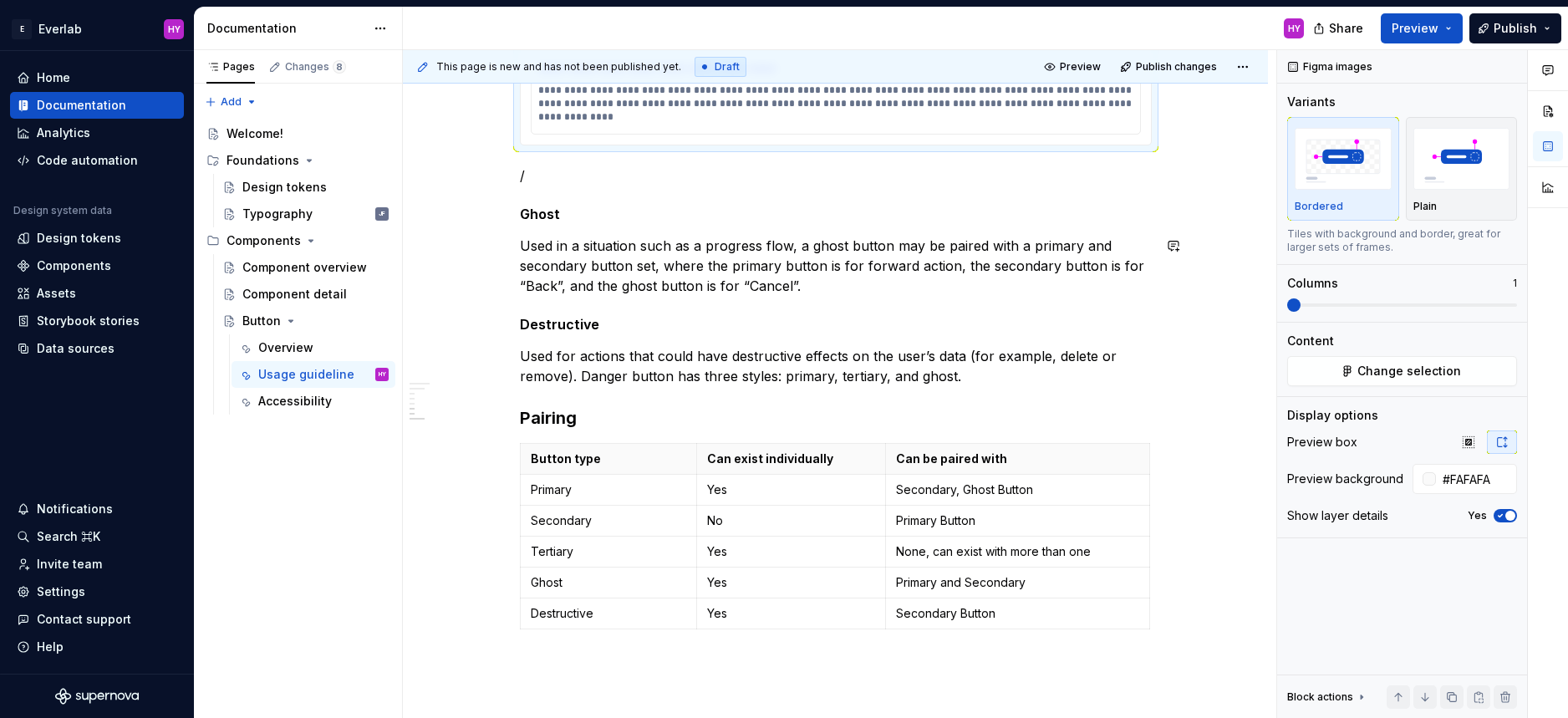 scroll, scrollTop: 1497, scrollLeft: 0, axis: vertical 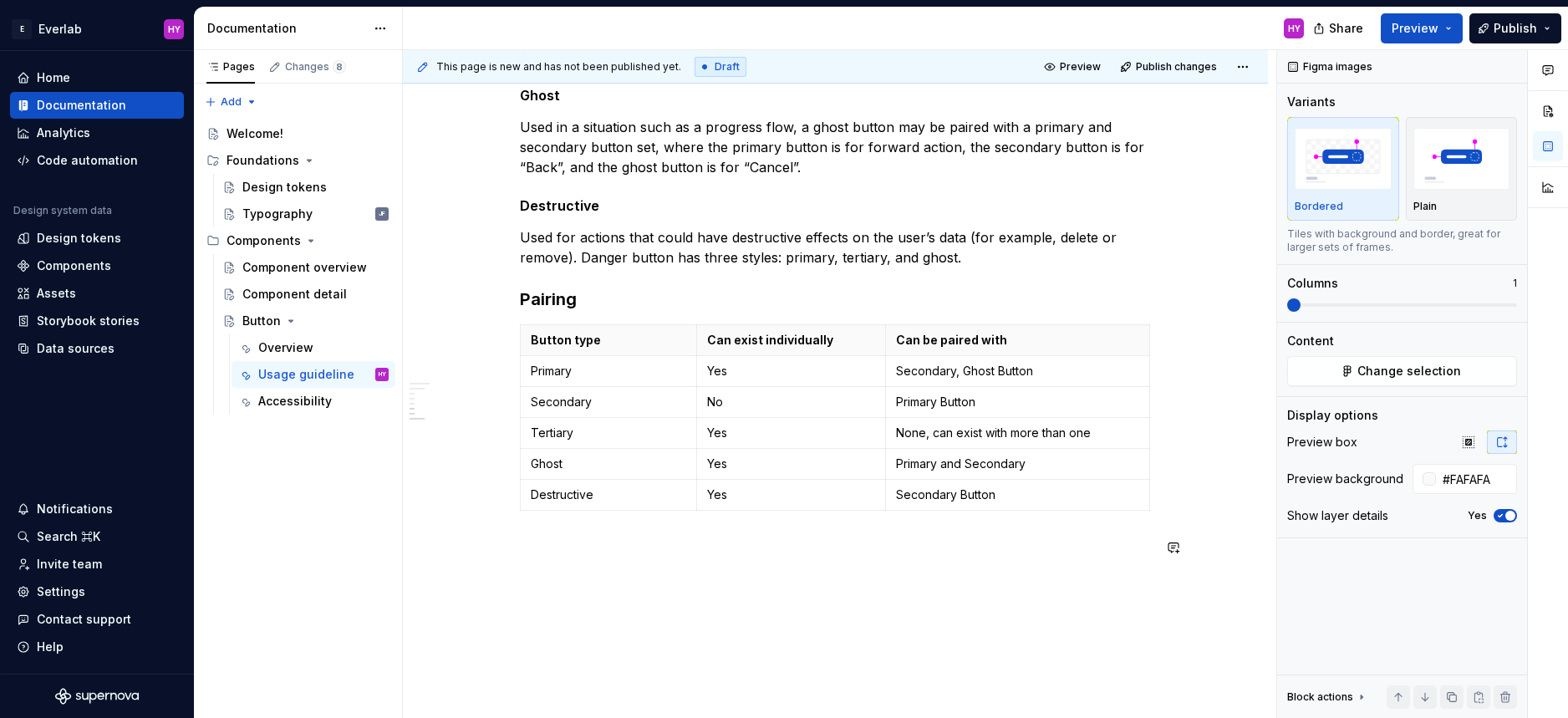 click on "**********" at bounding box center (836, -285) 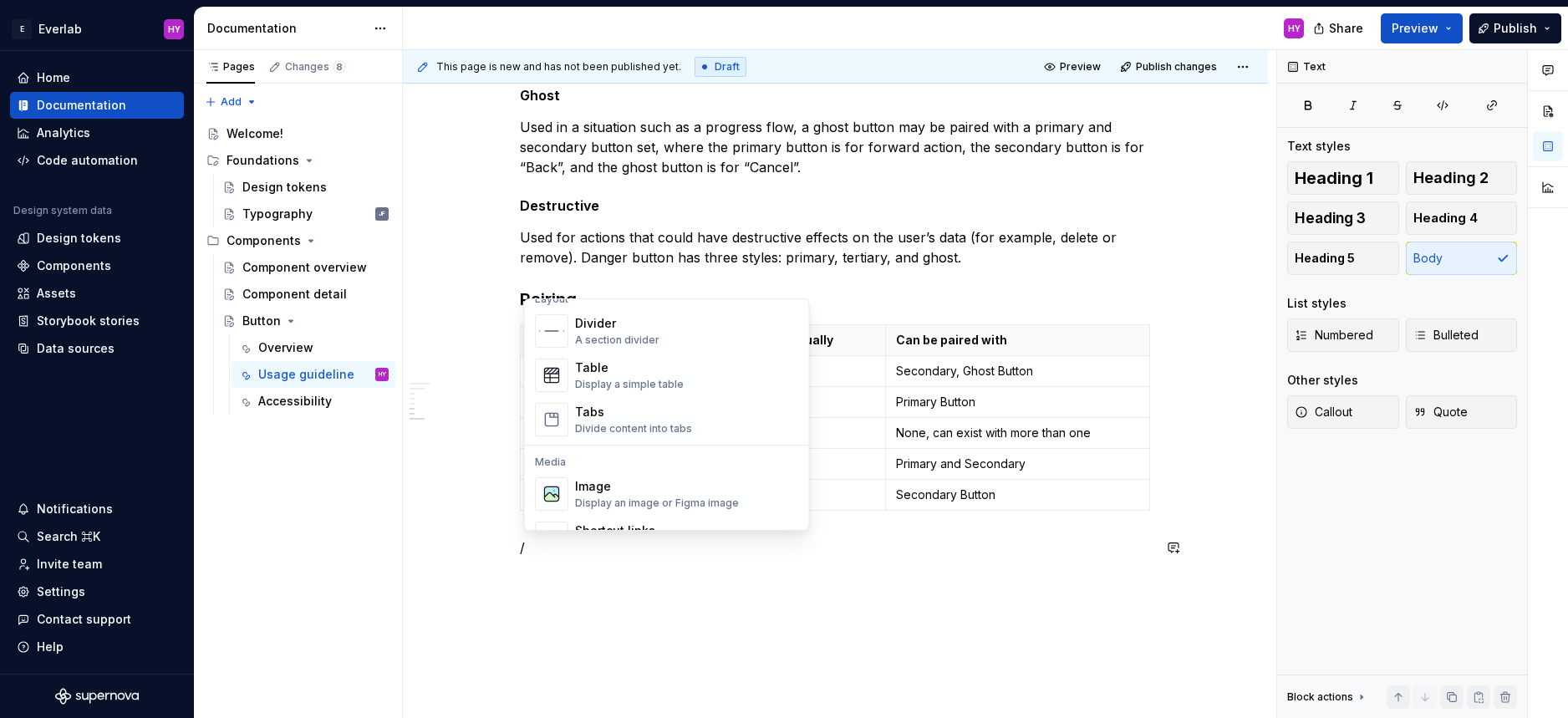 scroll, scrollTop: 564, scrollLeft: 0, axis: vertical 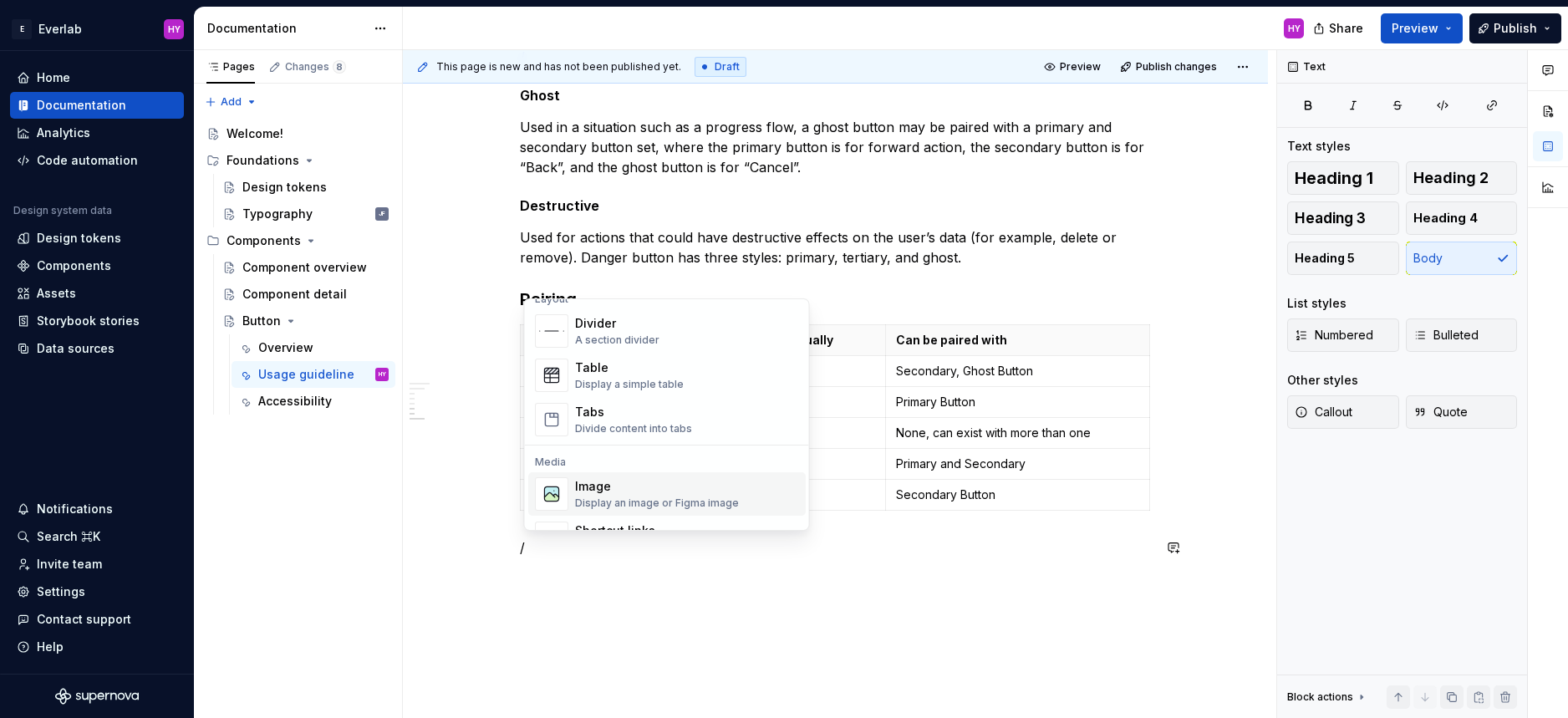 click on "**********" at bounding box center (836, -275) 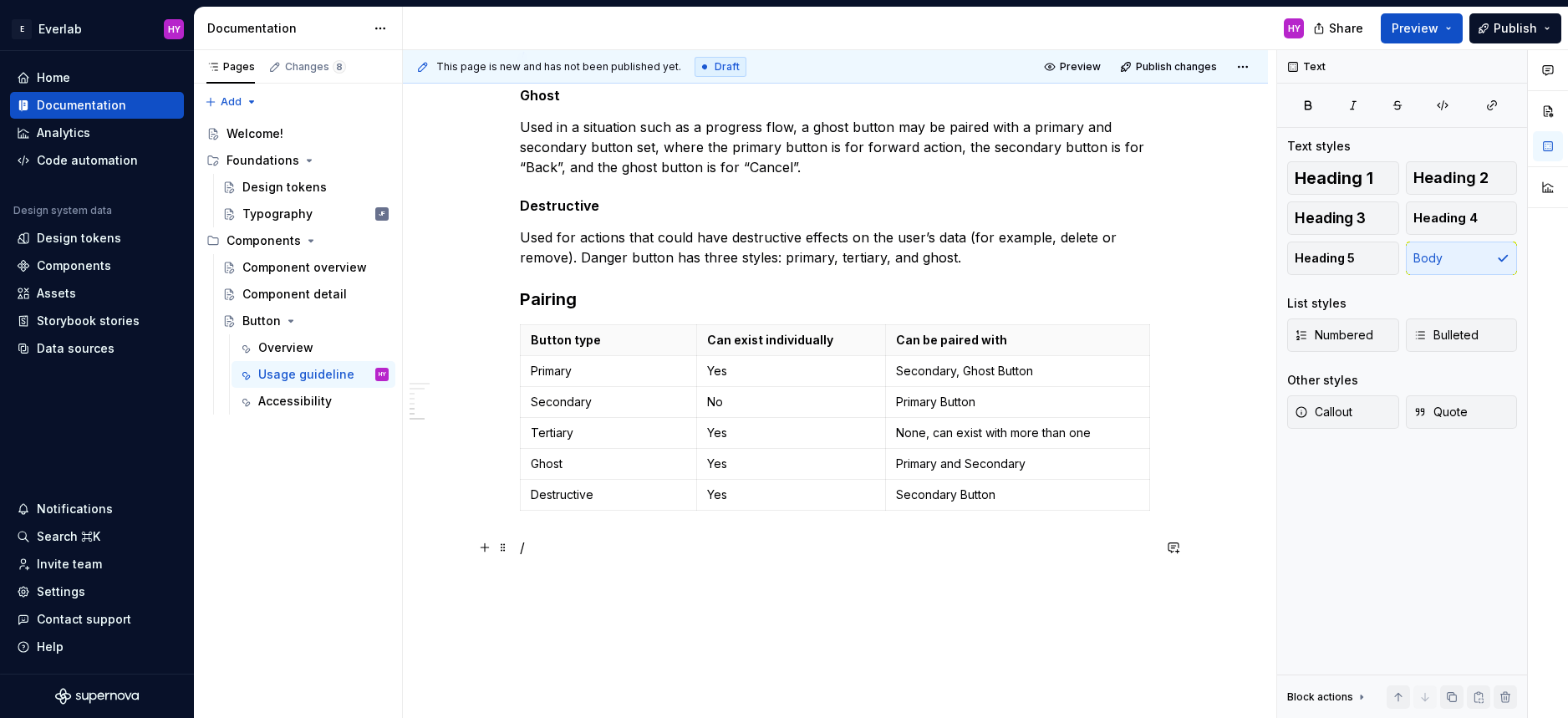 click on "/" at bounding box center [836, 547] 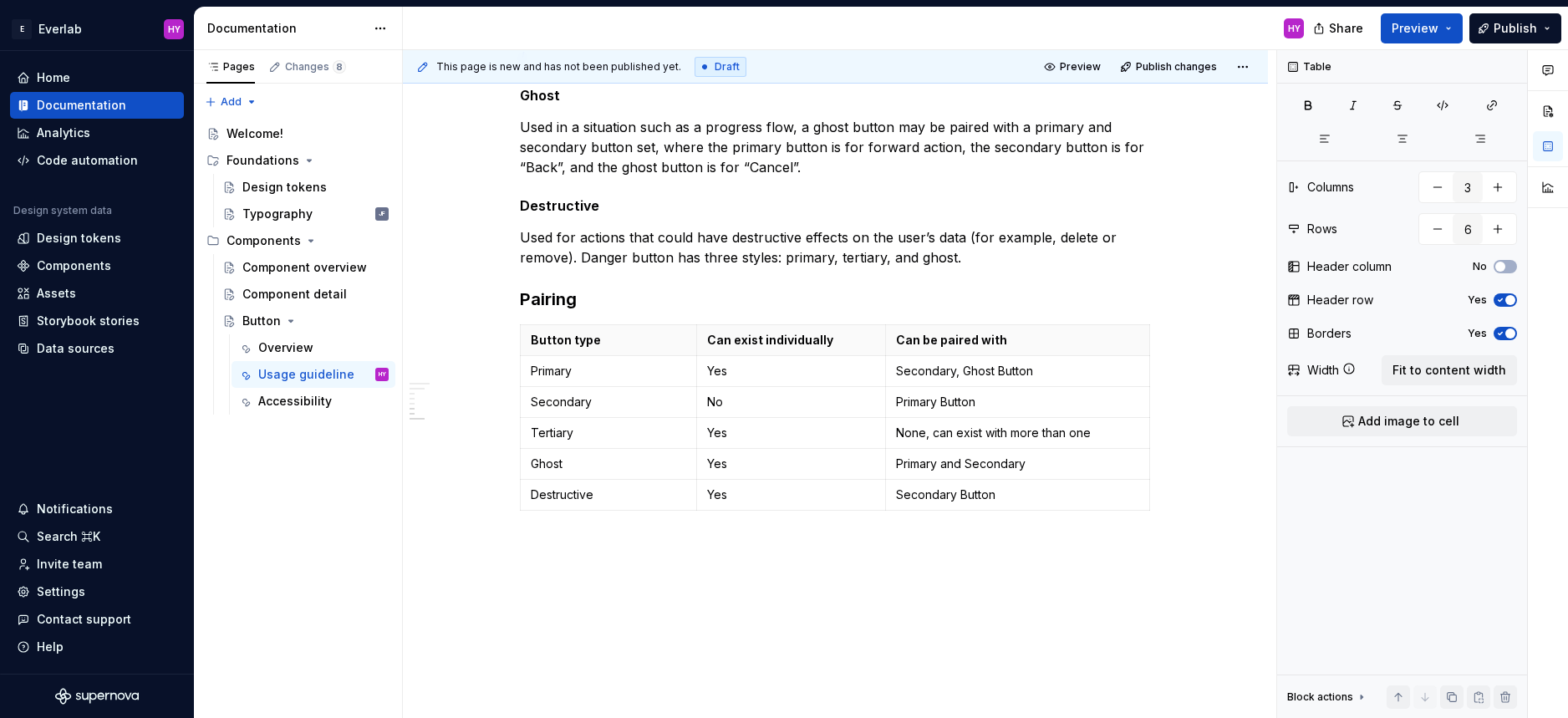 click on "**********" at bounding box center [835, -207] 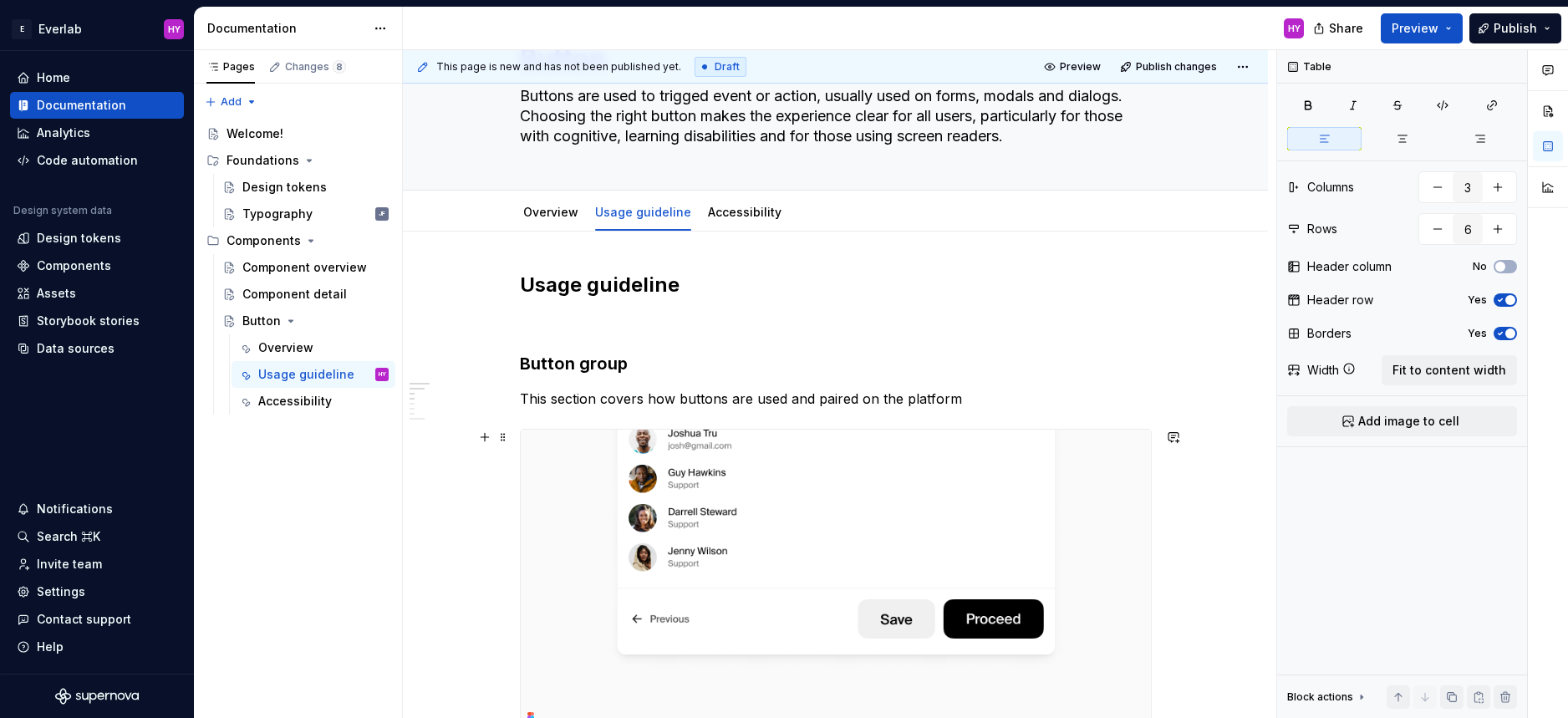 scroll, scrollTop: 0, scrollLeft: 0, axis: both 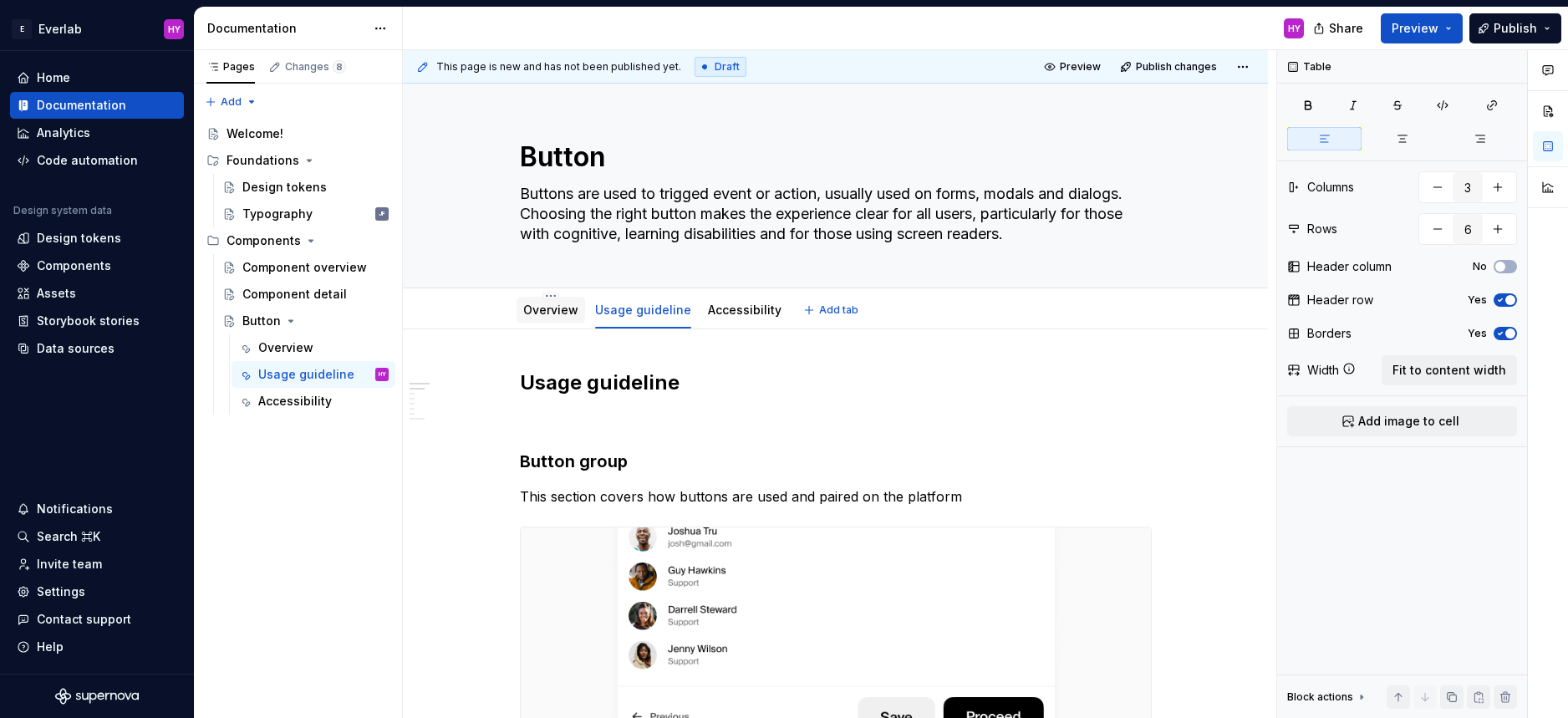 click on "Overview" at bounding box center [551, 309] 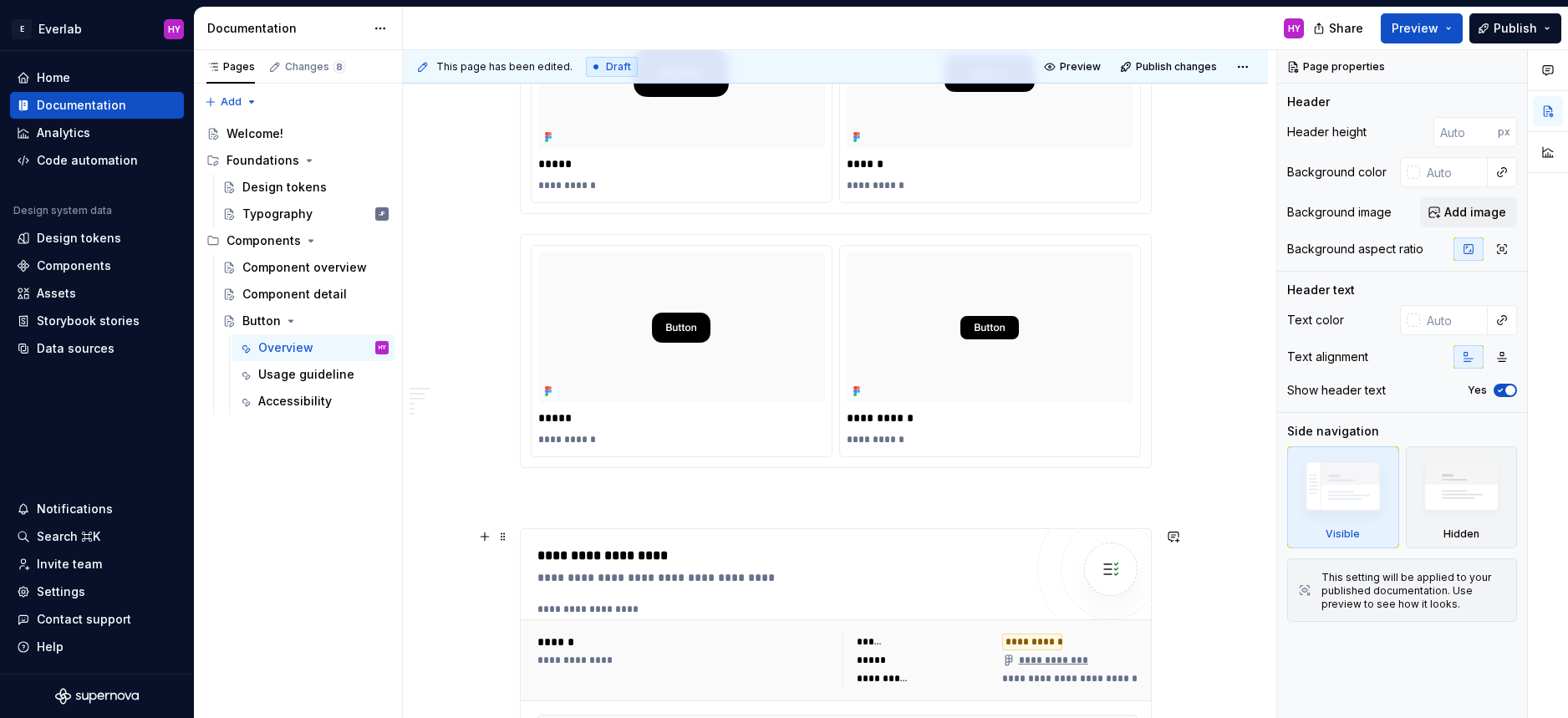 scroll, scrollTop: 2314, scrollLeft: 0, axis: vertical 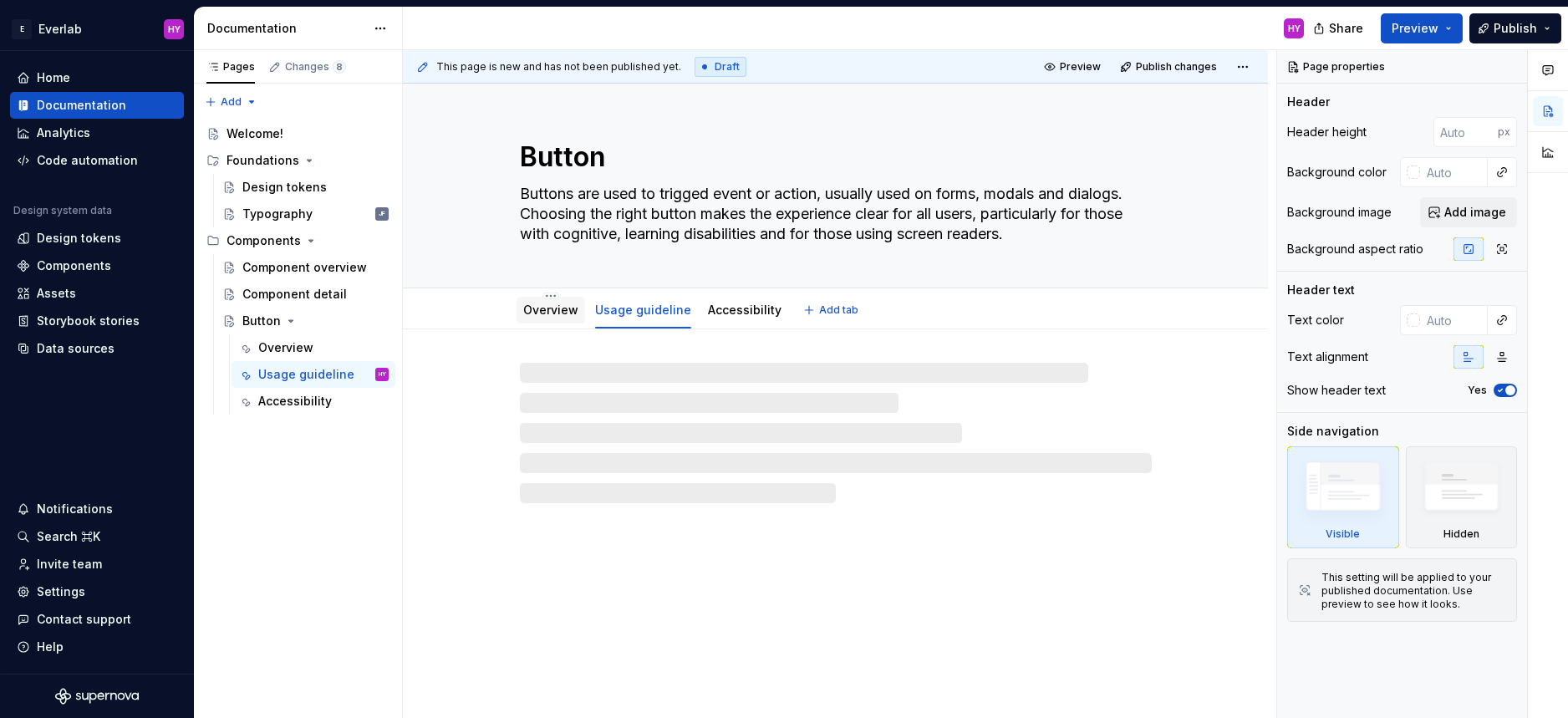 click on "Overview" at bounding box center (551, 310) 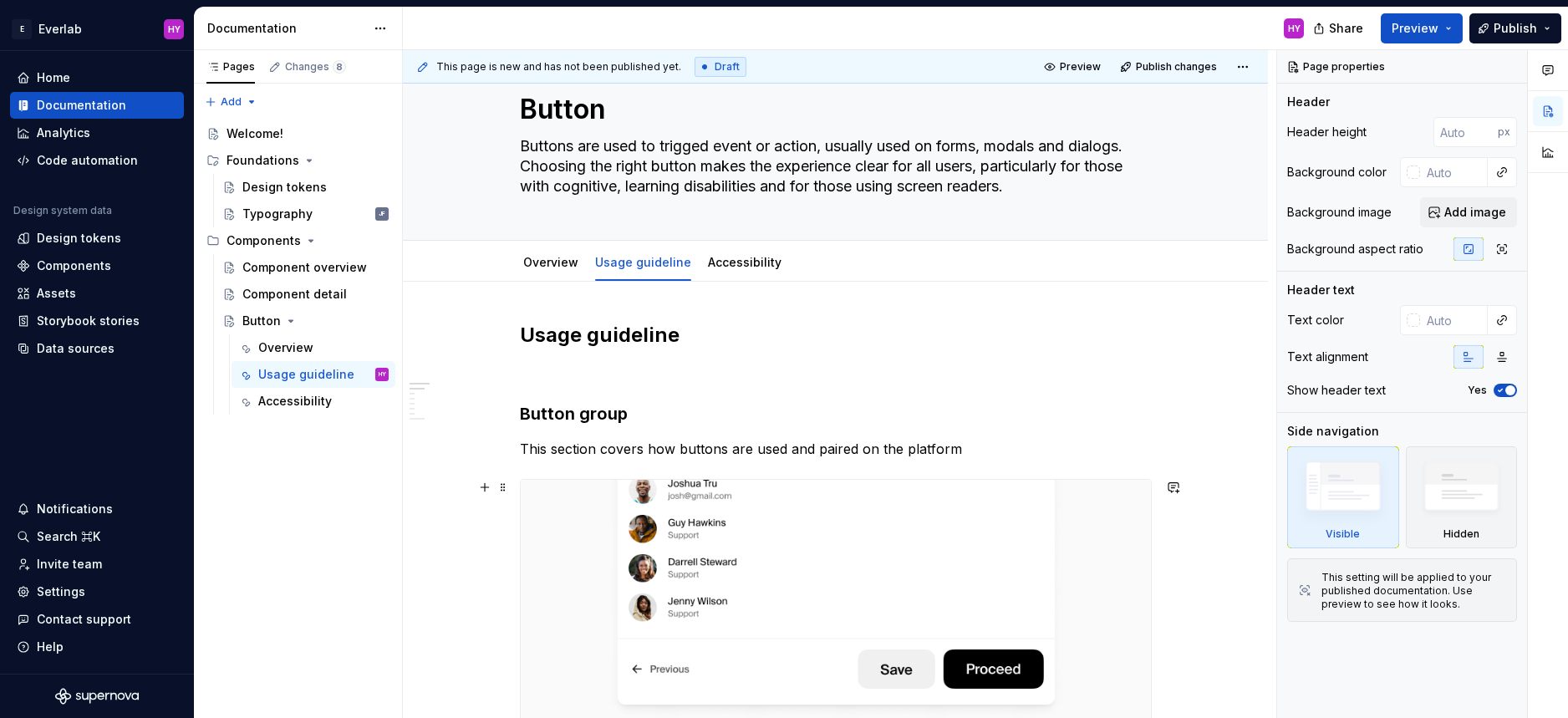 scroll, scrollTop: 0, scrollLeft: 0, axis: both 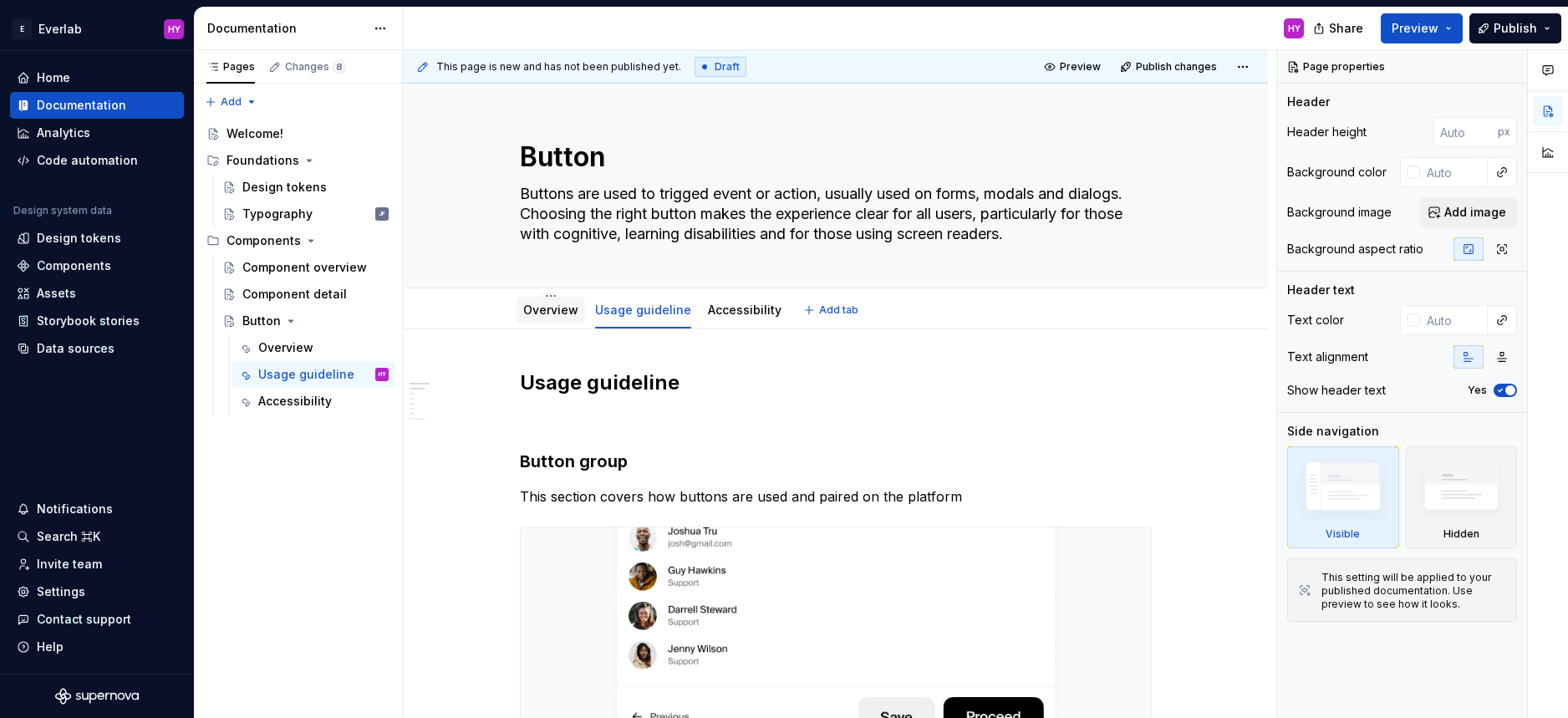 click on "Overview" at bounding box center (551, 309) 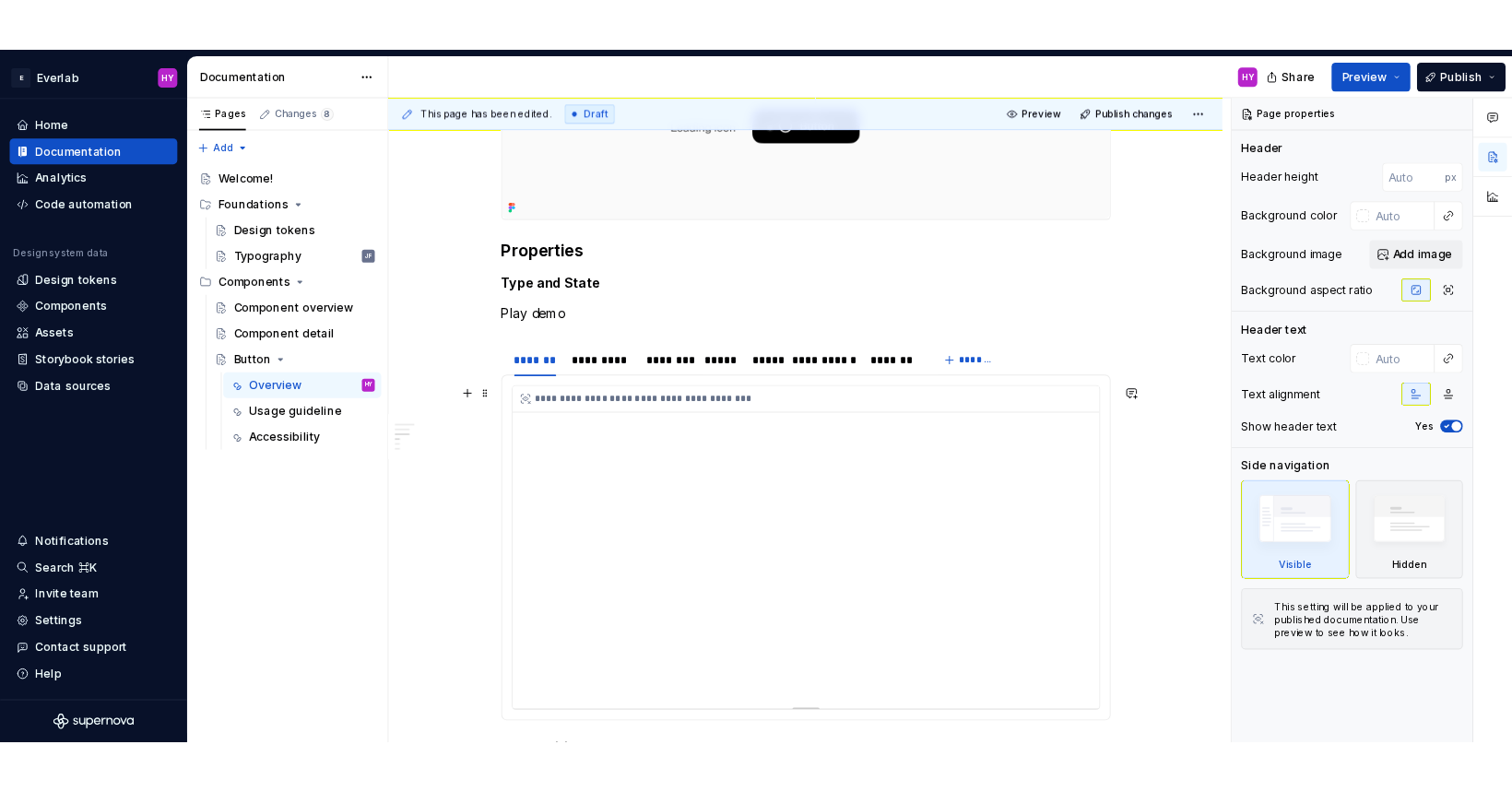 scroll, scrollTop: 908, scrollLeft: 0, axis: vertical 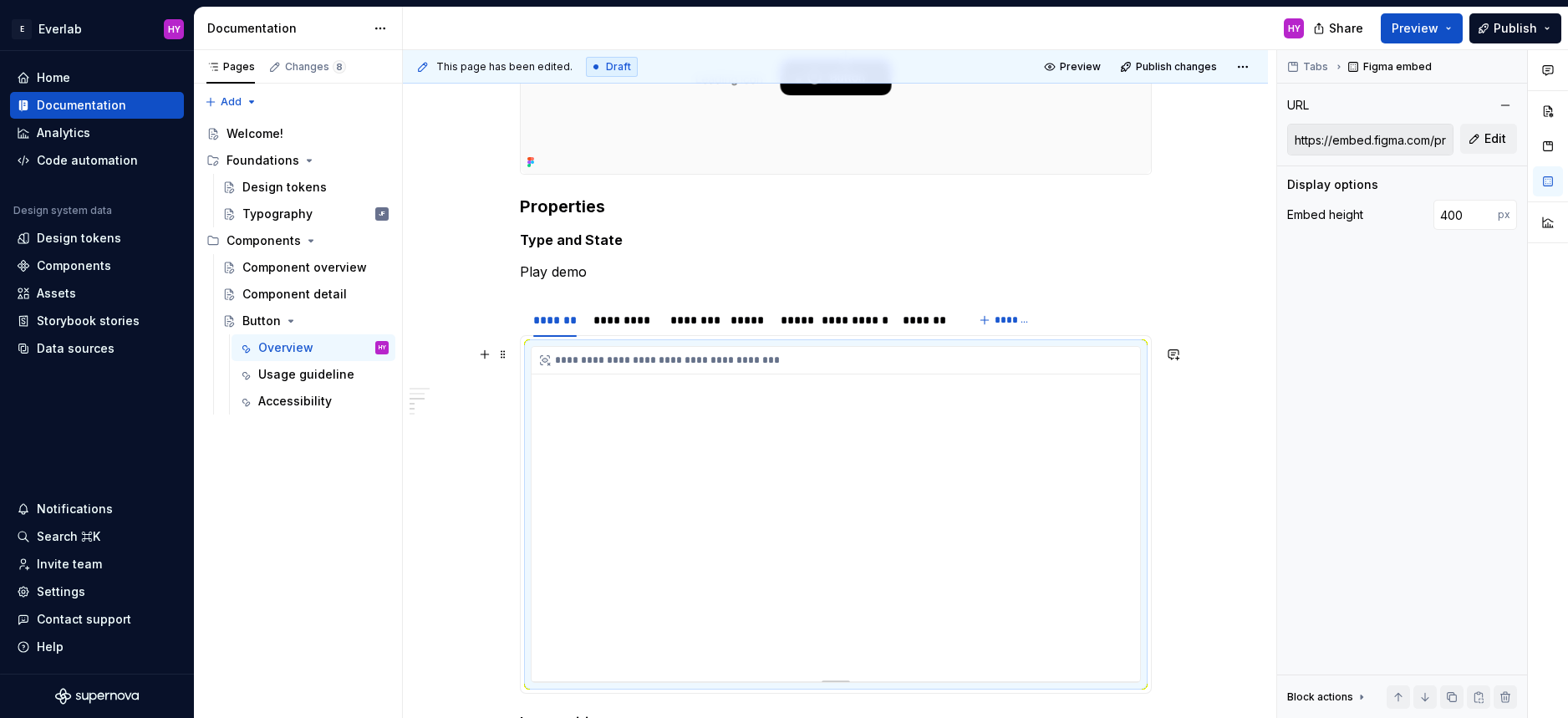 click on "**********" at bounding box center (836, 514) 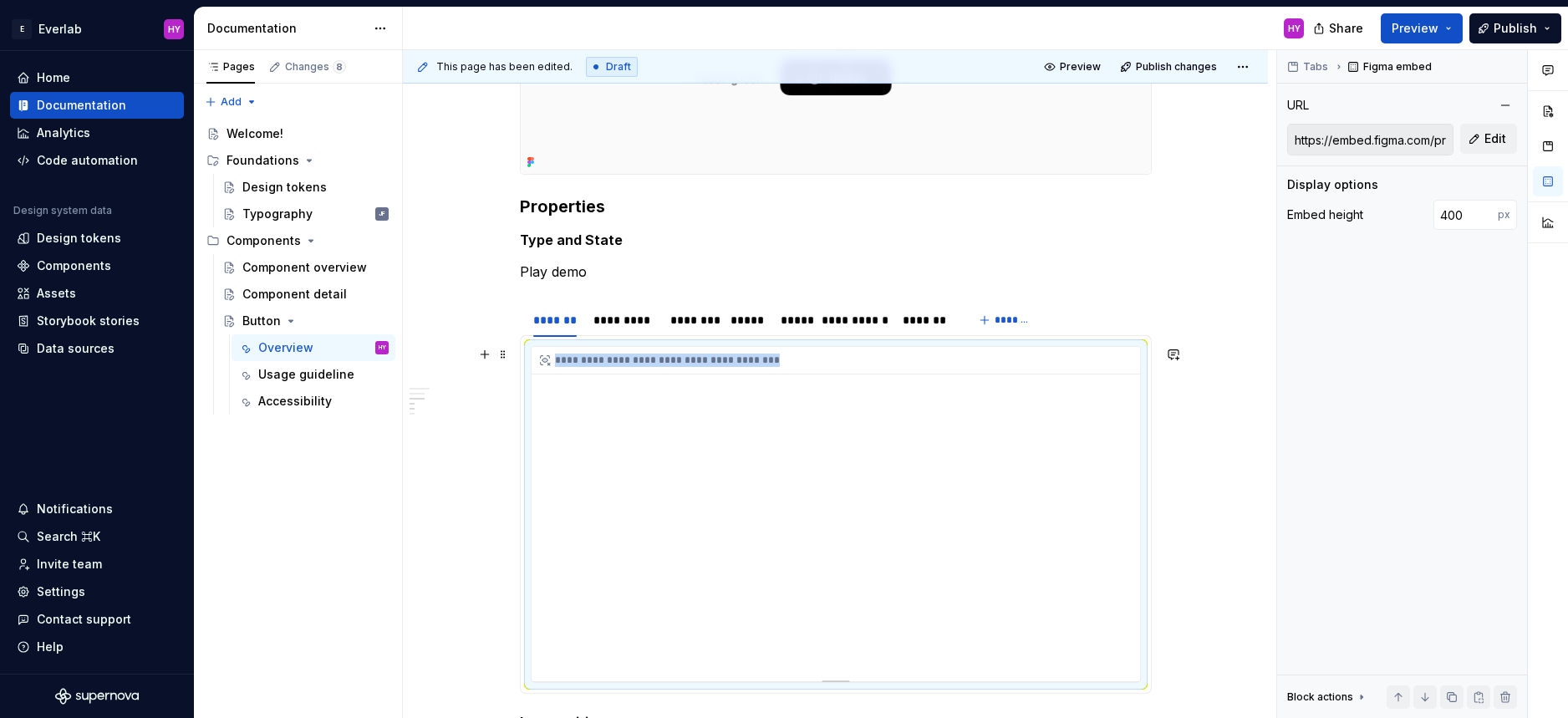 click on "**********" at bounding box center (836, 514) 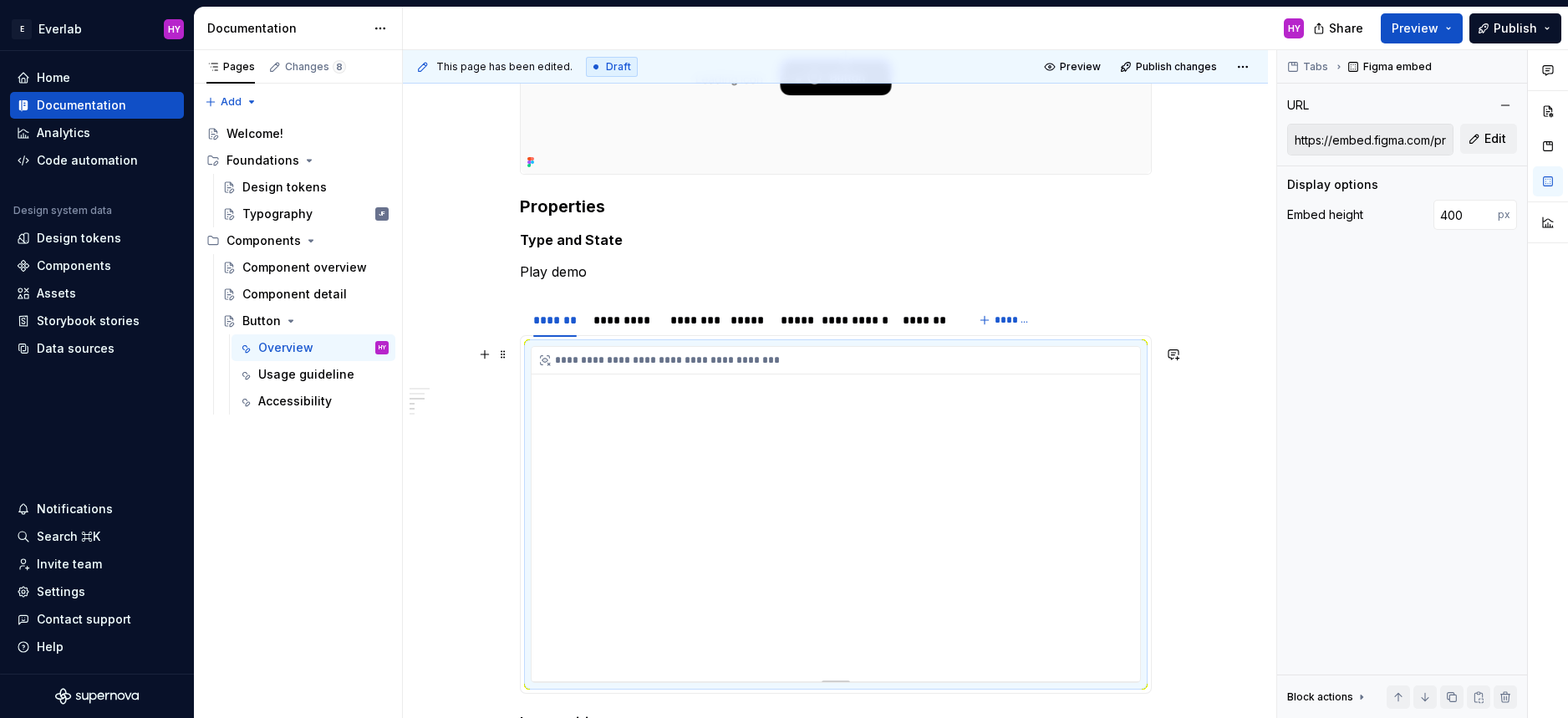 click on "**********" at bounding box center (836, 360) 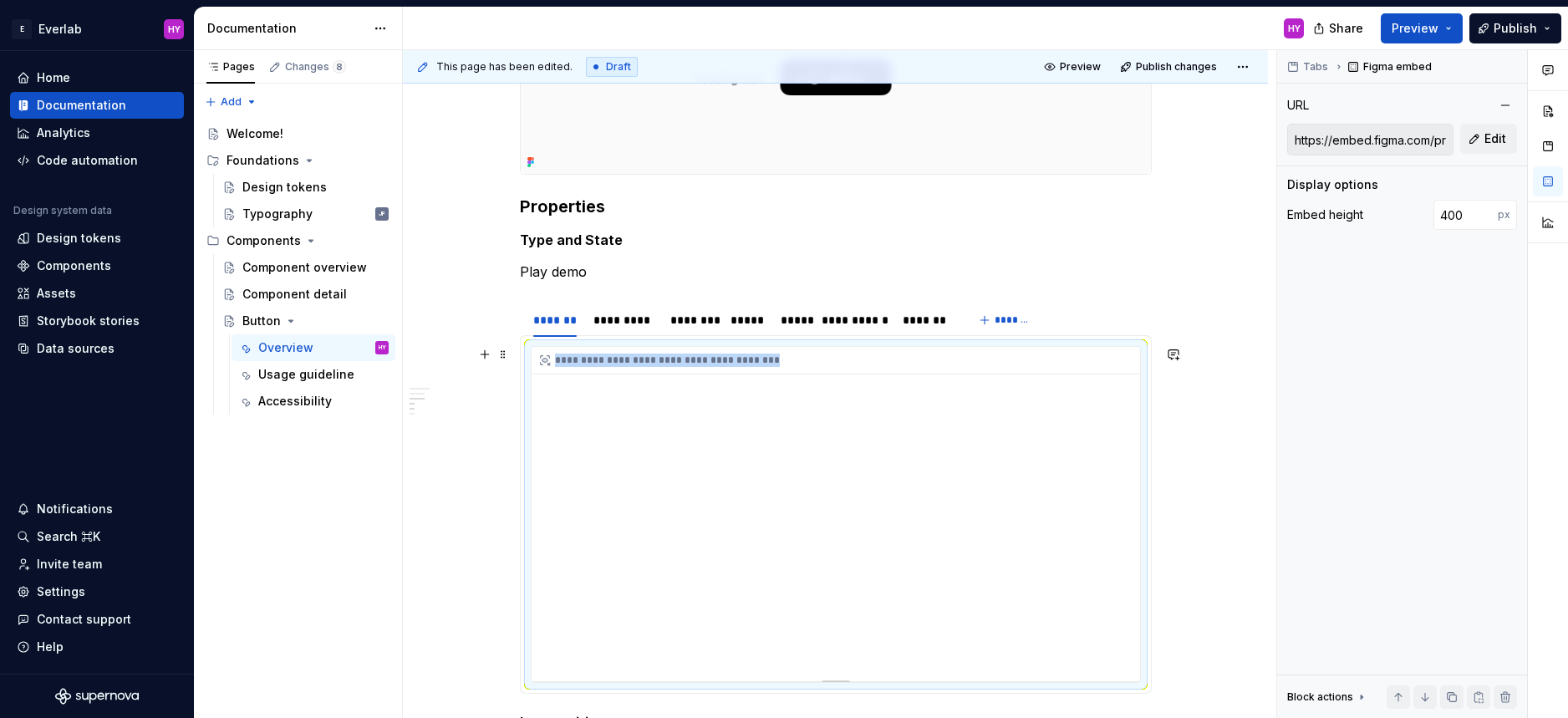 click on "**********" at bounding box center [836, 514] 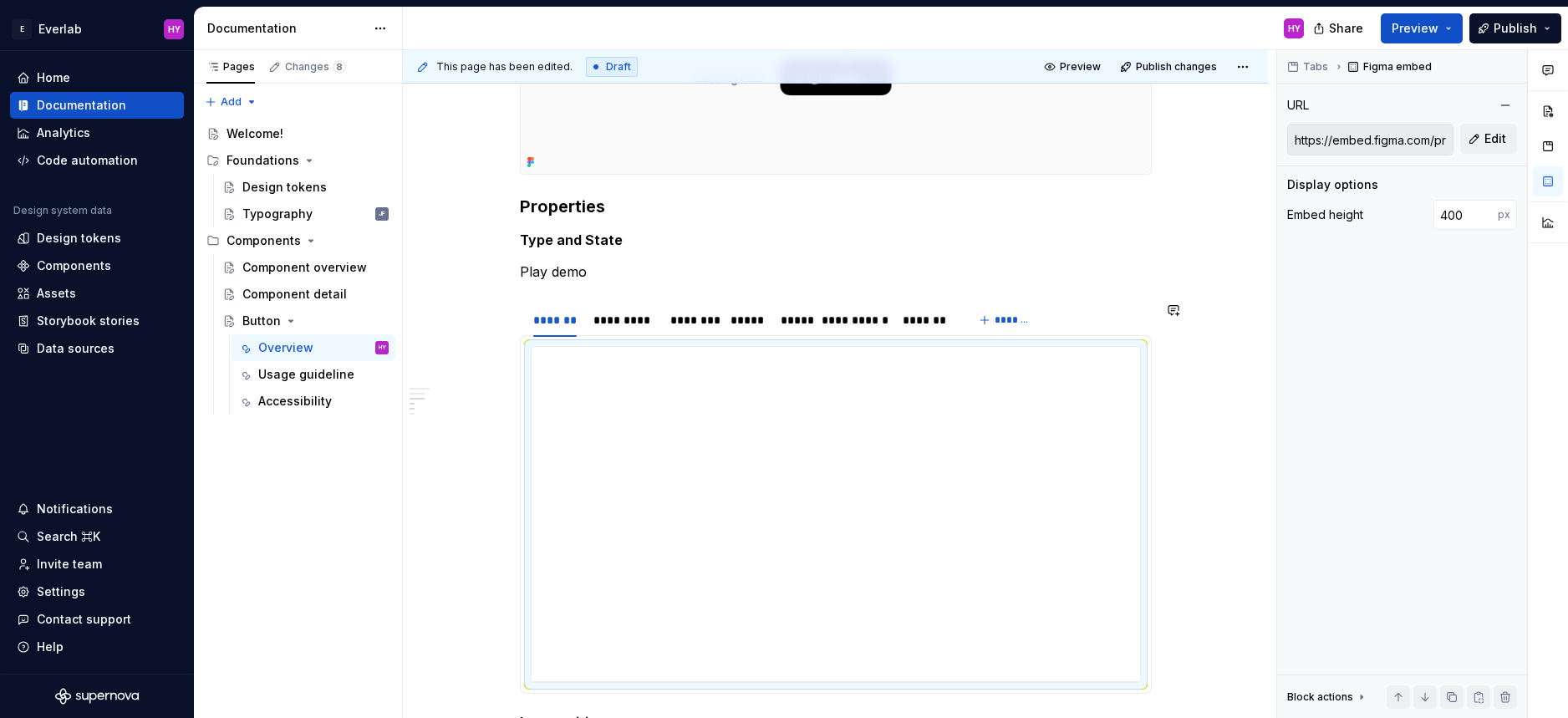 click on "**********" at bounding box center (836, 759) 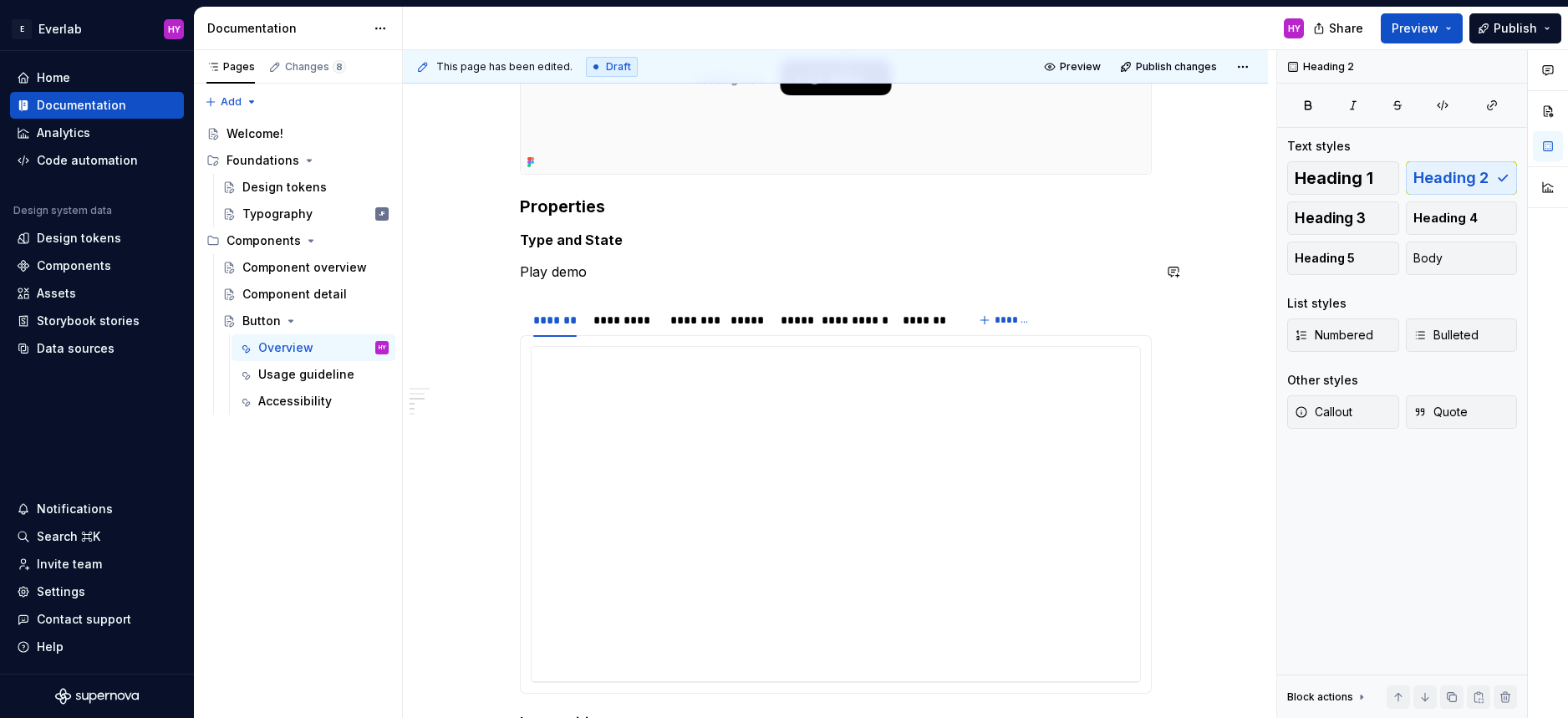click on "**********" at bounding box center [836, 759] 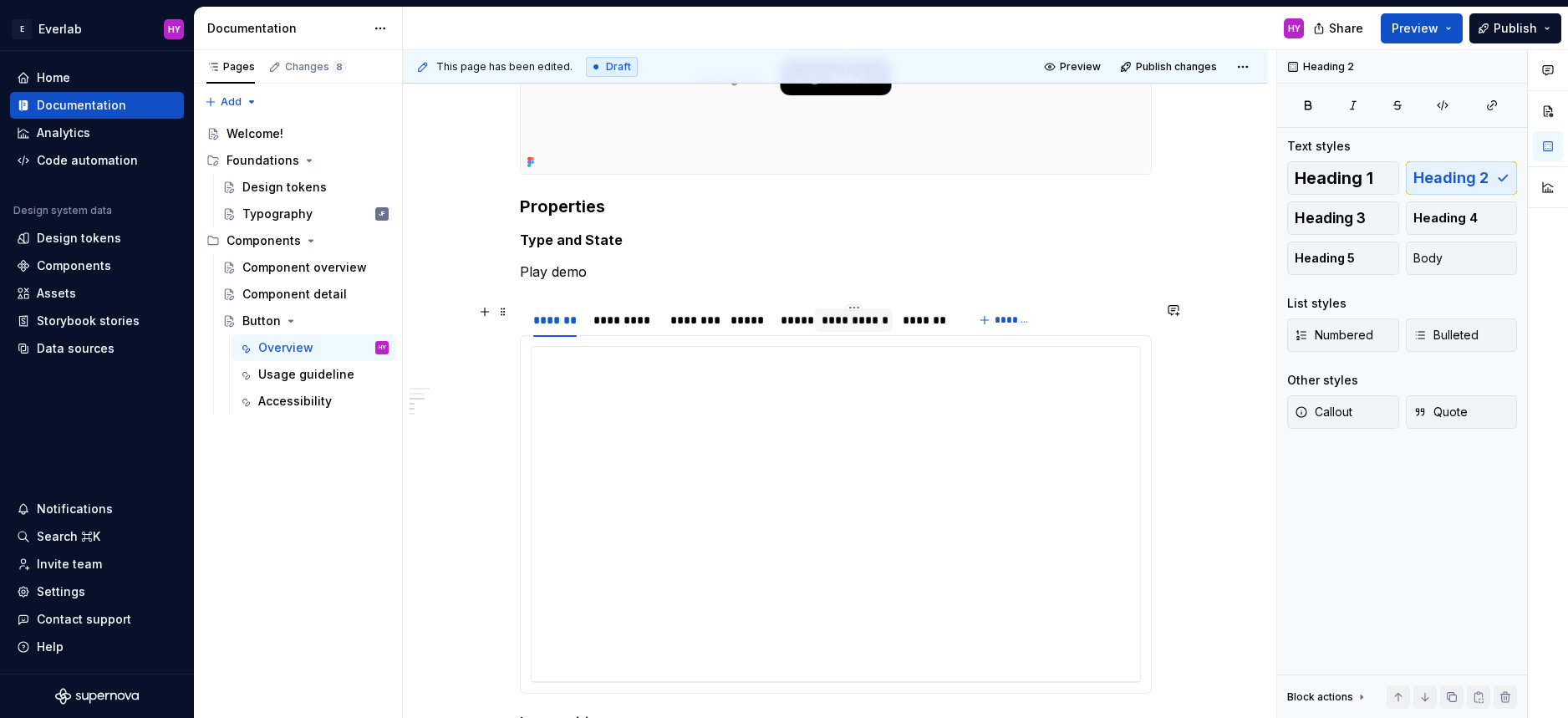 click on "**********" at bounding box center (853, 320) 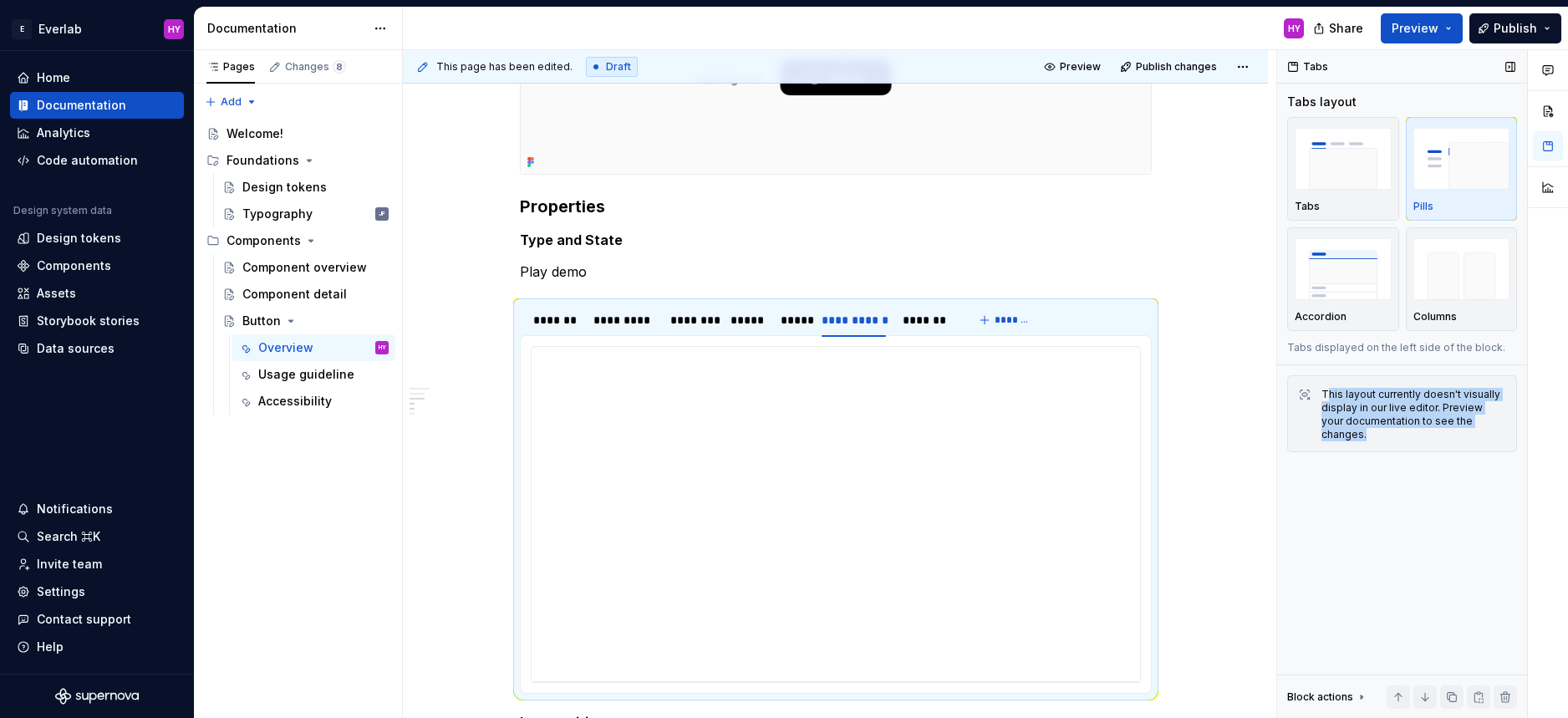 drag, startPoint x: 1326, startPoint y: 390, endPoint x: 1498, endPoint y: 422, distance: 174.9514 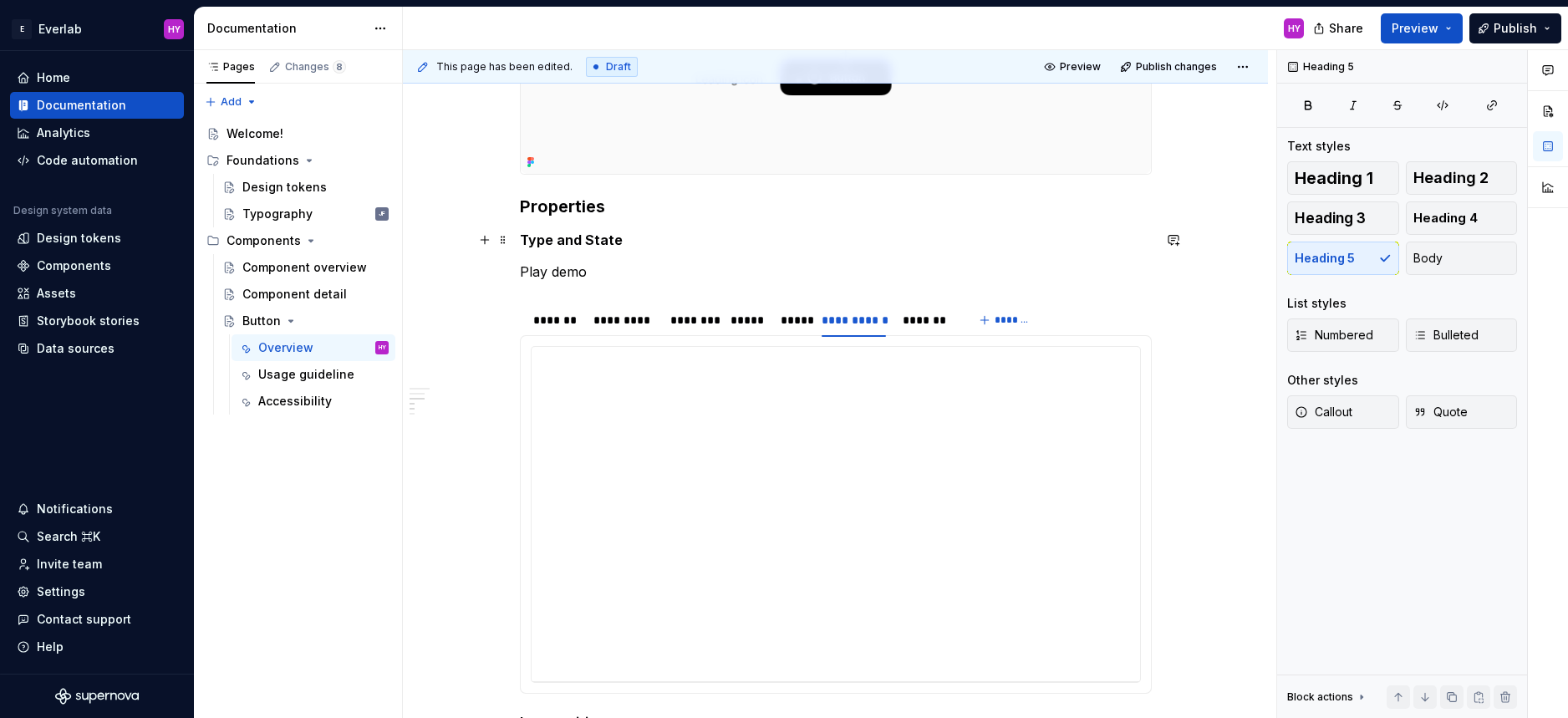 click on "Type and State" at bounding box center [836, 240] 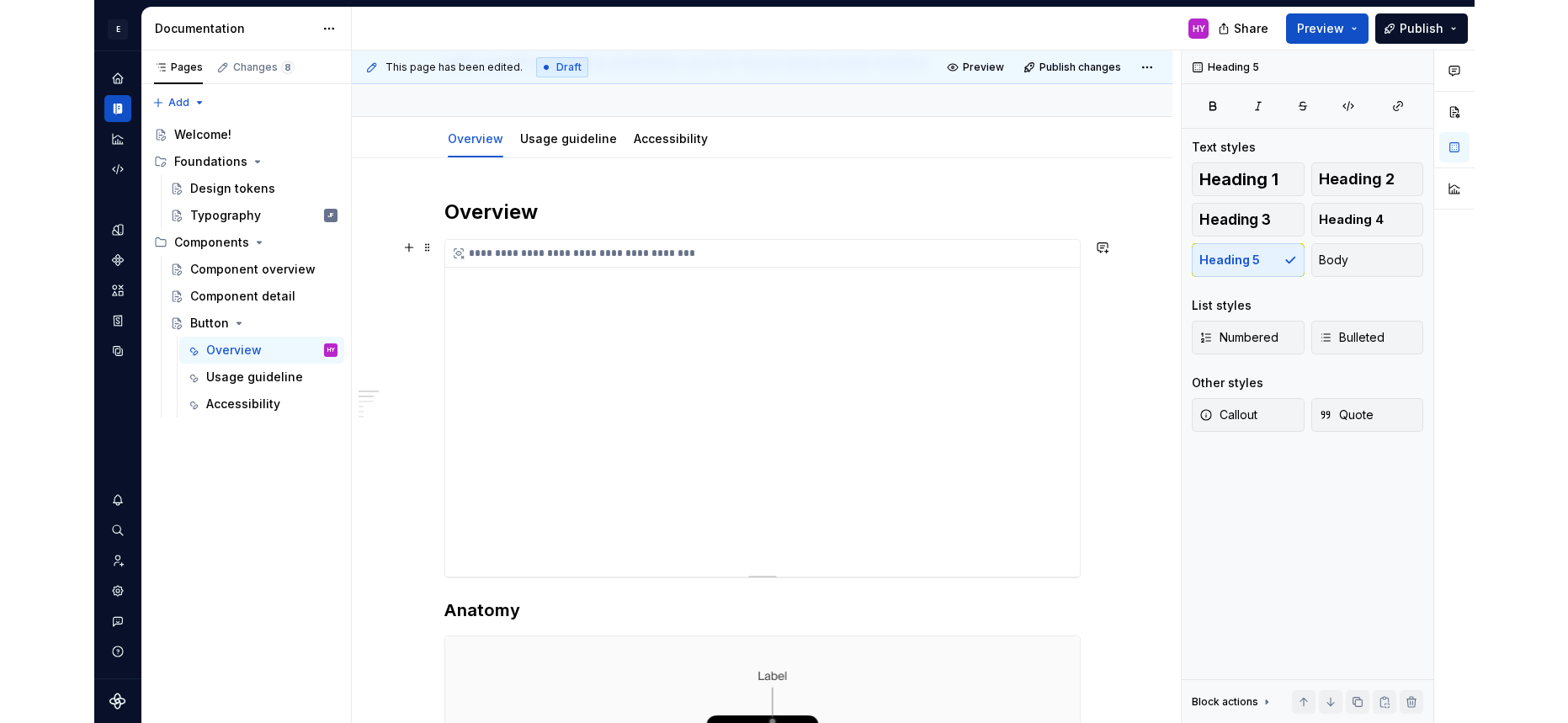 scroll, scrollTop: 158, scrollLeft: 0, axis: vertical 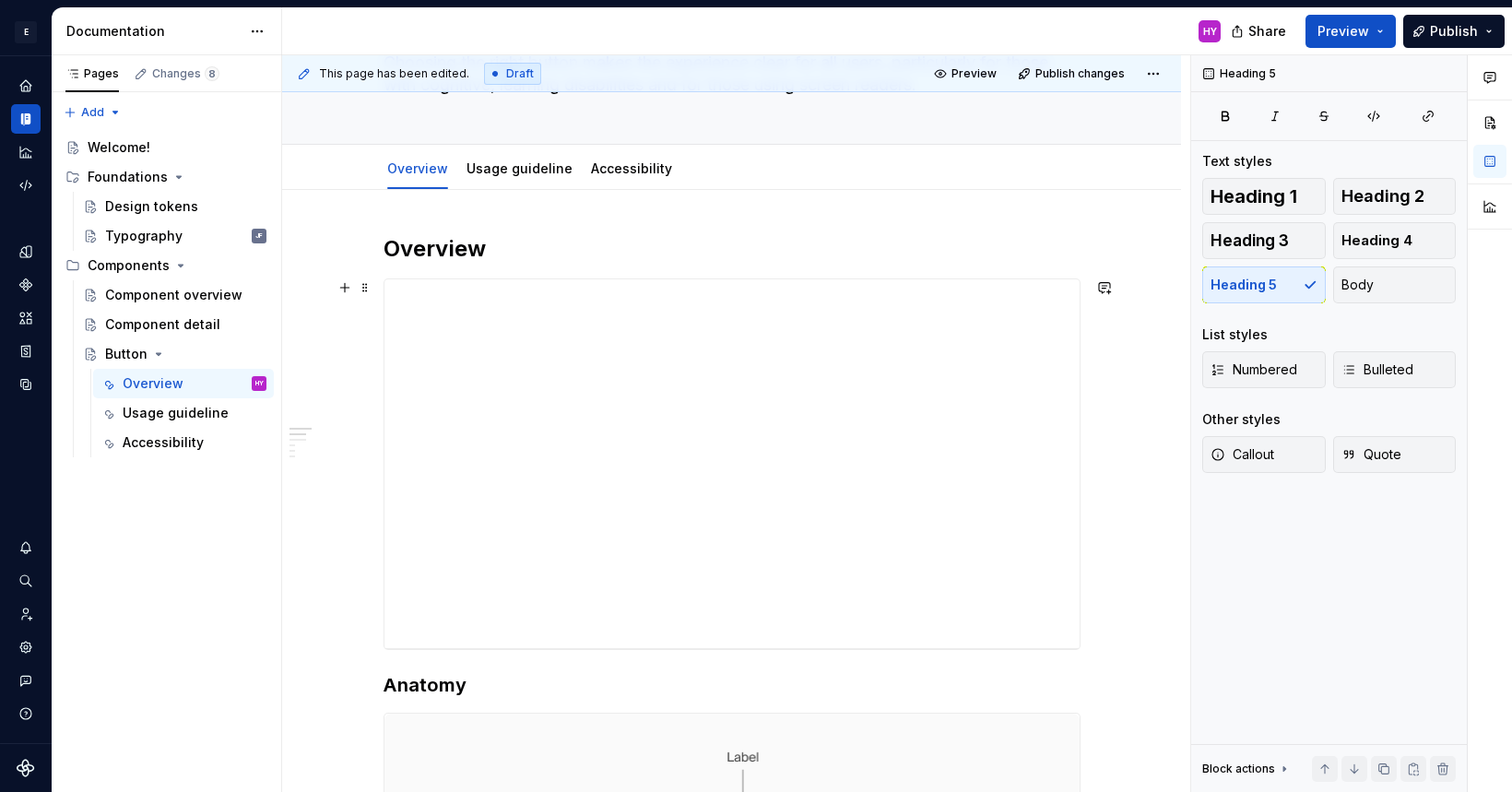click on "**********" at bounding box center [731, 1680] 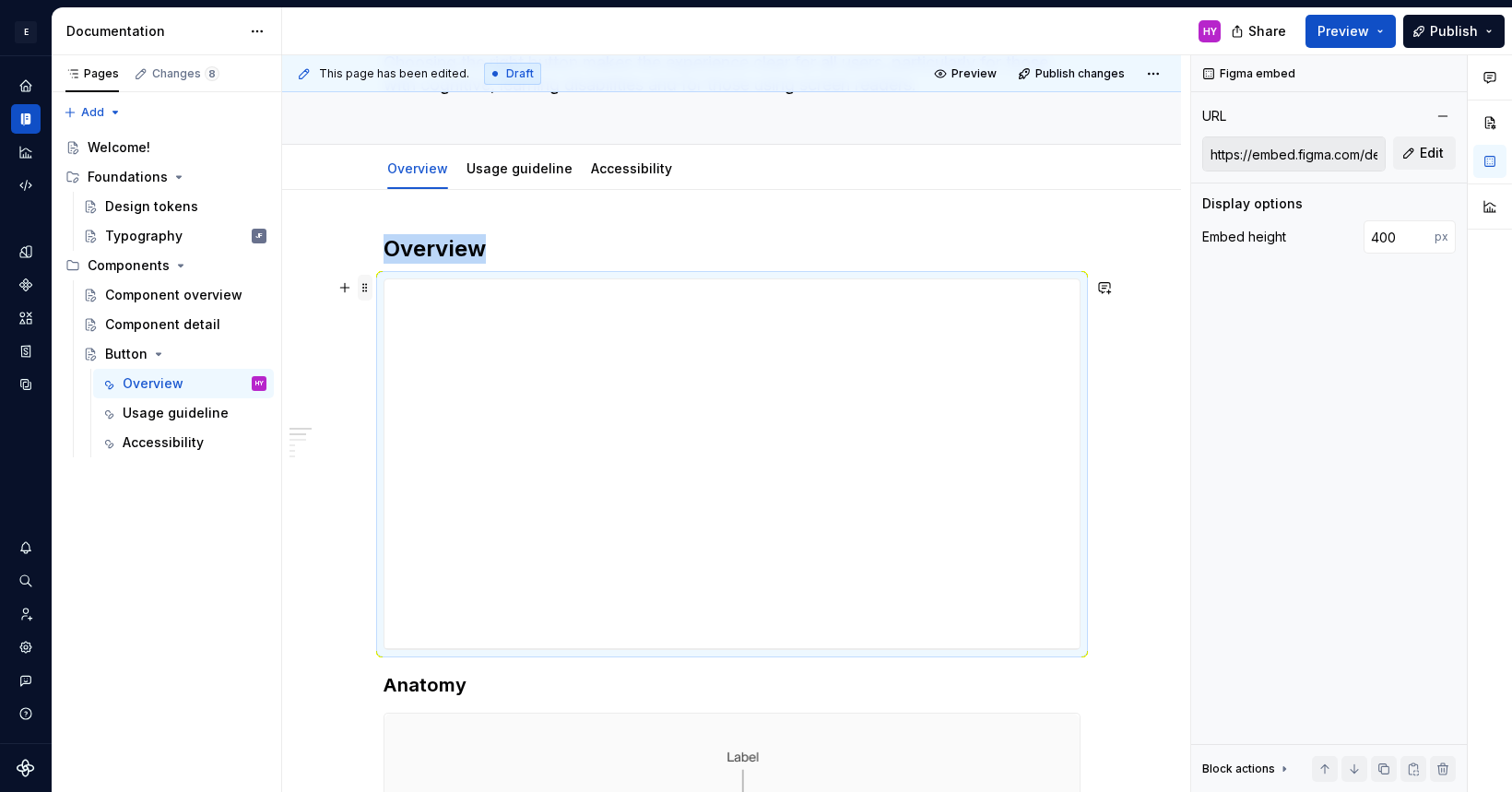 click at bounding box center (365, 288) 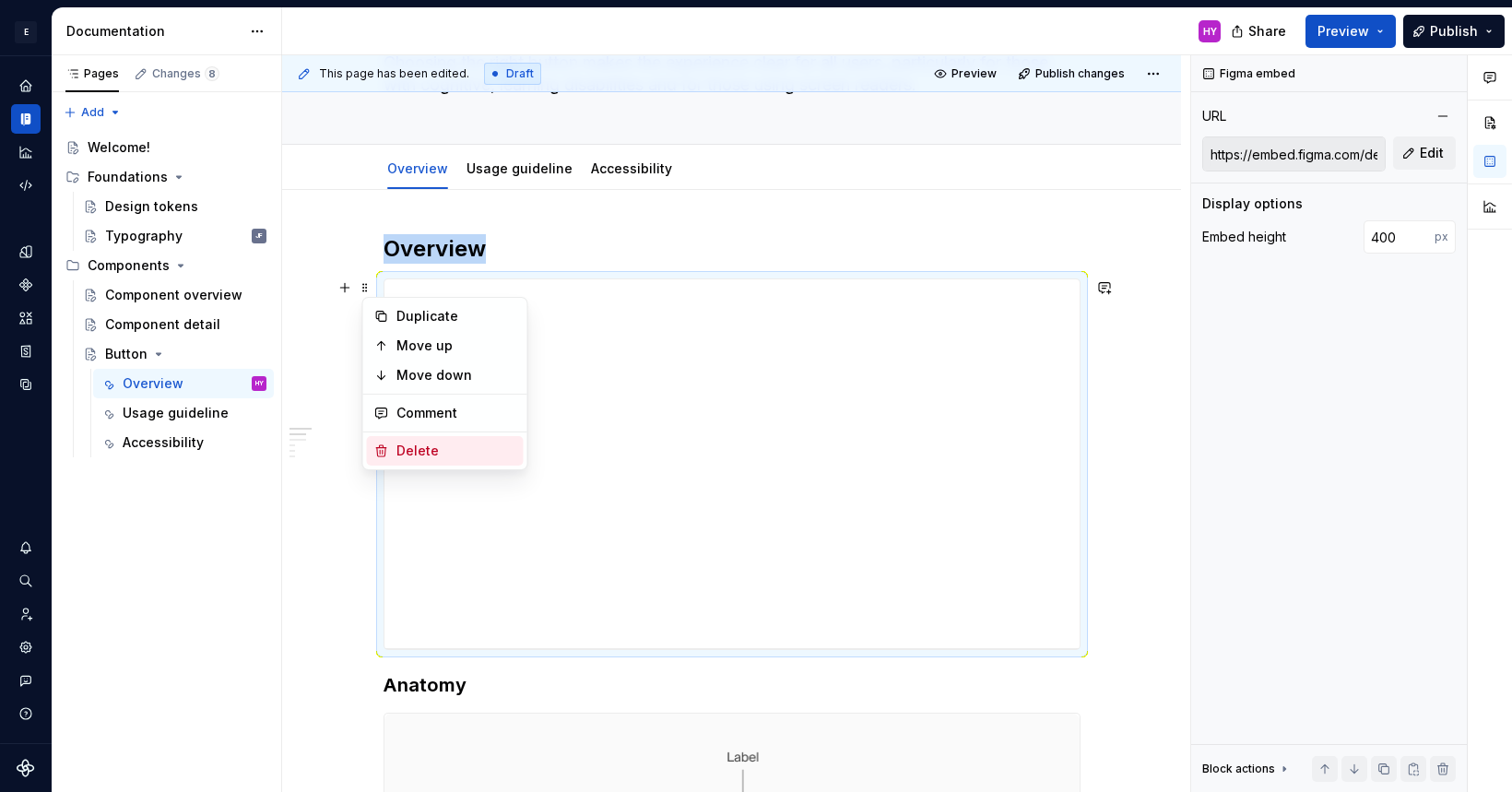 click on "Delete" at bounding box center [445, 451] 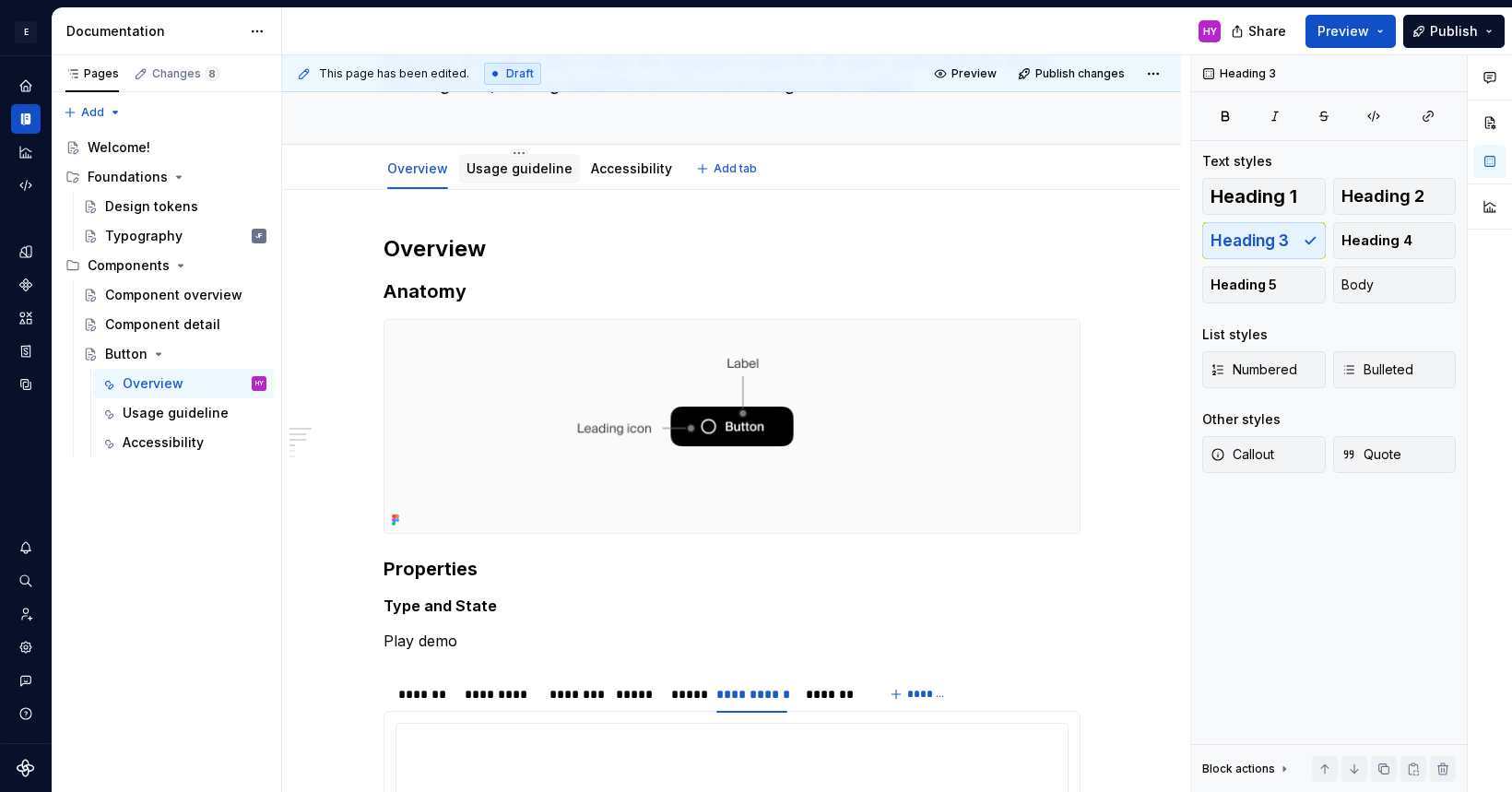 click on "Usage guideline" at bounding box center (519, 168) 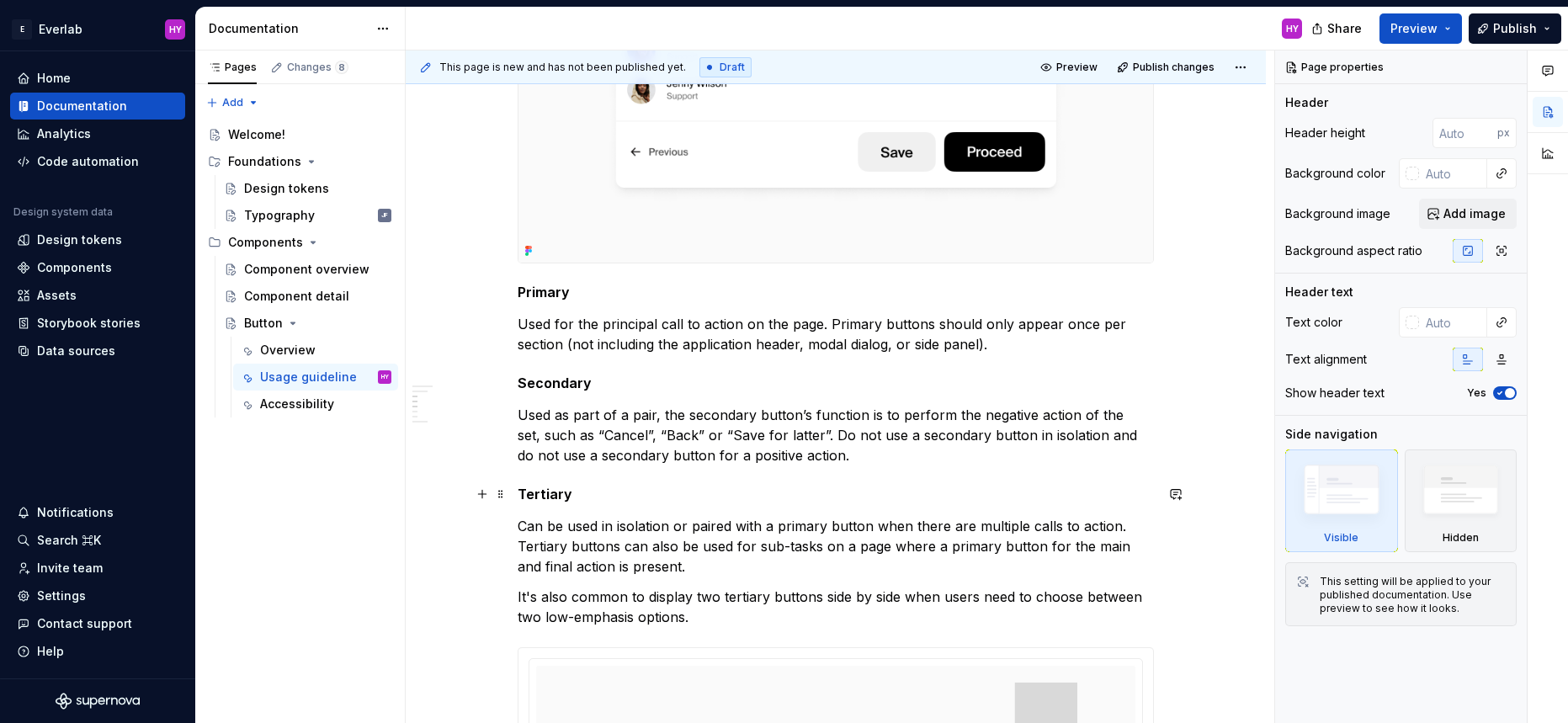 scroll, scrollTop: 0, scrollLeft: 0, axis: both 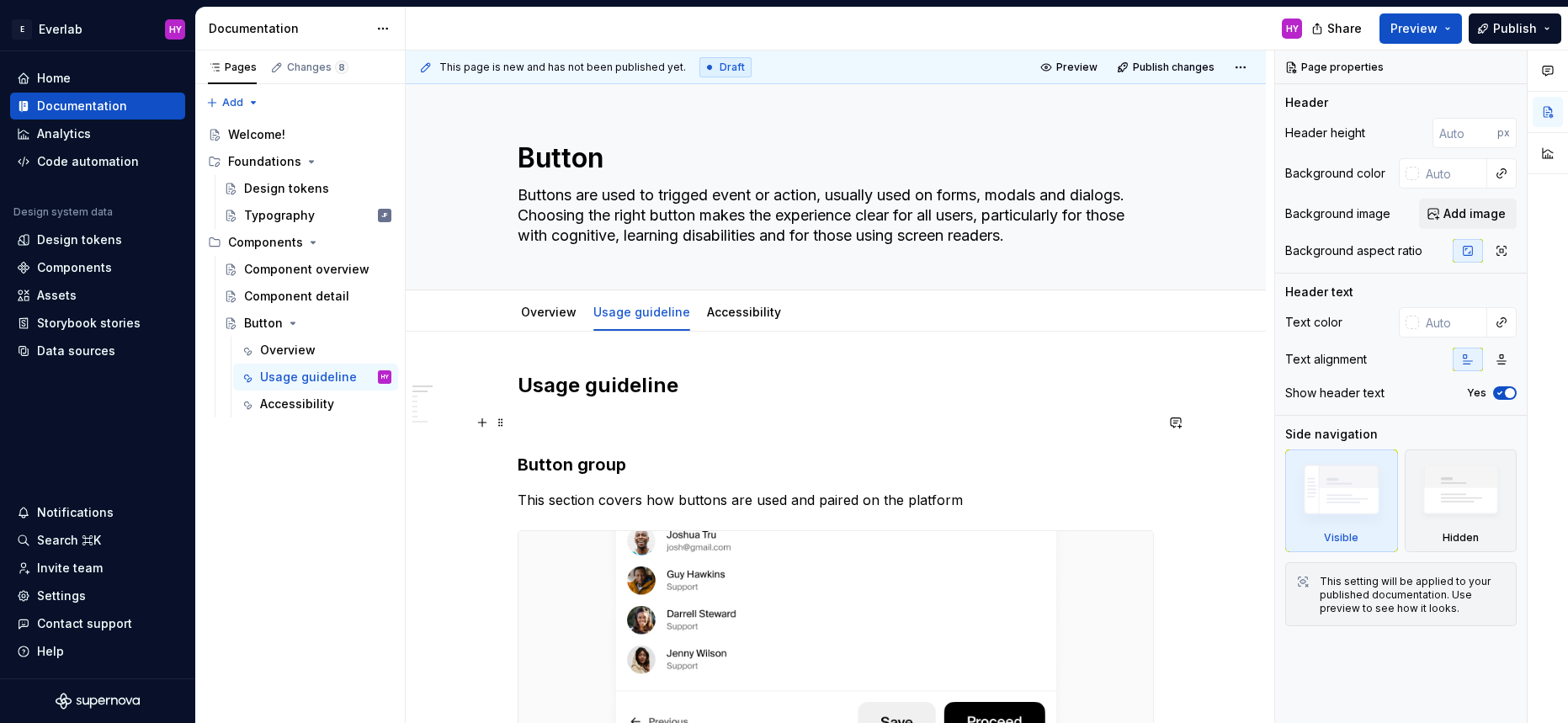 type on "*" 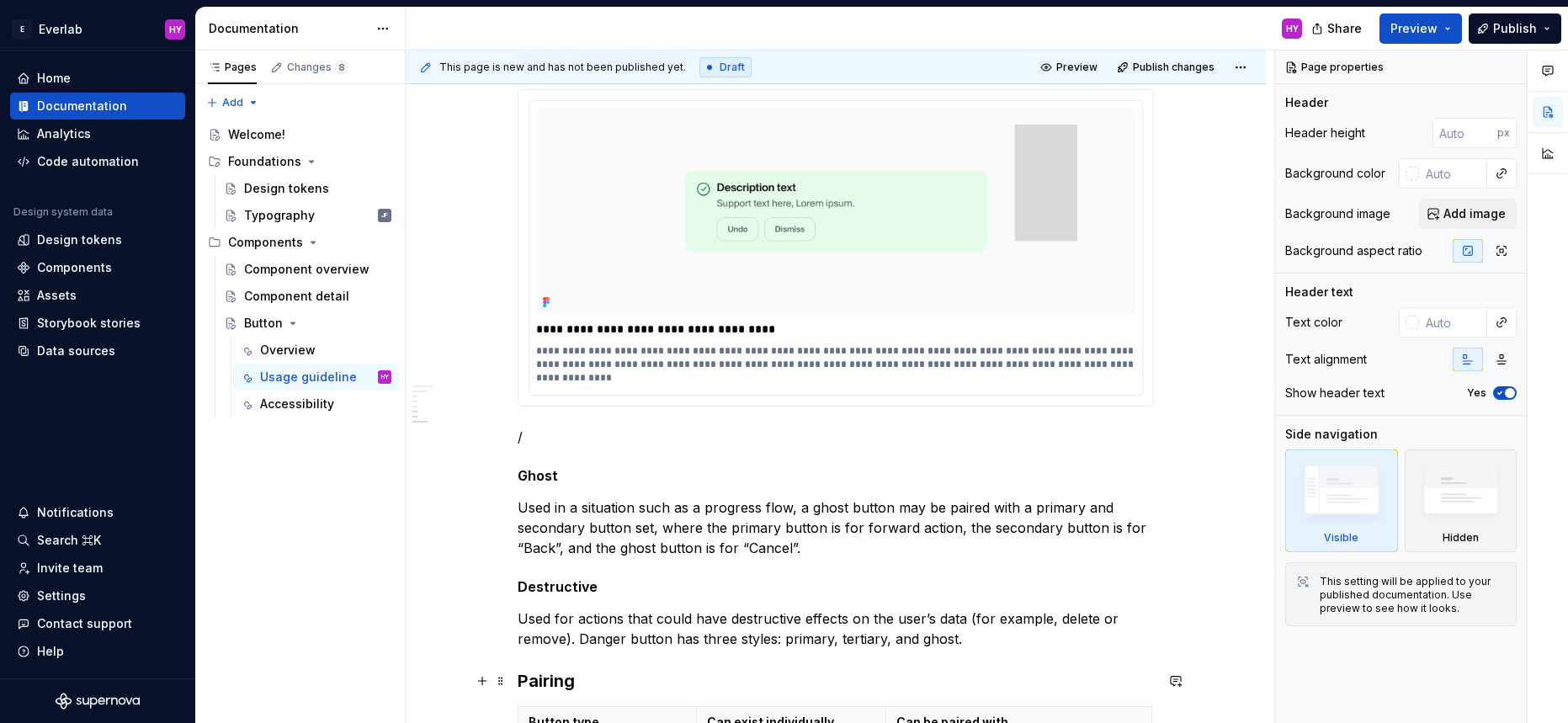 scroll, scrollTop: 1231, scrollLeft: 0, axis: vertical 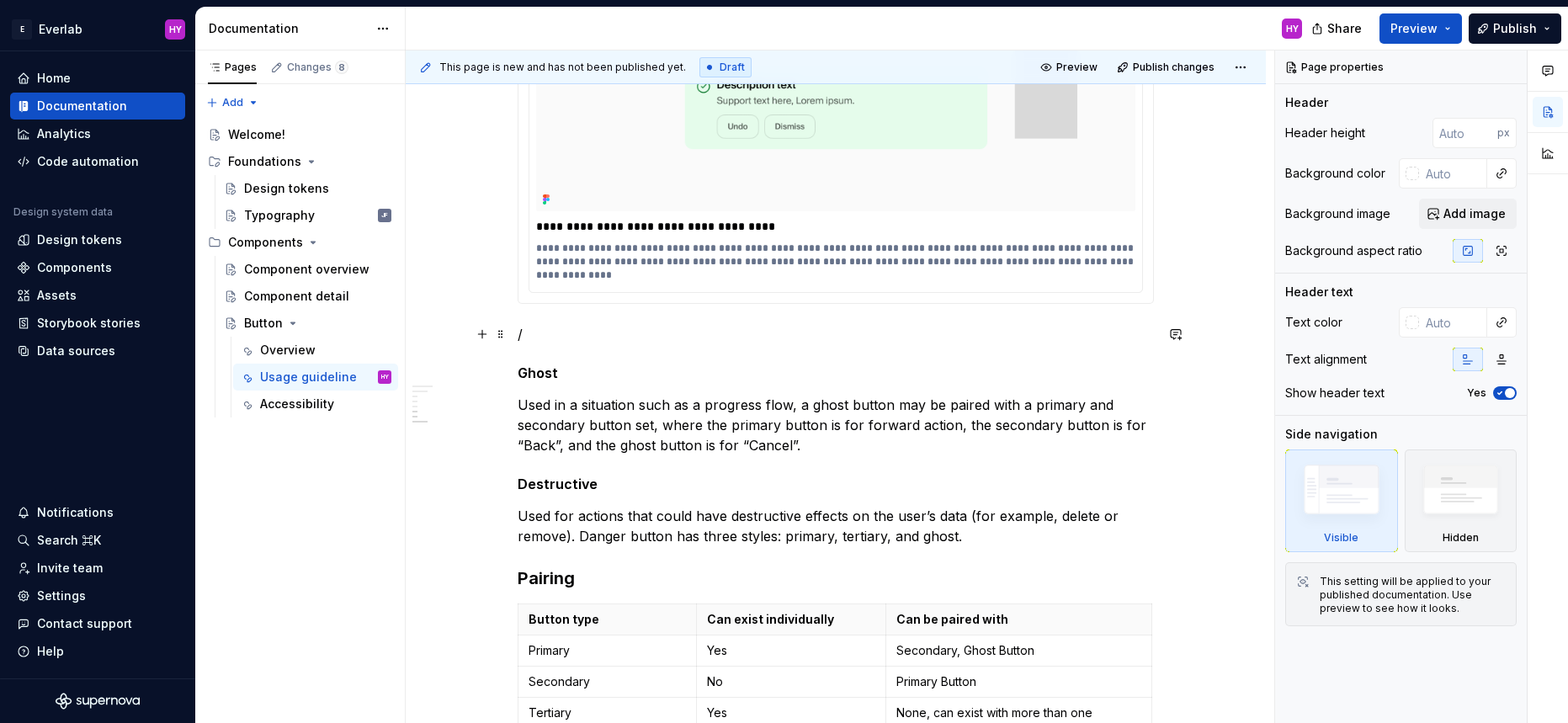 click on "/" at bounding box center [836, 334] 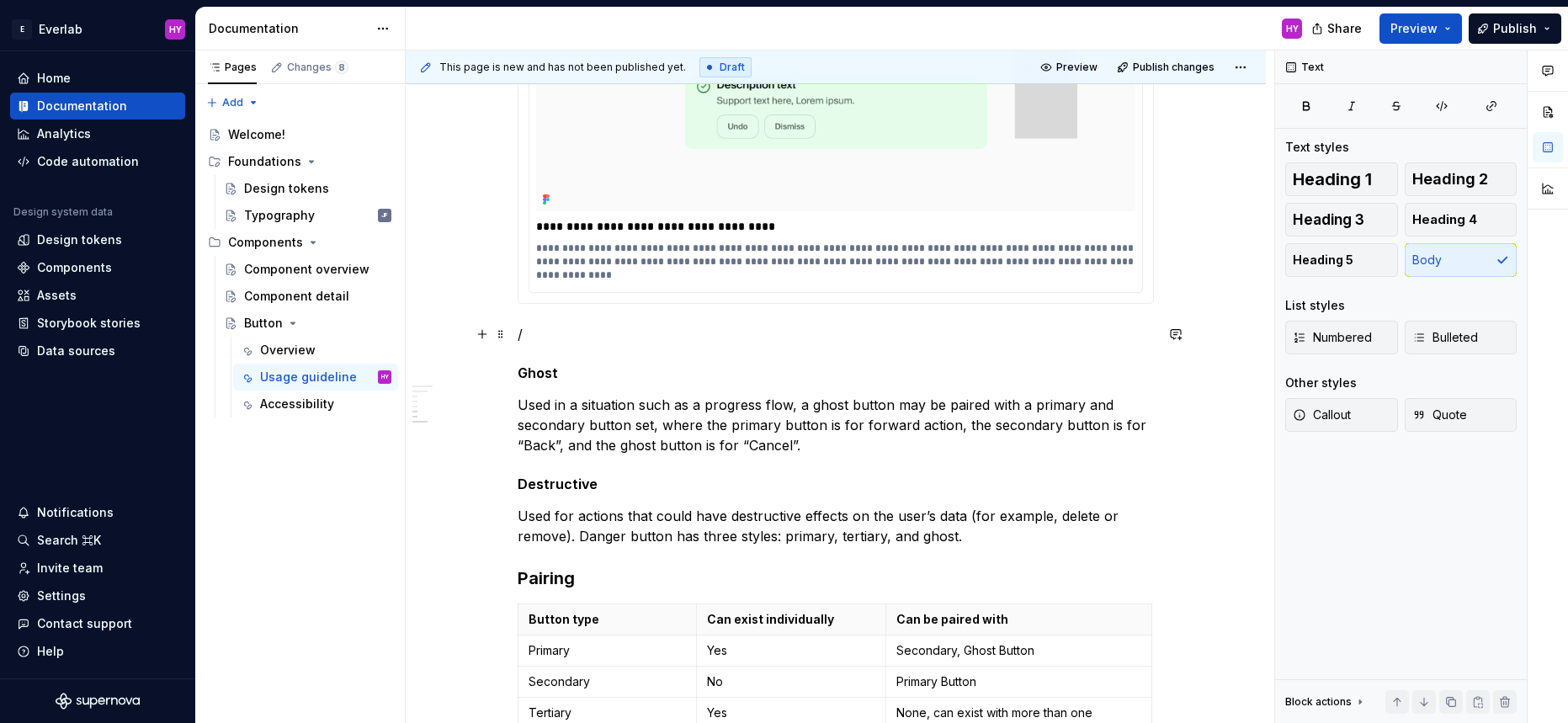 type 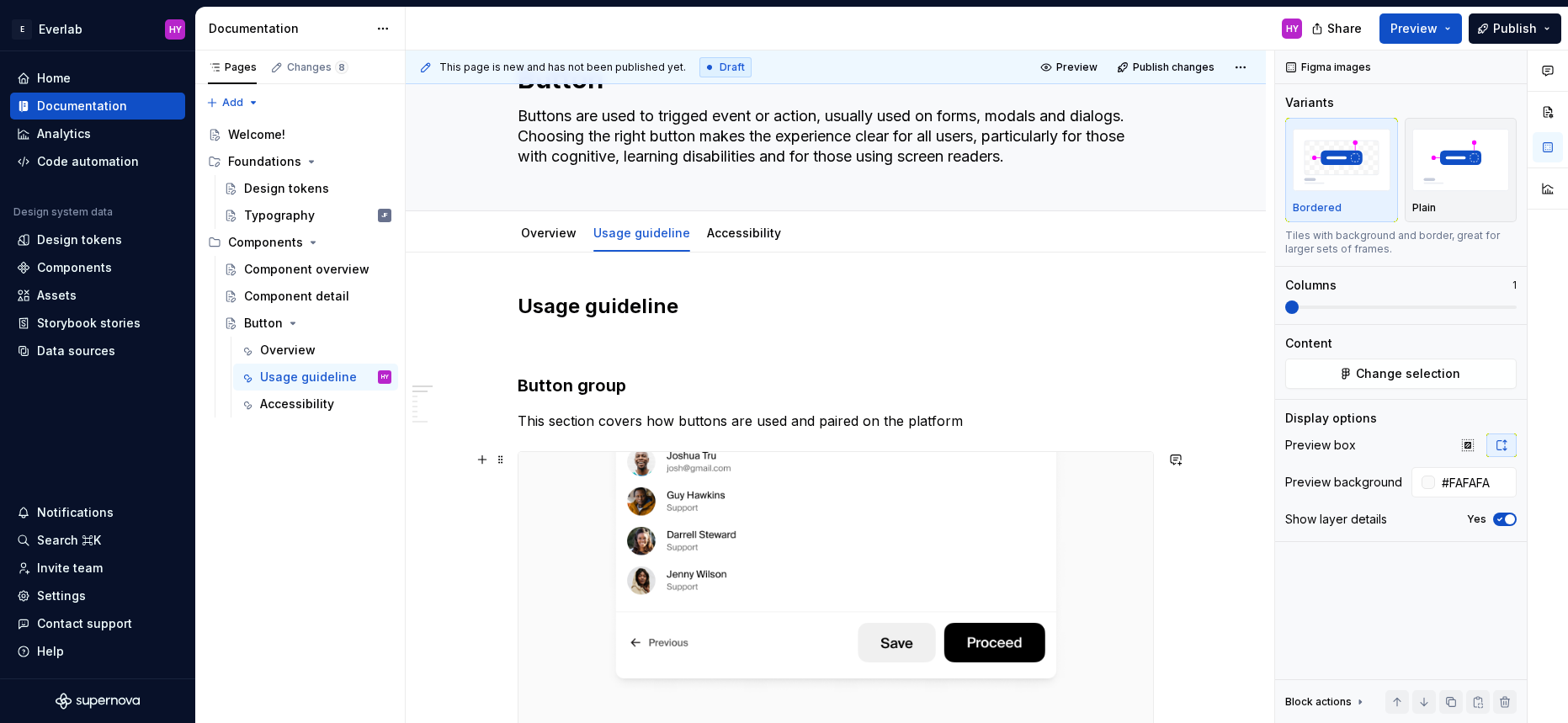 scroll, scrollTop: 82, scrollLeft: 0, axis: vertical 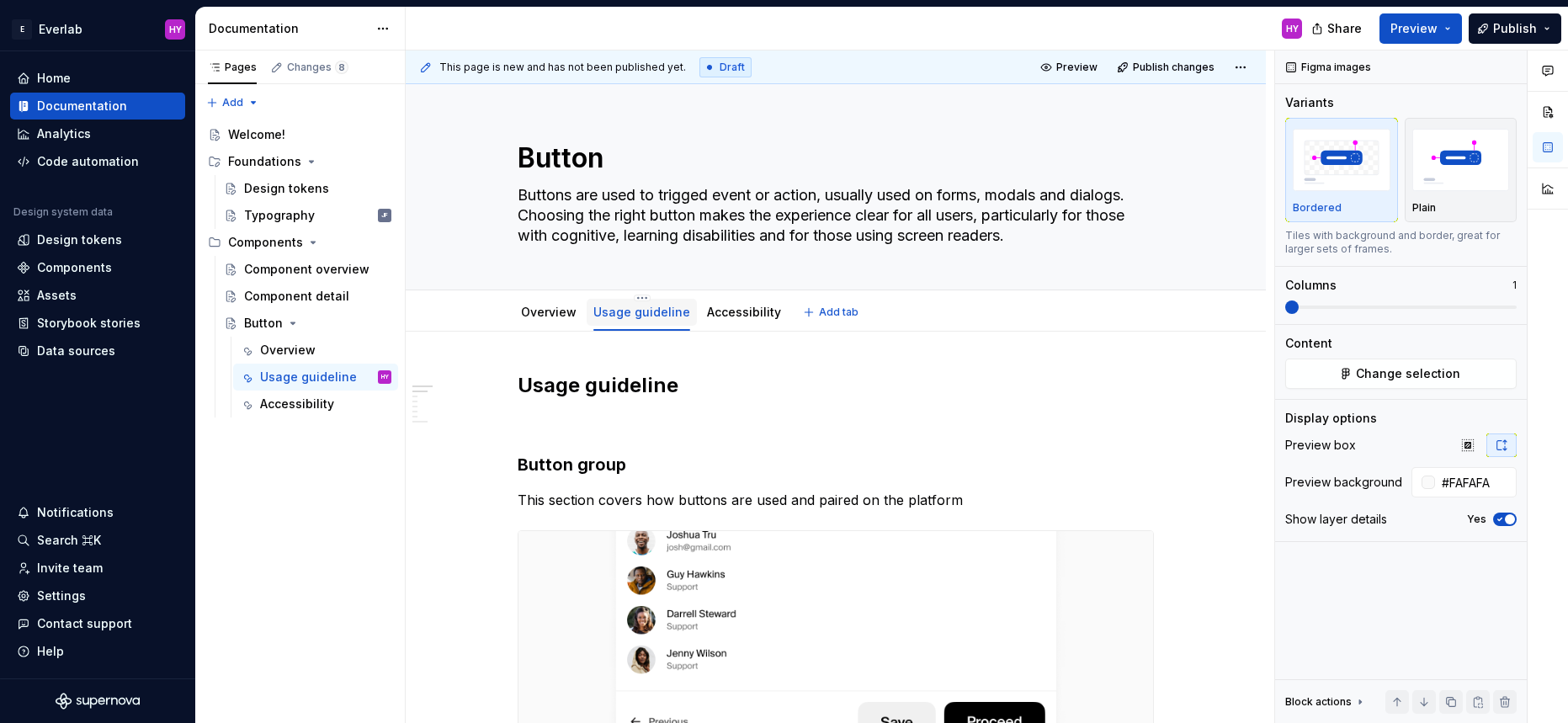 click on "Usage guideline" at bounding box center (641, 311) 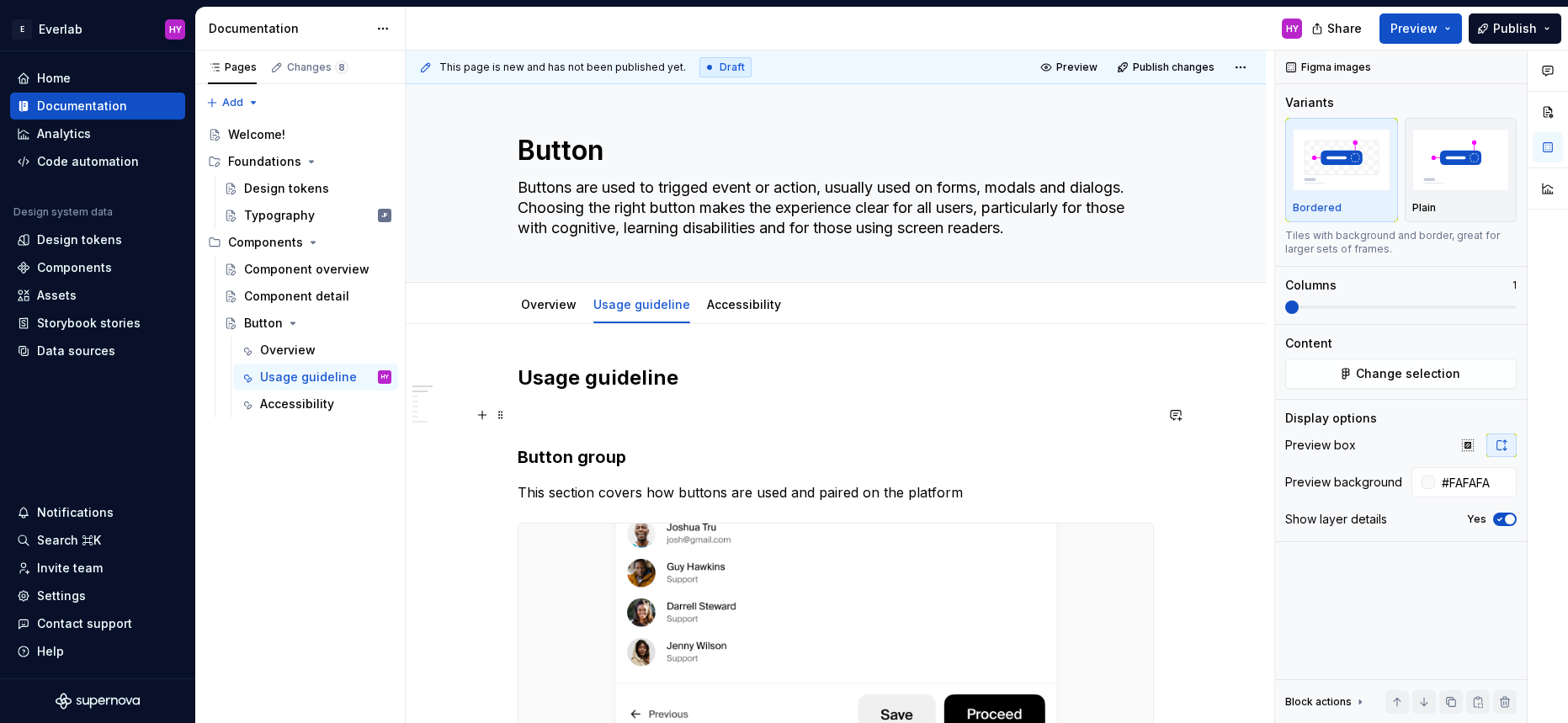 scroll, scrollTop: 11, scrollLeft: 0, axis: vertical 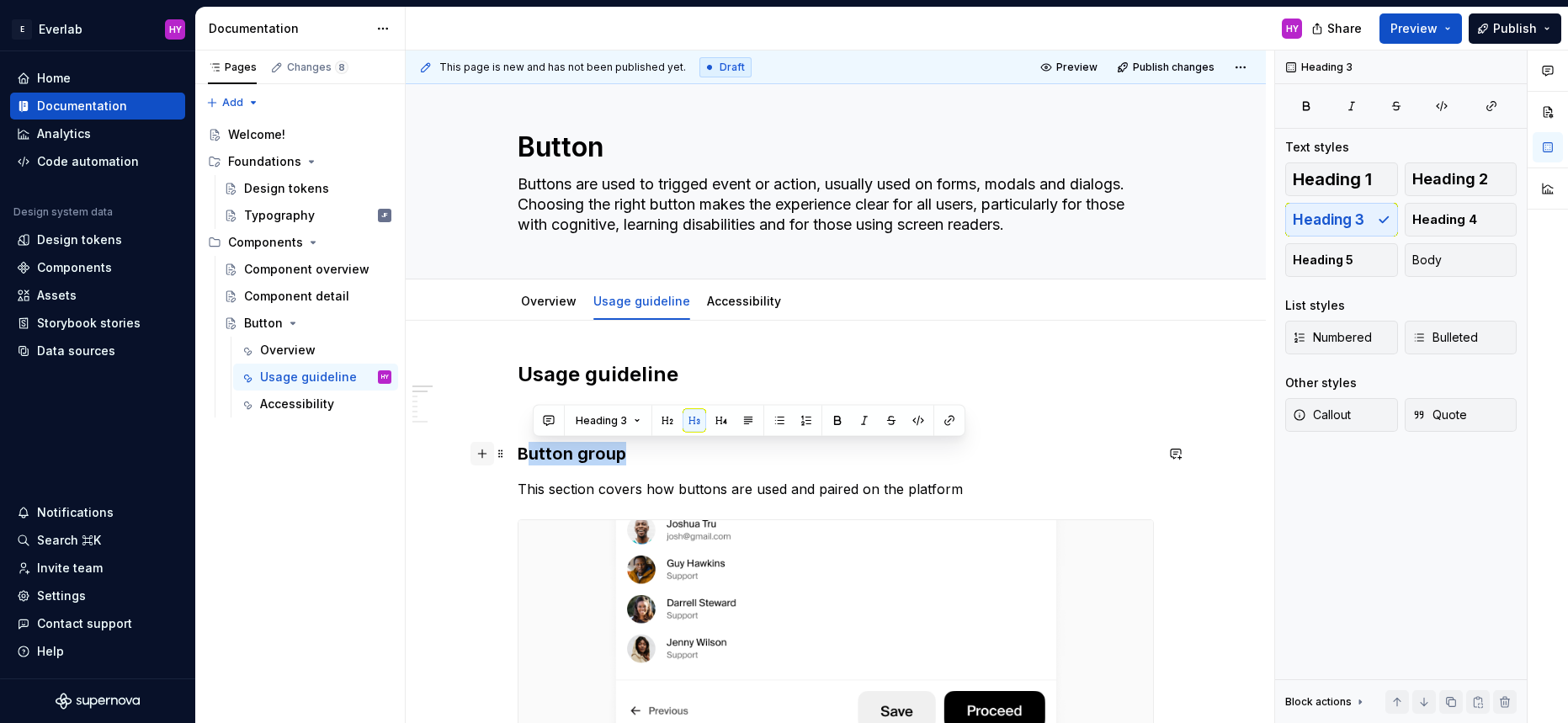 drag, startPoint x: 636, startPoint y: 458, endPoint x: 493, endPoint y: 457, distance: 143.0035 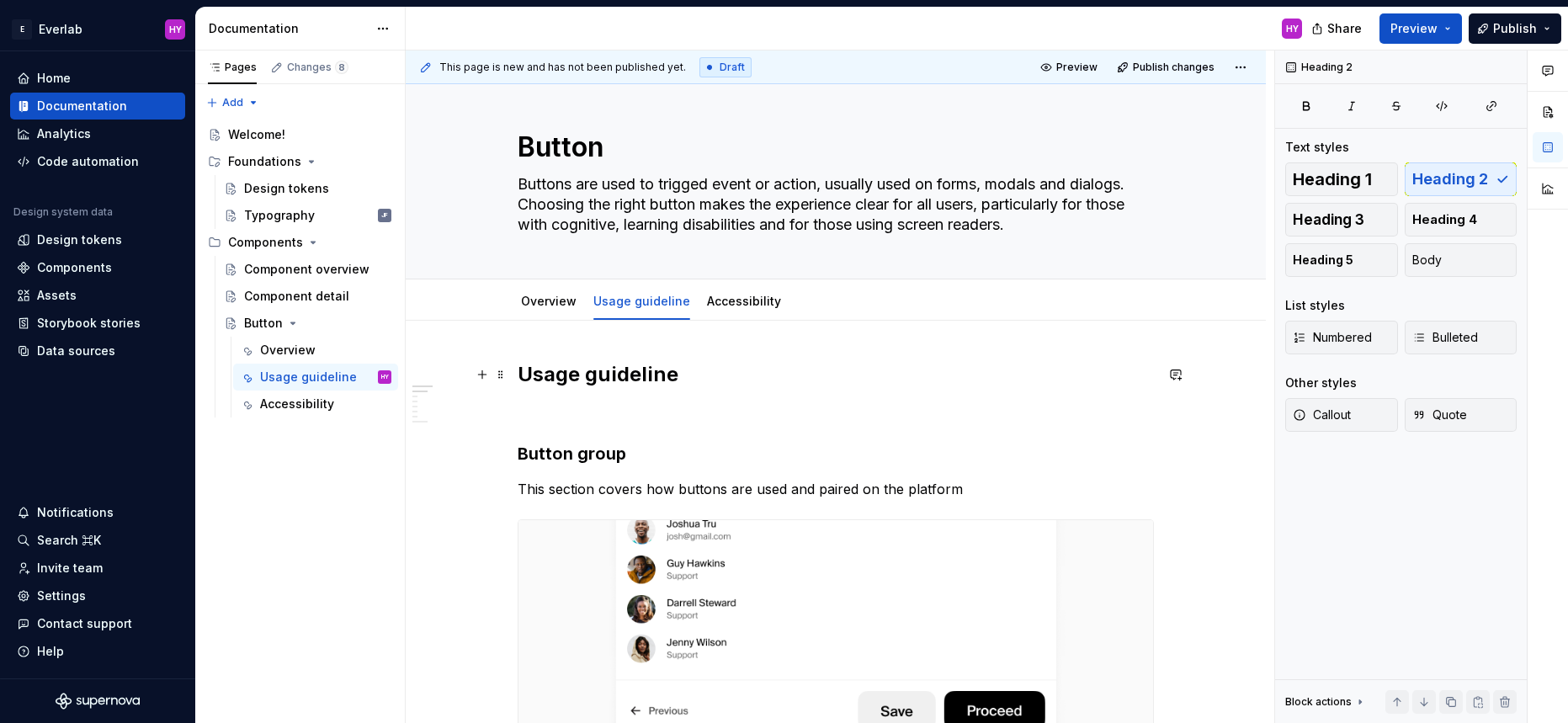 click on "Usage guideline" at bounding box center (836, 375) 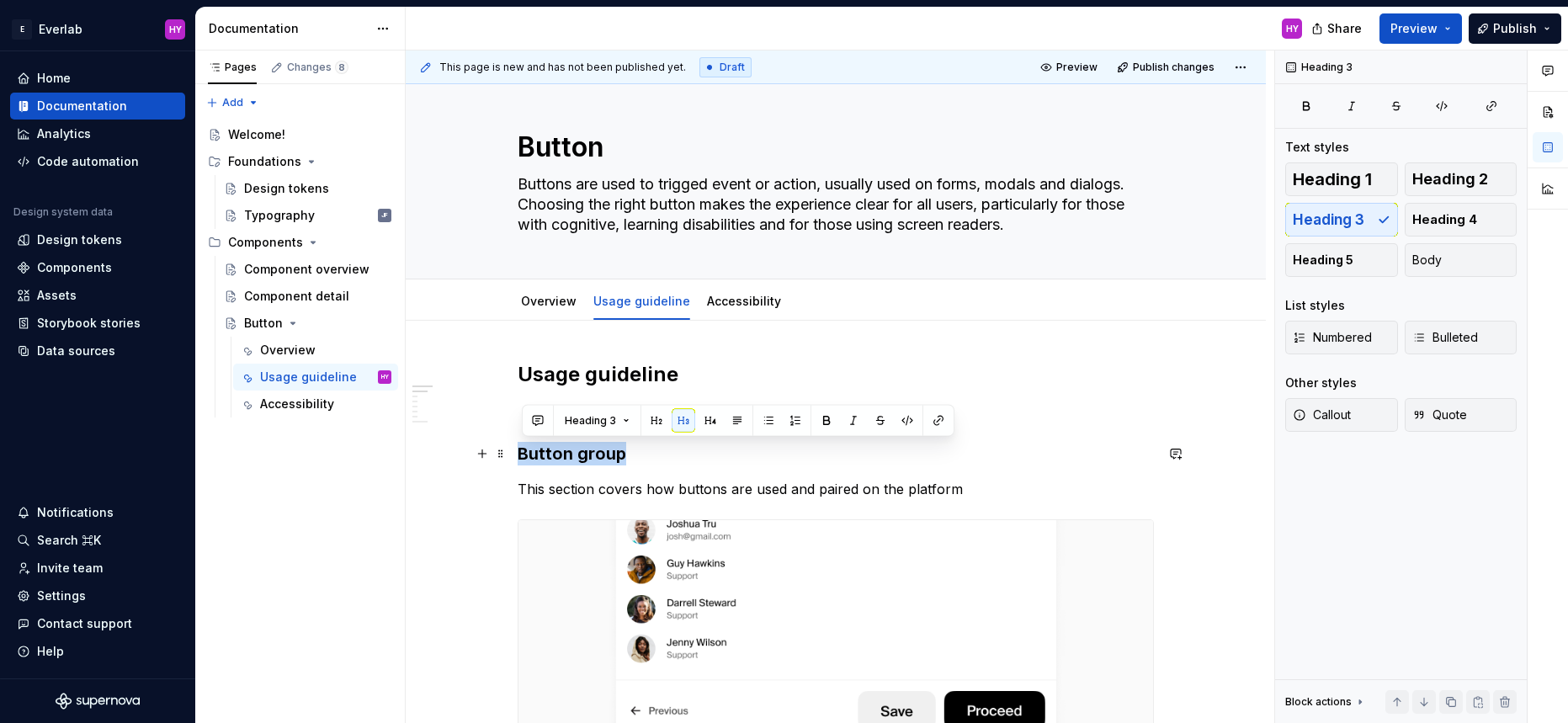 drag, startPoint x: 632, startPoint y: 455, endPoint x: 515, endPoint y: 450, distance: 117.10679 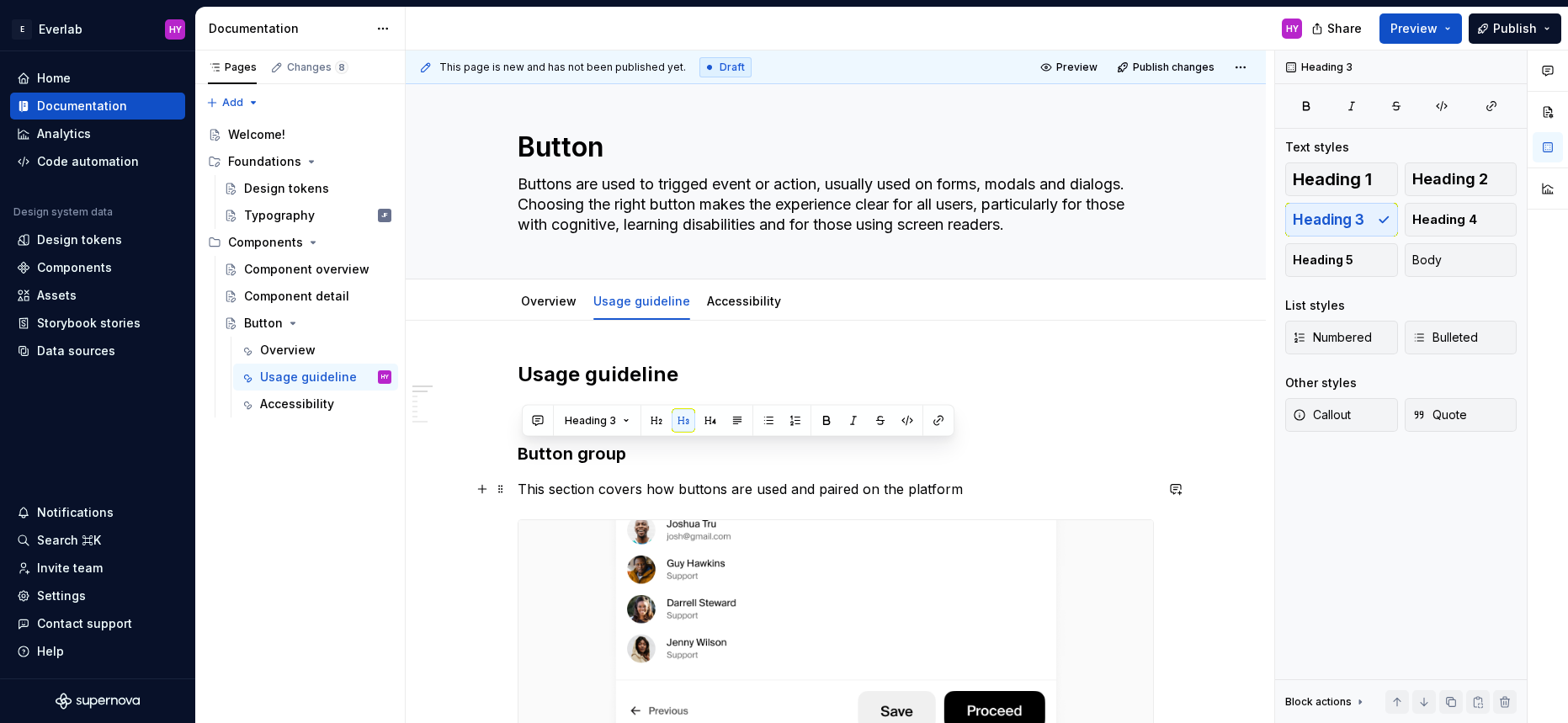 click on "This section covers how buttons are used and paired on the platform" at bounding box center (836, 489) 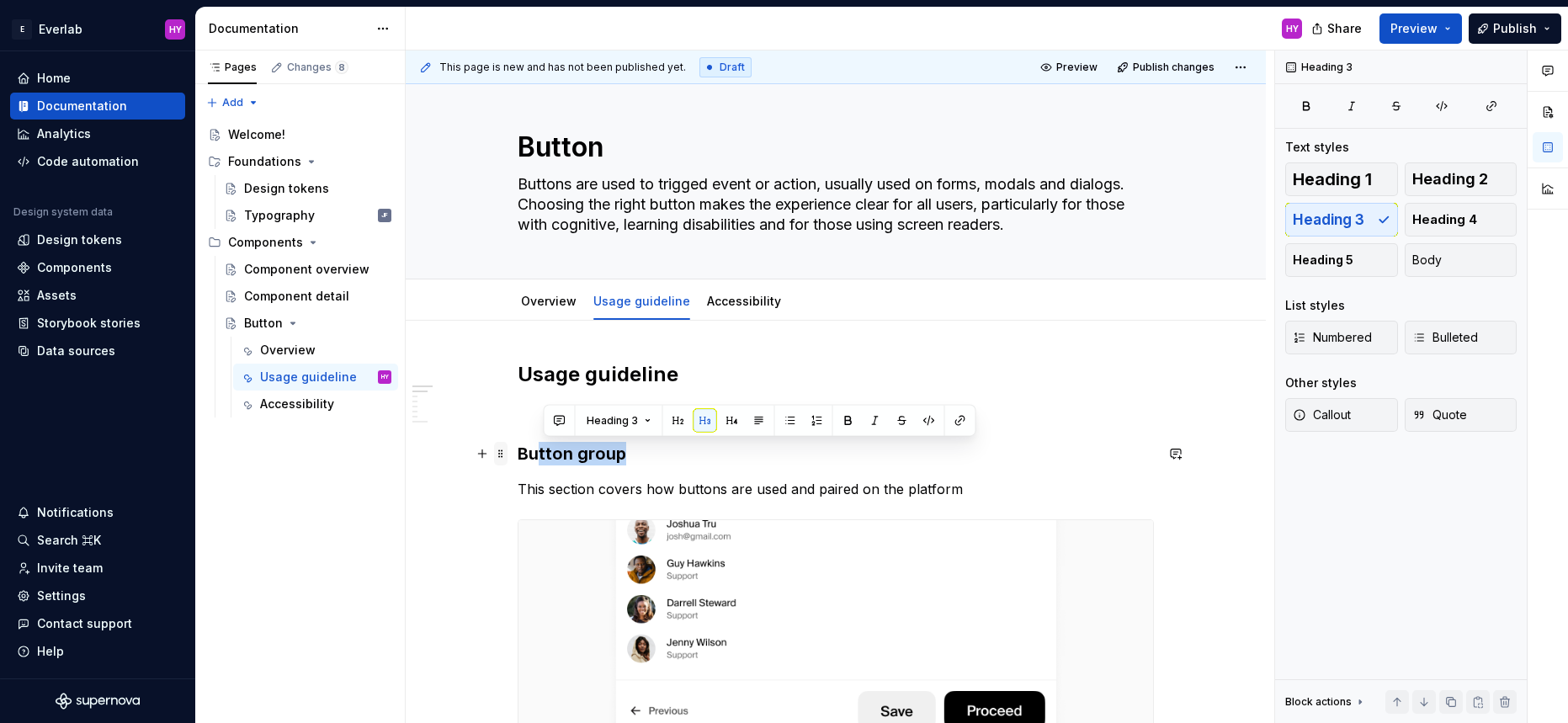 drag, startPoint x: 643, startPoint y: 449, endPoint x: 504, endPoint y: 444, distance: 139.0899 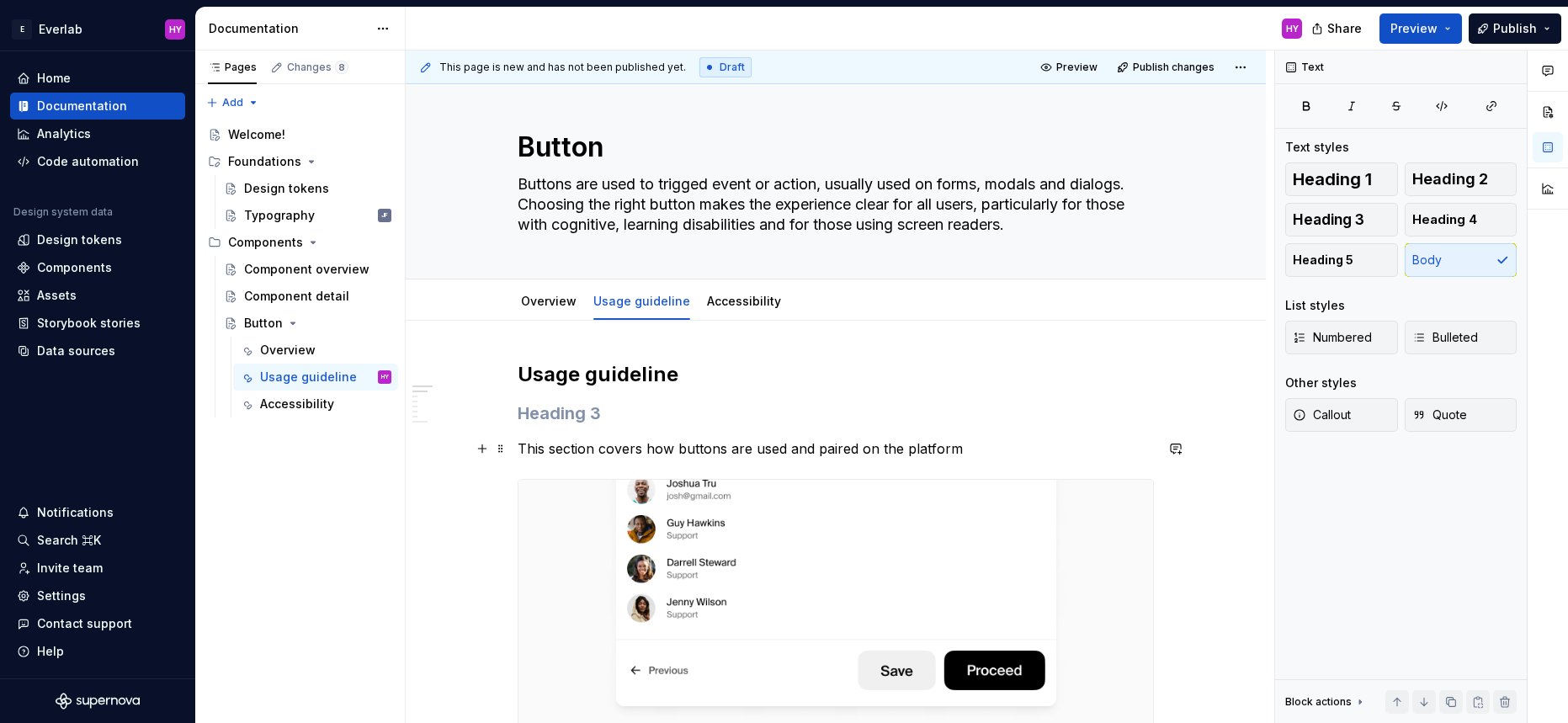click on "This section covers how buttons are used and paired on the platform" at bounding box center [836, 449] 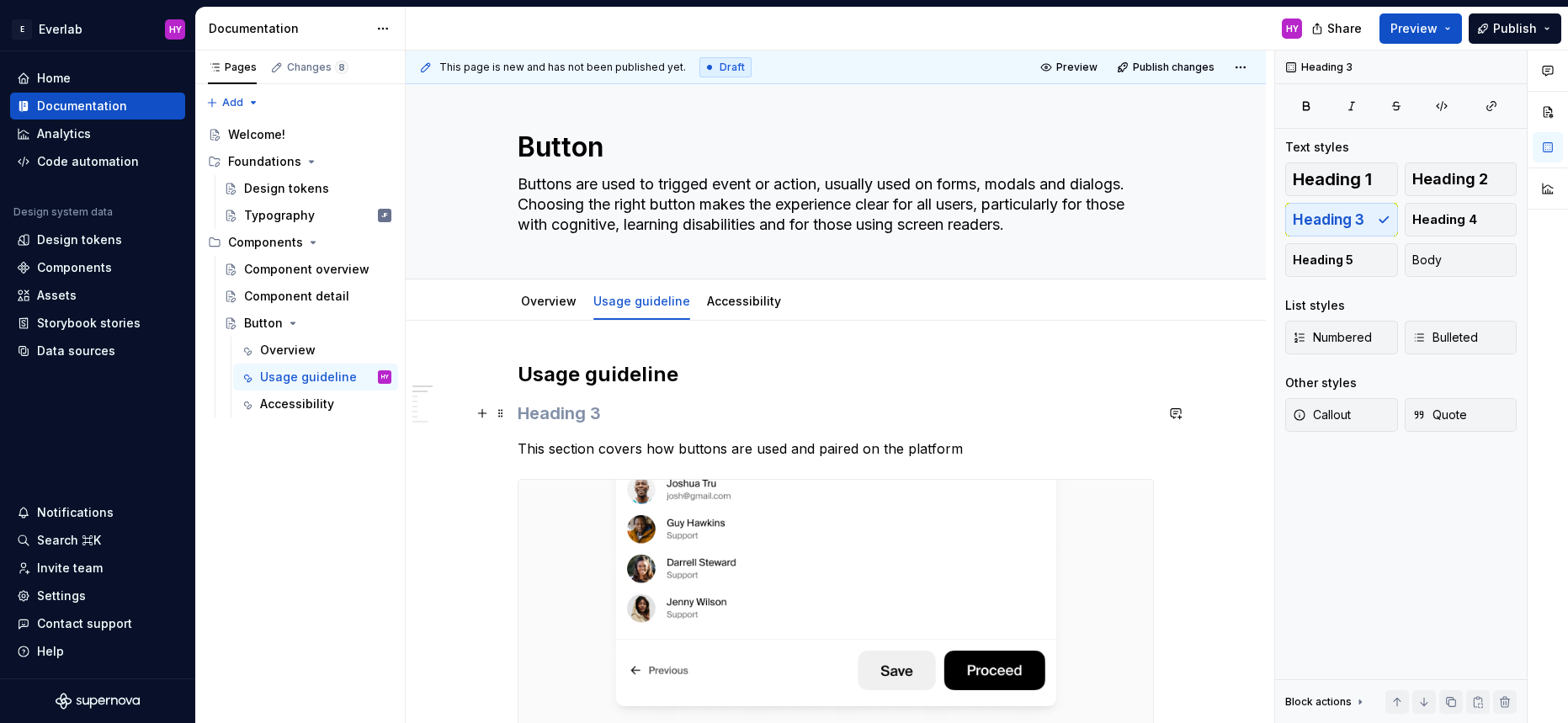 click at bounding box center [836, 413] 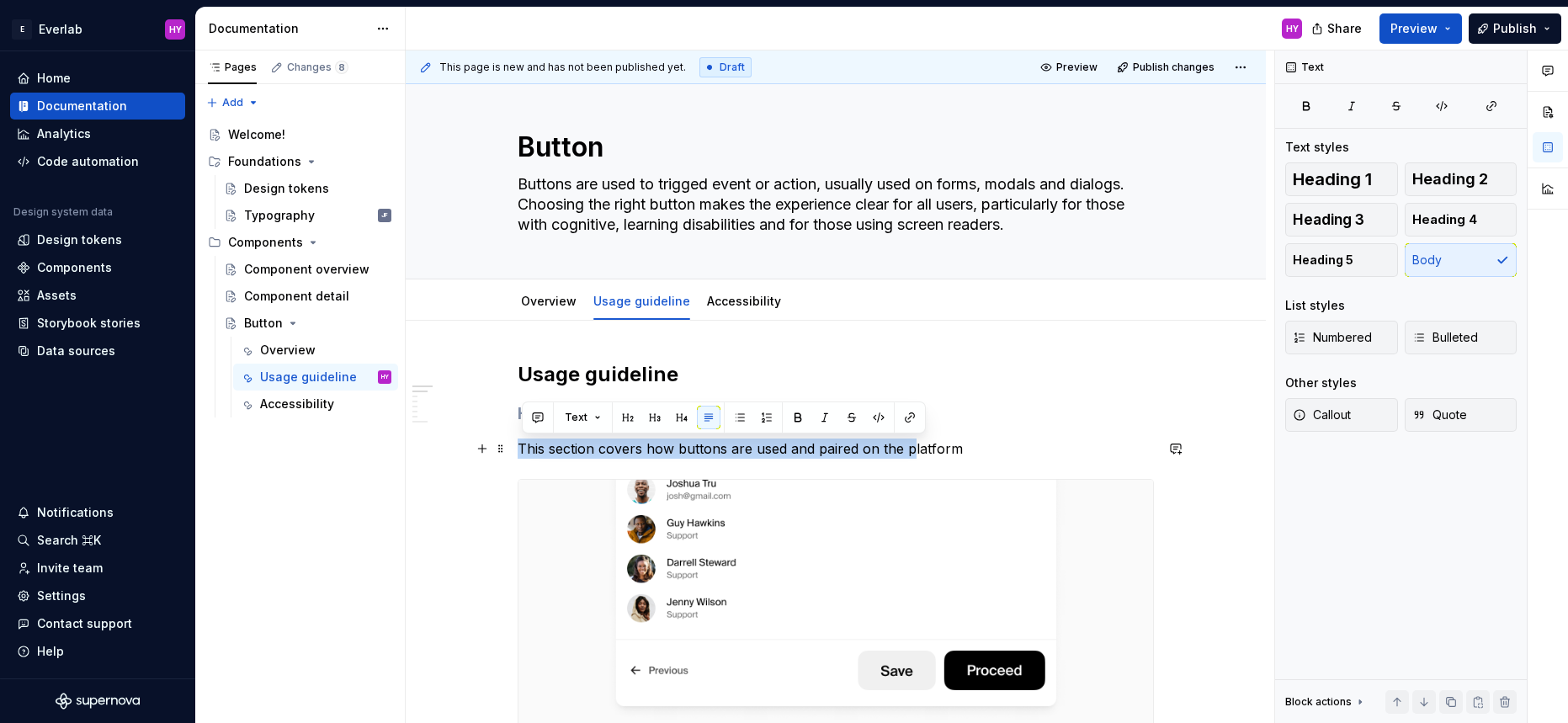 drag, startPoint x: 525, startPoint y: 445, endPoint x: 913, endPoint y: 449, distance: 388.02062 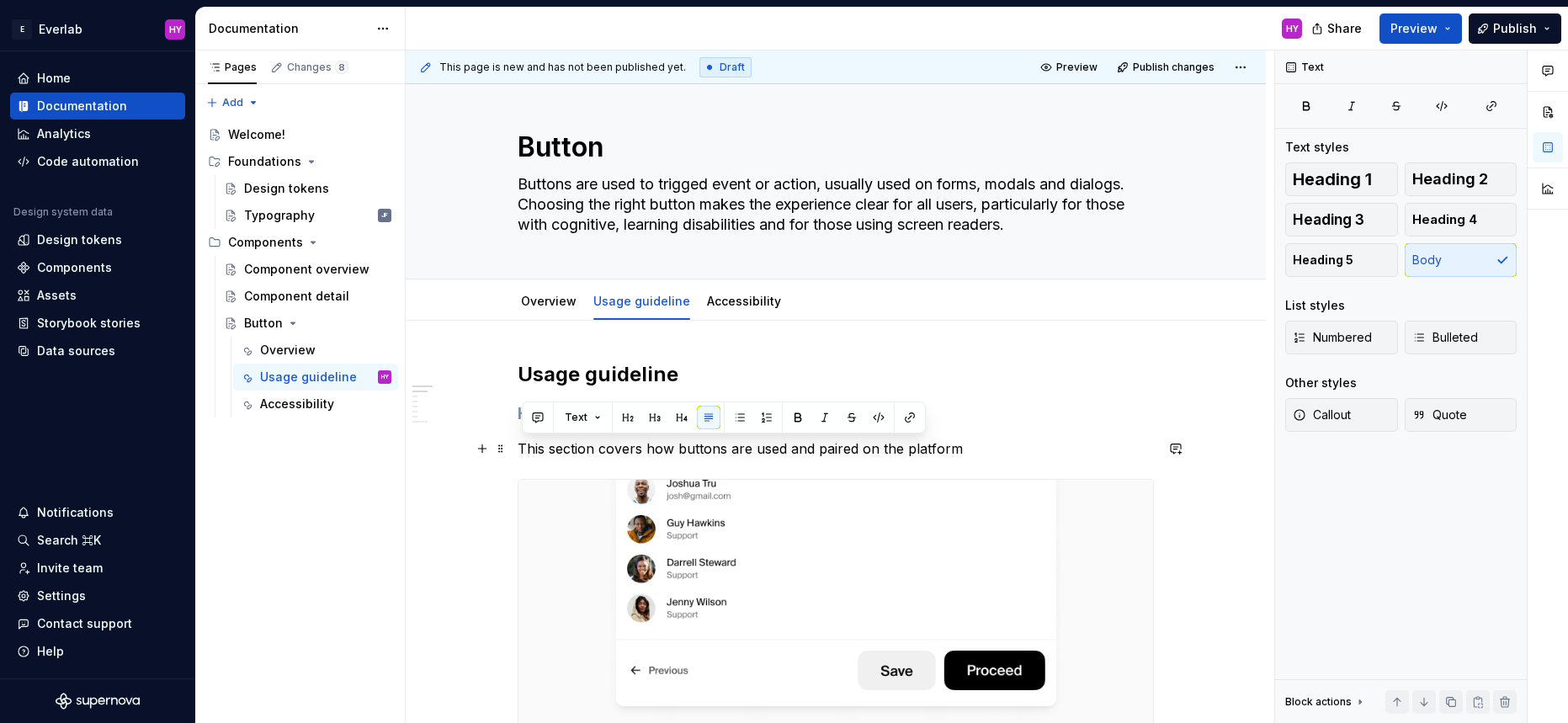 click on "This section covers how buttons are used and paired on the platform" at bounding box center (836, 449) 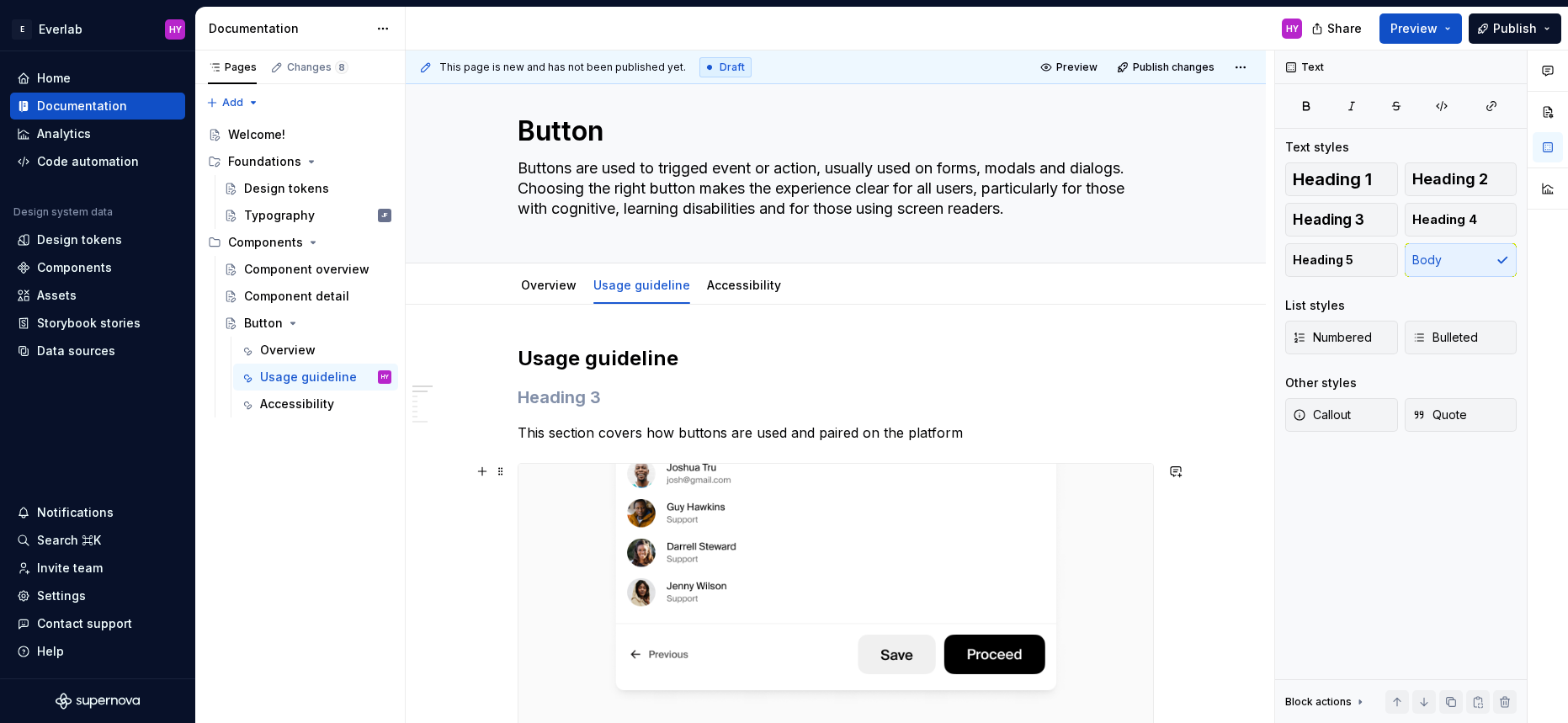 scroll, scrollTop: 29, scrollLeft: 0, axis: vertical 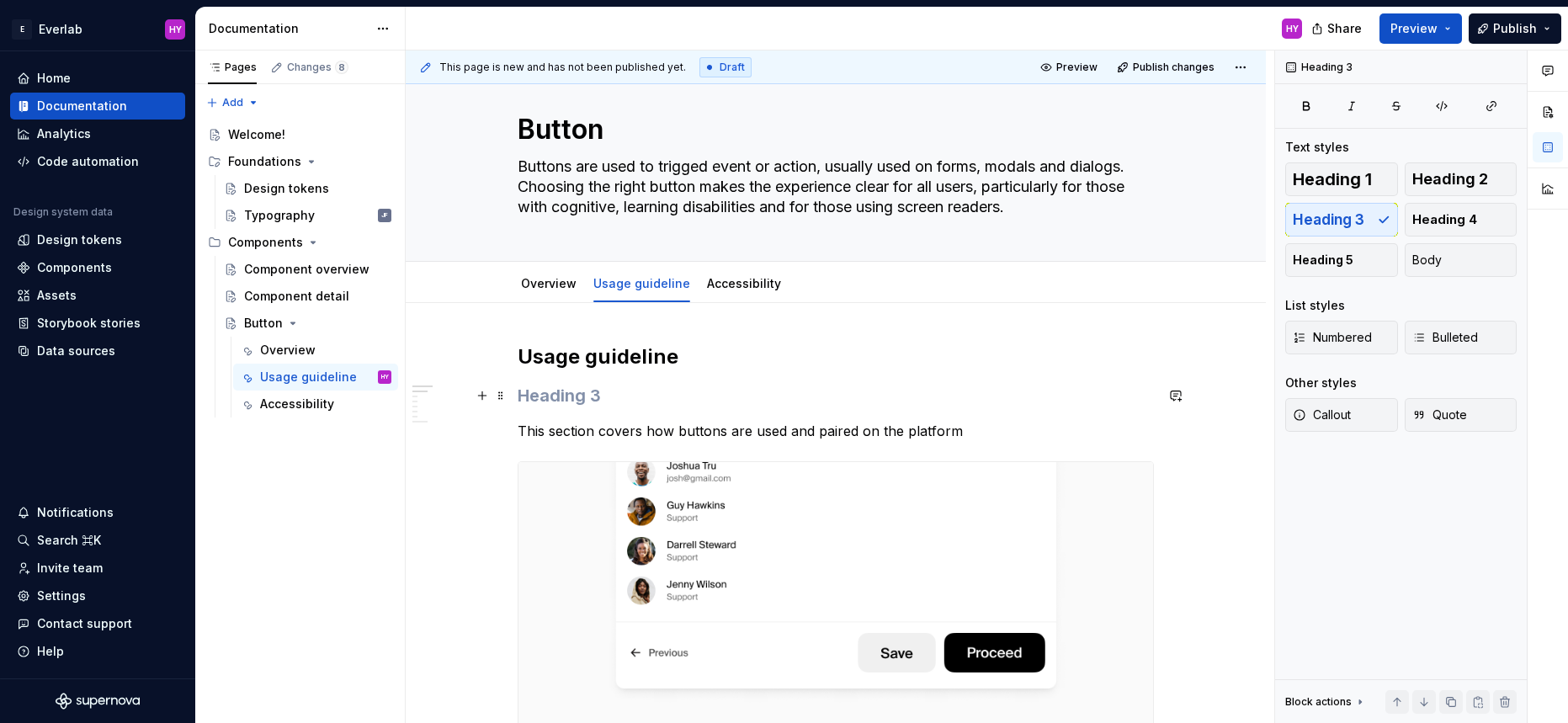 click at bounding box center [836, 396] 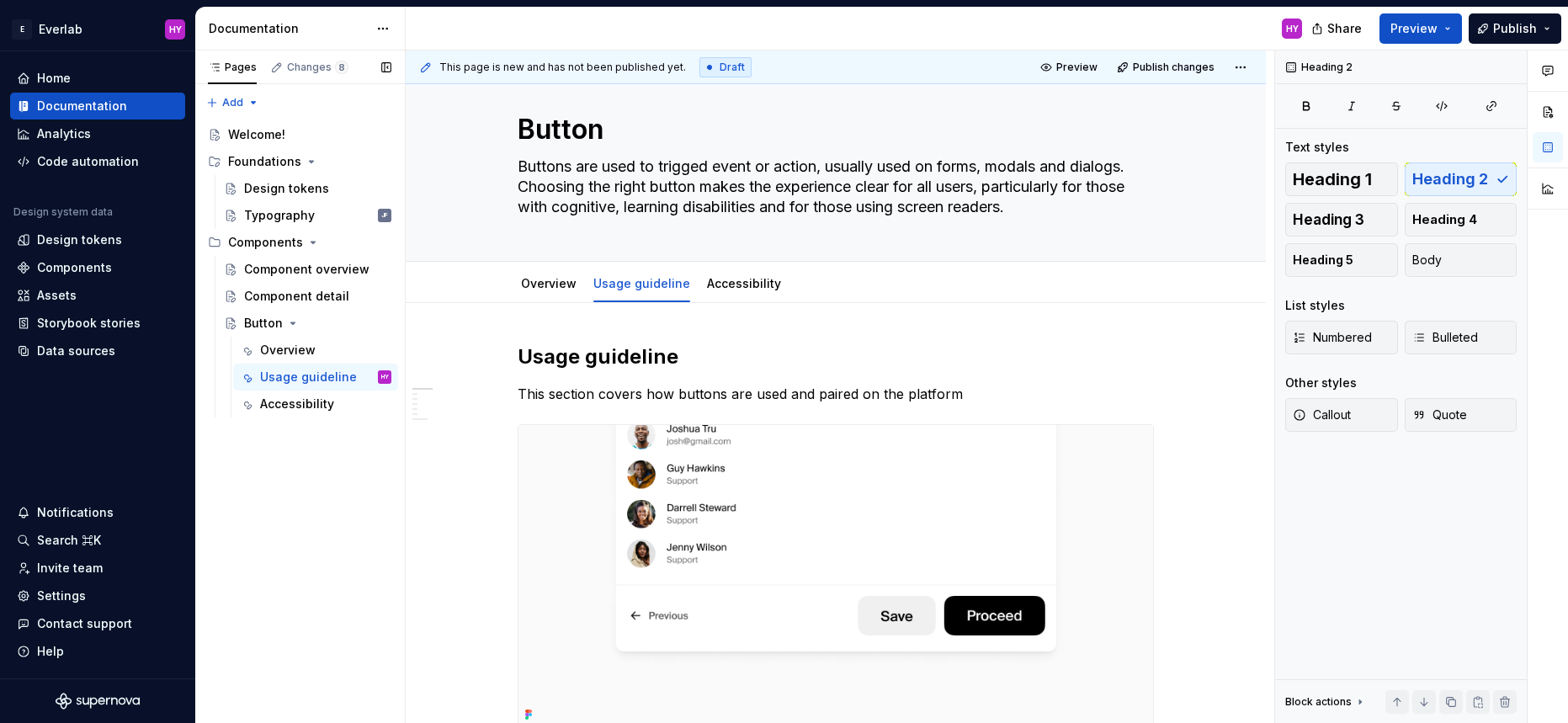 click on "Pages Changes 8 Add
Accessibility guide for tree Page tree.
Navigate the tree with the arrow keys. Common tree hotkeys apply. Further keybindings are available:
enter to execute primary action on focused item
f2 to start renaming the focused item
escape to abort renaming an item
control+d to start dragging selected items
Welcome! Foundations Design tokens Typography JF Components Component overview Component detail Button Overview Usage guideline HY Accessibility Enable approval workflow View edited pages by status when selecting which pages to publish.  Learn more . Turn on Dismiss Welcome! Foundations  /  Design tokens Foundations  /  Typography Components  /  Component overview Components  /  Component detail Components / Button  /  Overview Components / Button  /  Usage guideline Components / Button  /  Accessibility" at bounding box center (300, 386) 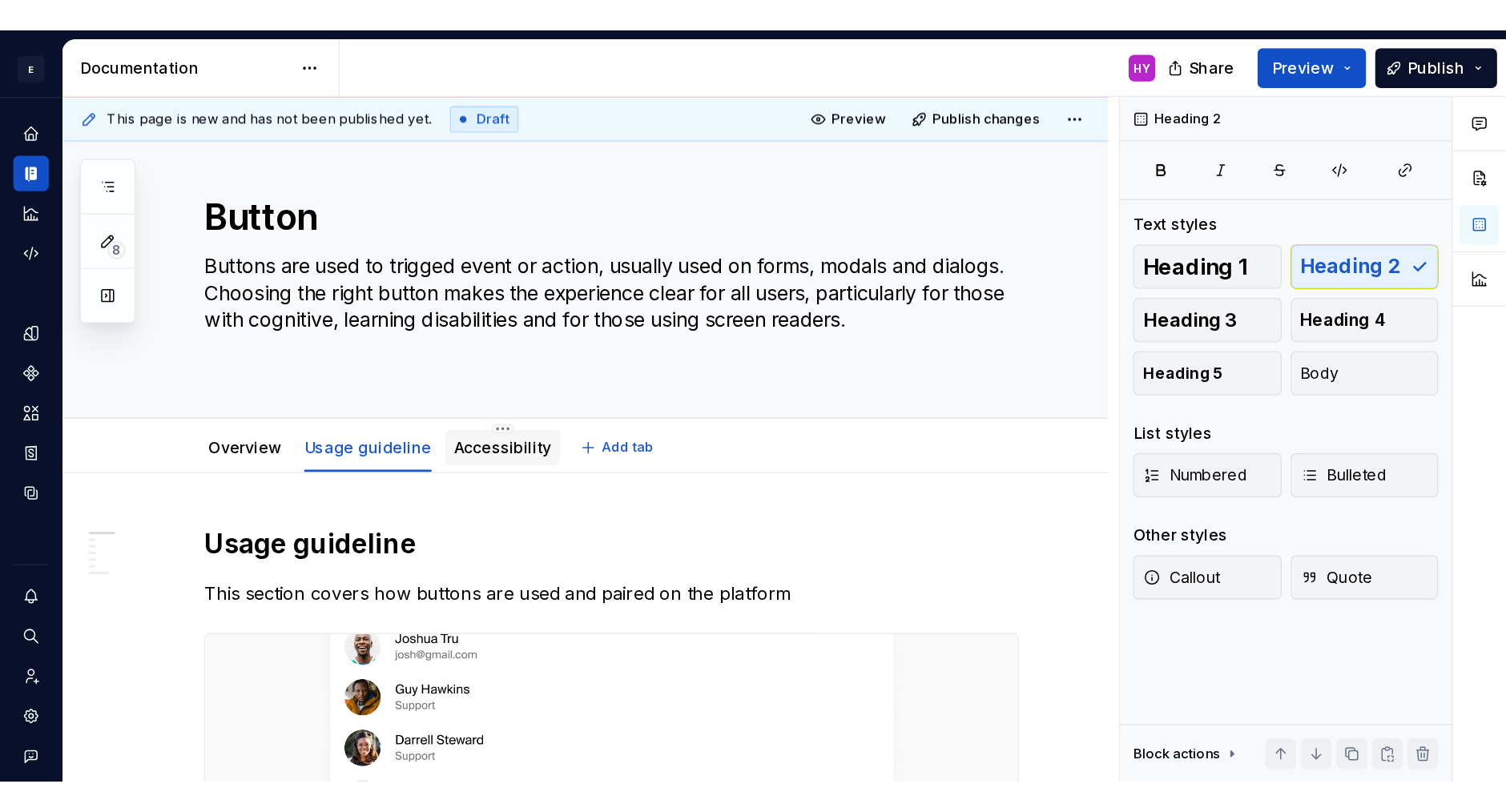 scroll, scrollTop: 0, scrollLeft: 0, axis: both 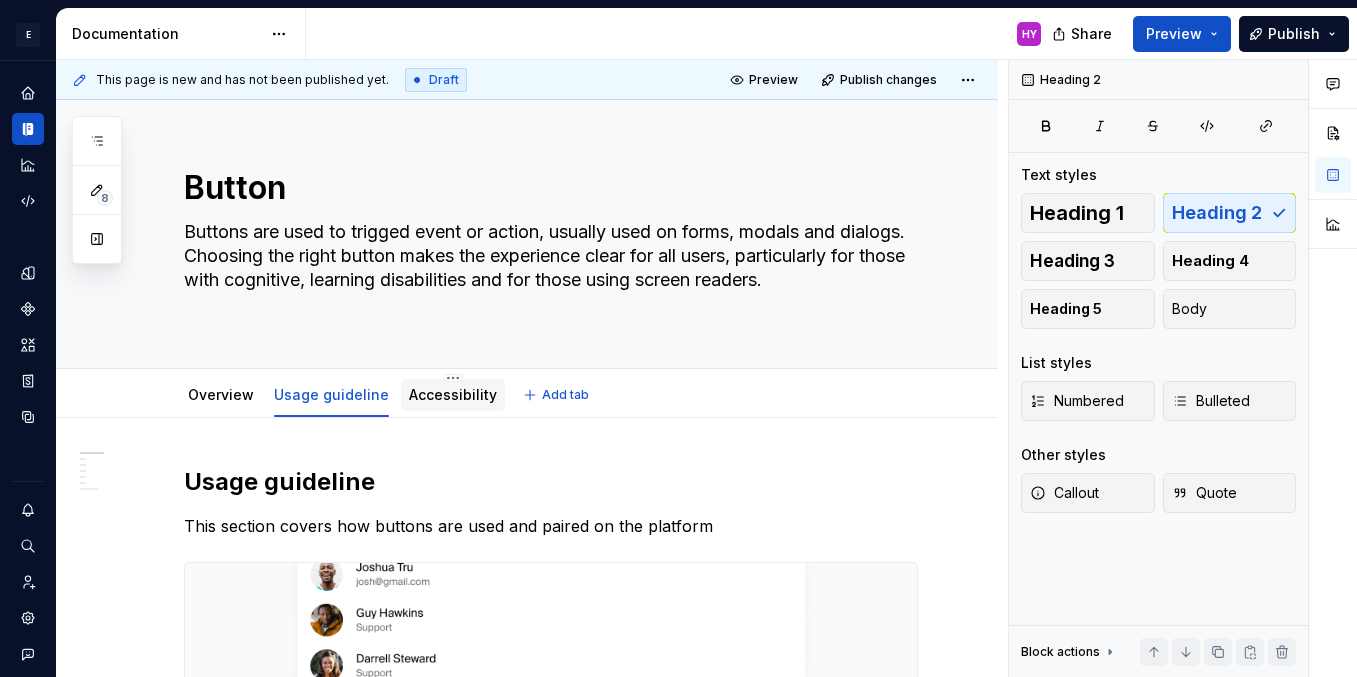 click on "Accessibility" at bounding box center [453, 394] 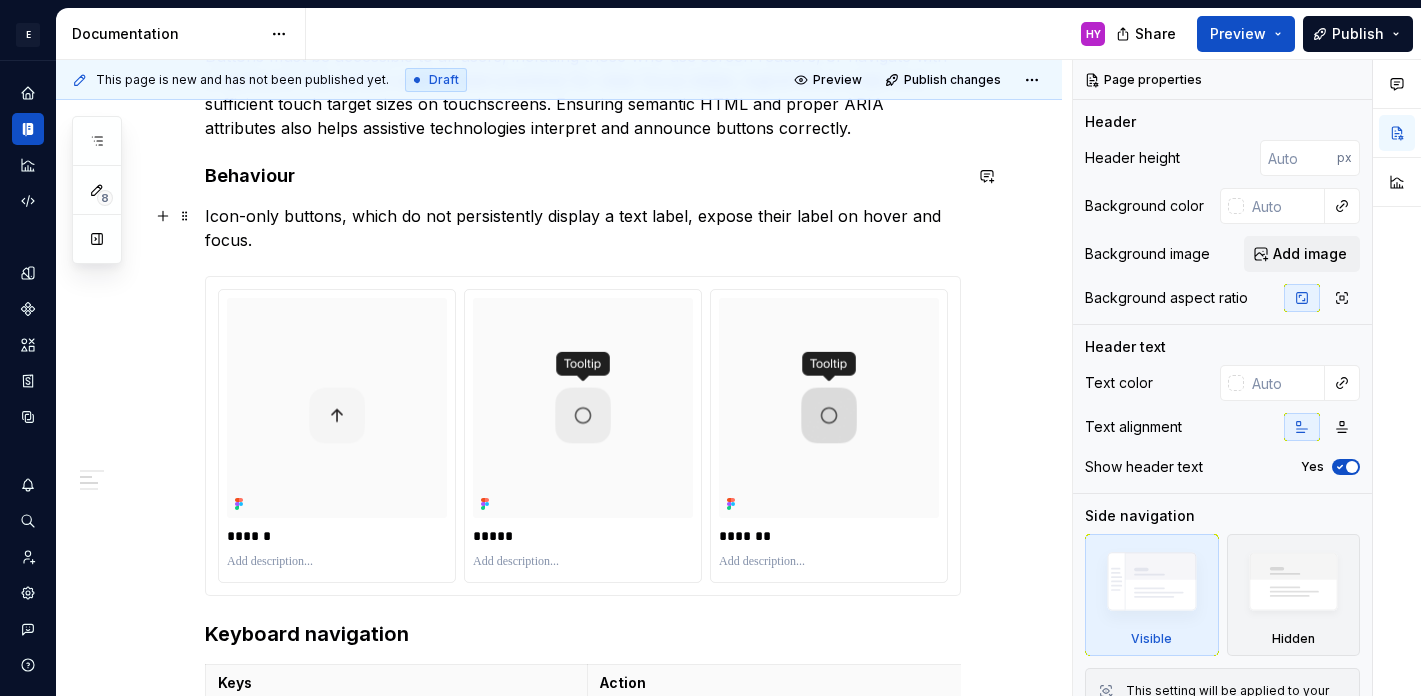 scroll, scrollTop: 444, scrollLeft: 0, axis: vertical 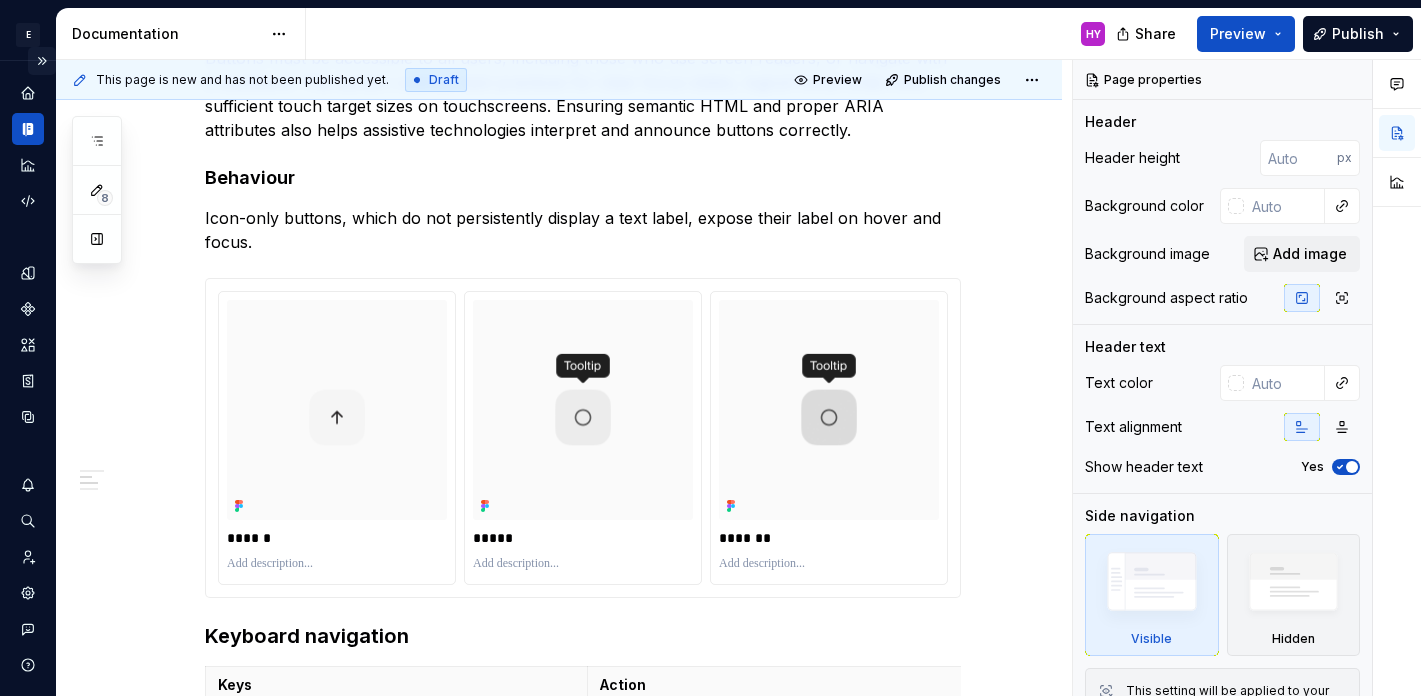 click at bounding box center (42, 61) 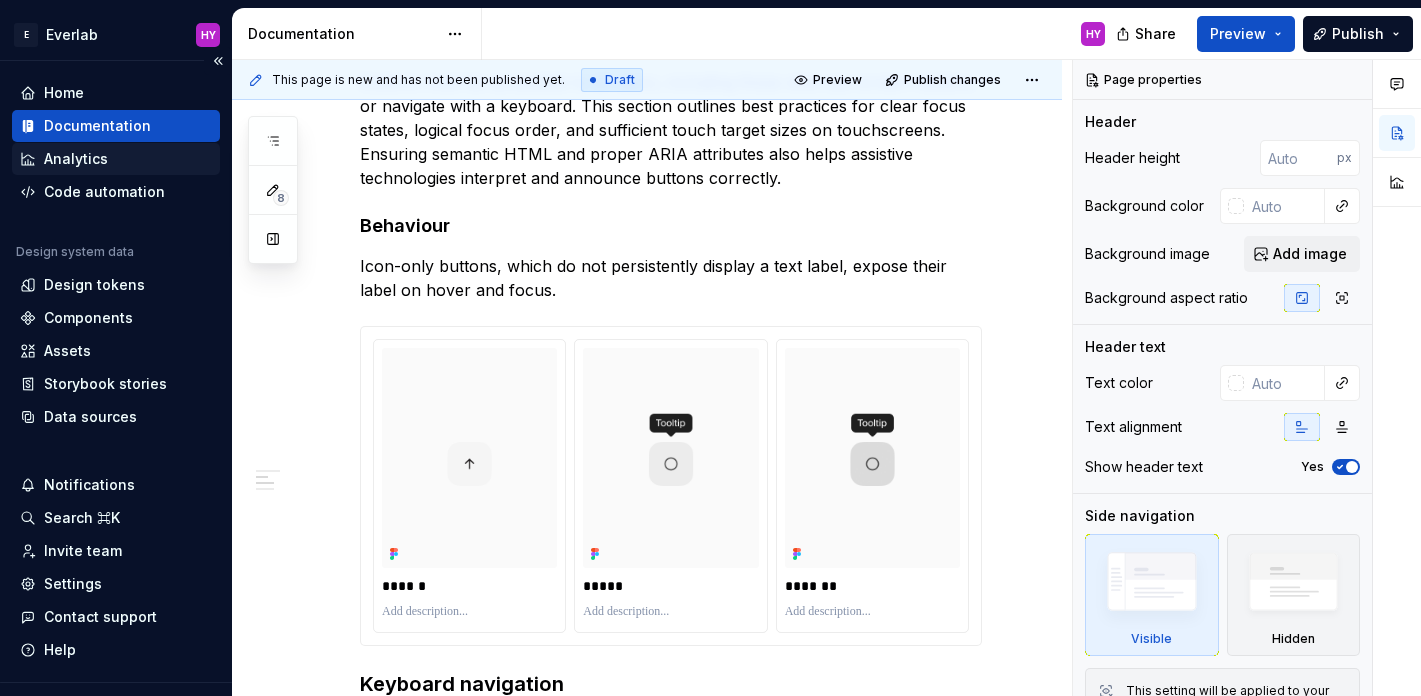 scroll, scrollTop: 516, scrollLeft: 0, axis: vertical 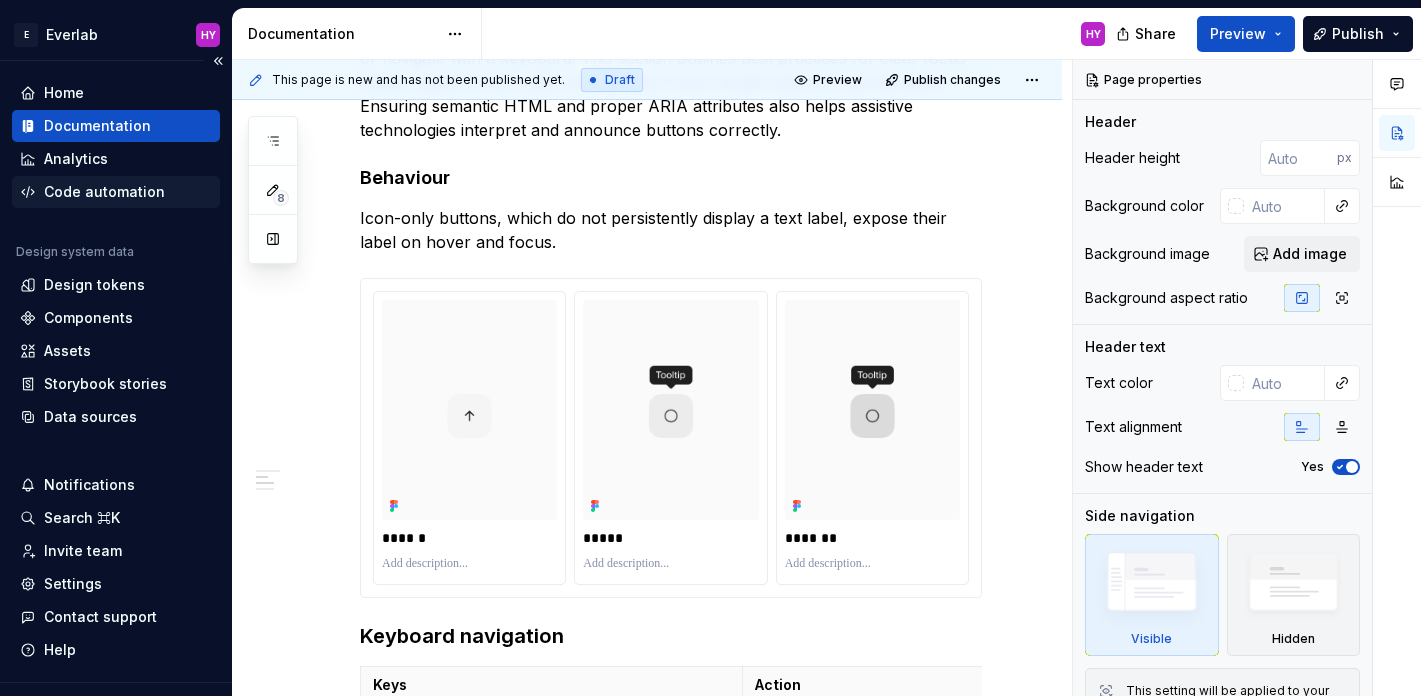 type on "*" 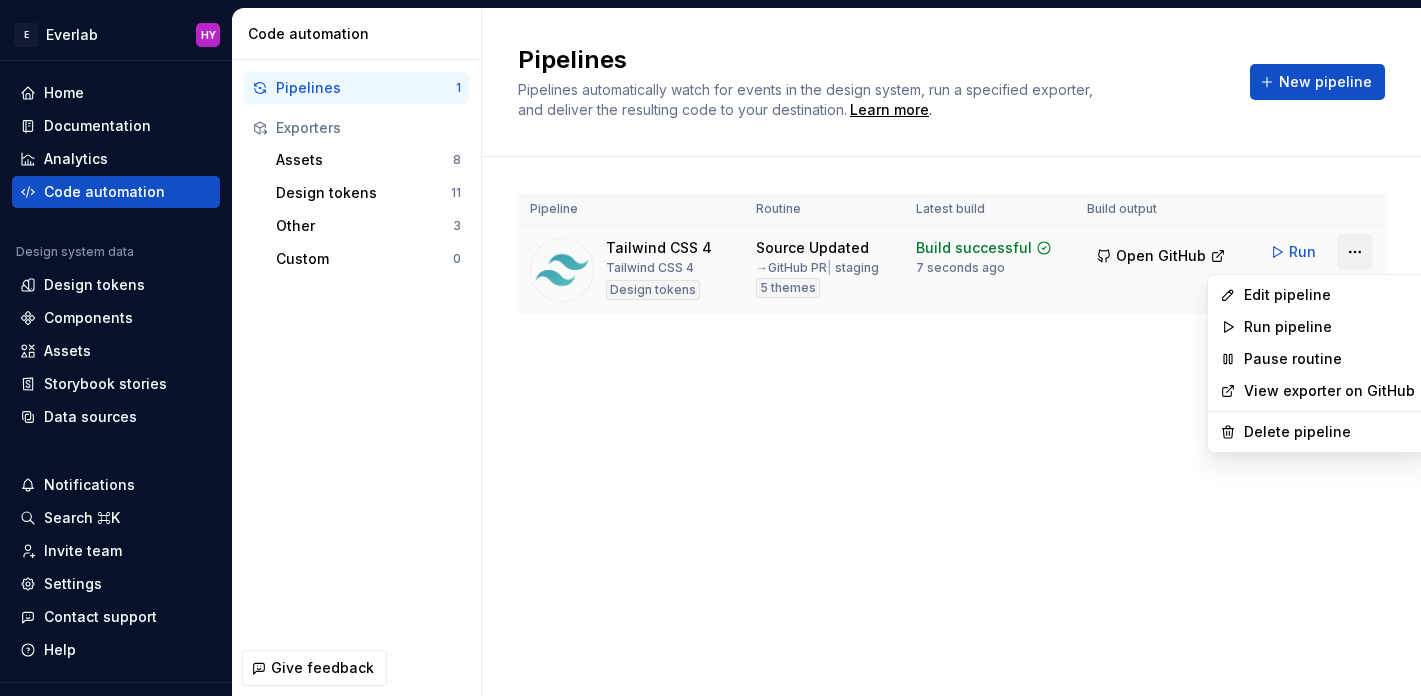 click on "E Everlab HY Home Documentation Analytics Code automation Design system data Design tokens Components Assets Storybook stories Data sources Notifications Search ⌘K Invite team Settings Contact support Help Code automation Pipelines 1 Exporters Assets 8 Design tokens 11 Other 3 Custom 0 Give feedback Pipelines Pipelines automatically watch for events in the design system, run a specified exporter, and deliver the resulting code to your destination.   Learn more . New pipeline Pipeline Routine Latest build Build output Tailwind CSS 4 Tailwind CSS 4 Design tokens Source Updated →  GitHub PR  |   staging 5 themes Build successful 7 seconds ago Open GitHub Run   * Edit pipeline Run pipeline Pause routine View exporter on GitHub Delete pipeline" at bounding box center (710, 348) 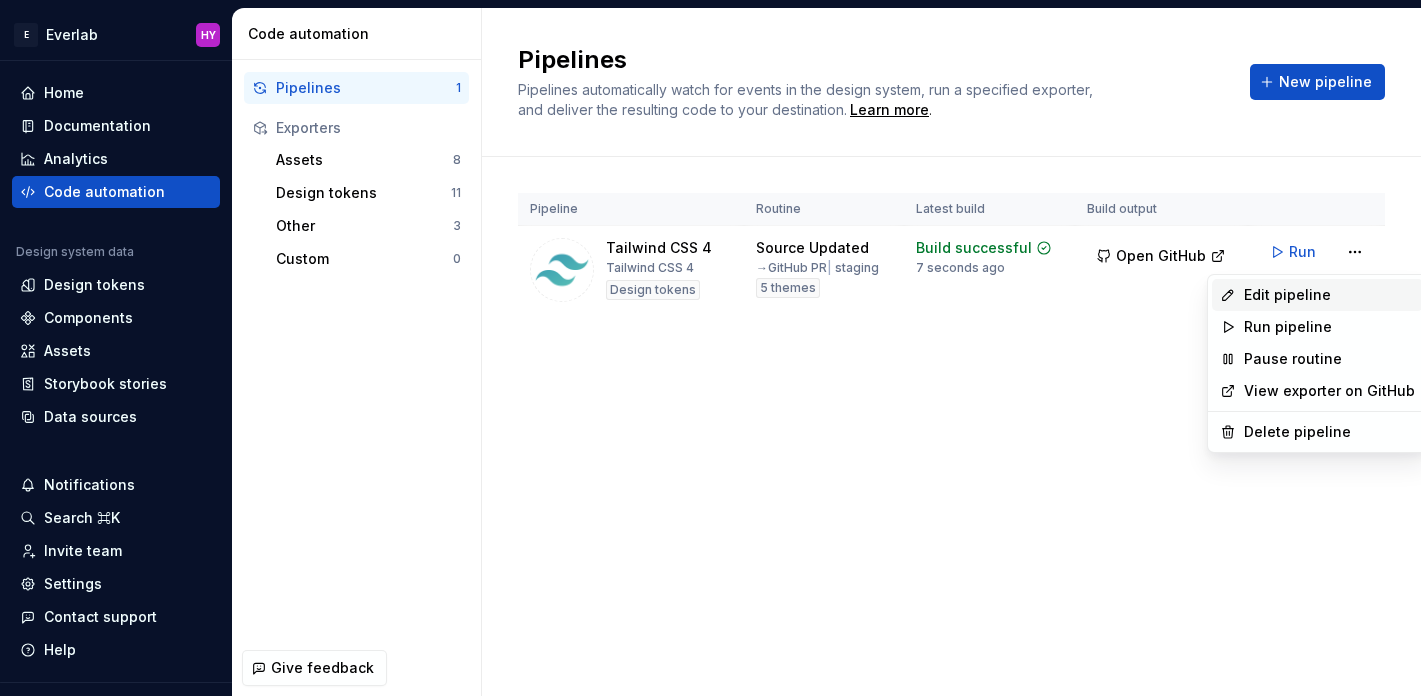 click on "Edit pipeline" at bounding box center [1329, 295] 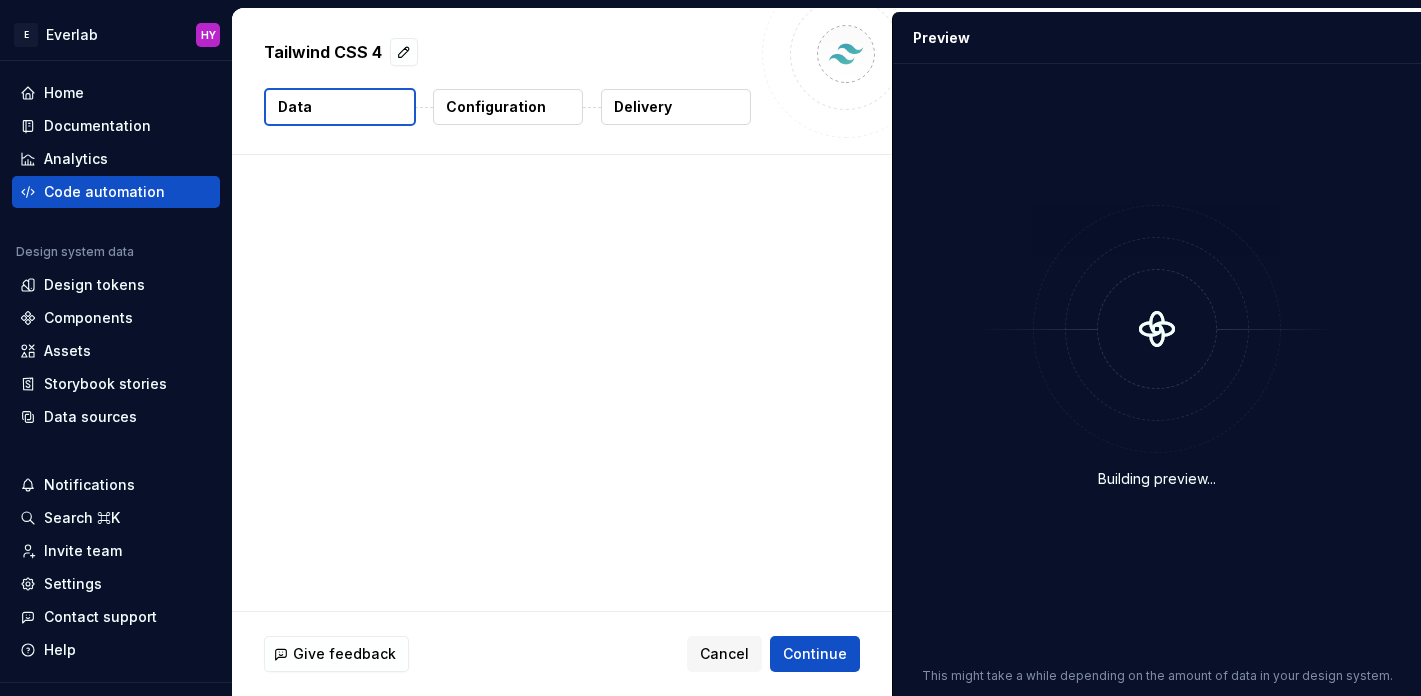 click on "Configuration" at bounding box center (496, 107) 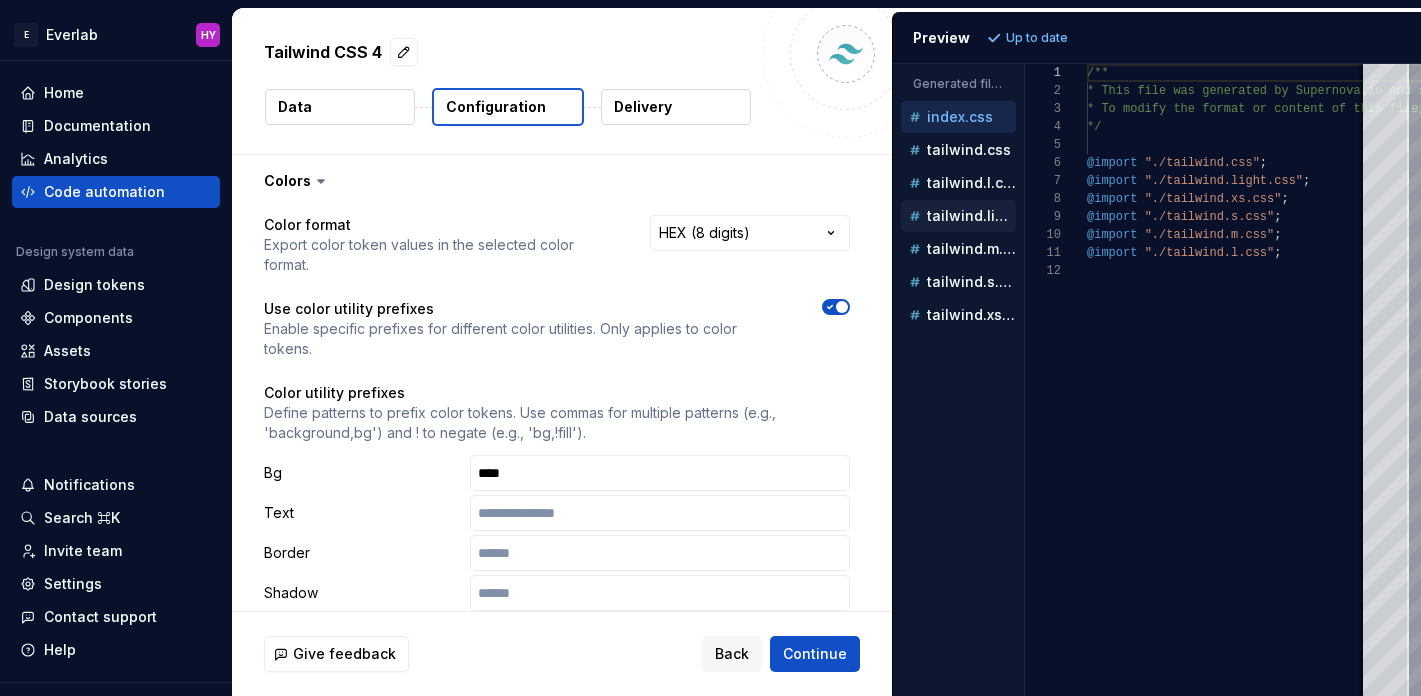 click on "tailwind.light.css" at bounding box center [971, 216] 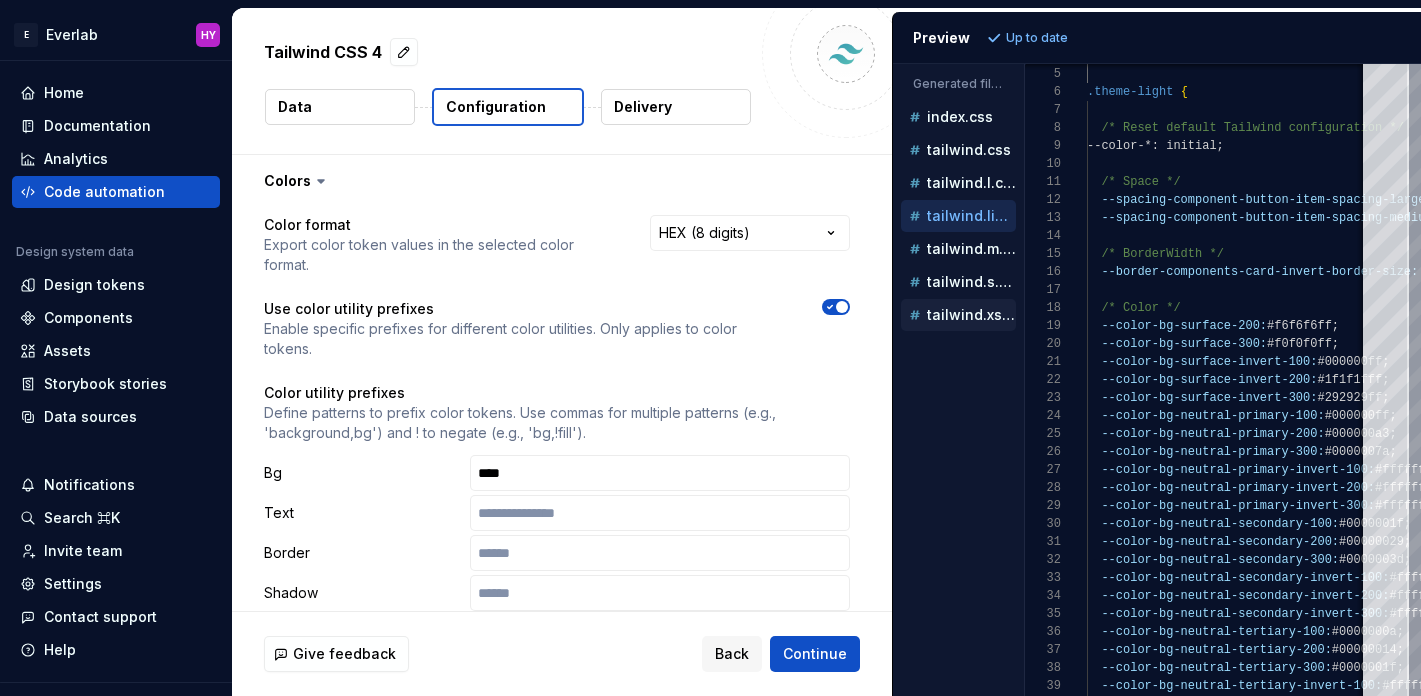 click on "tailwind.xs.css" at bounding box center [971, 315] 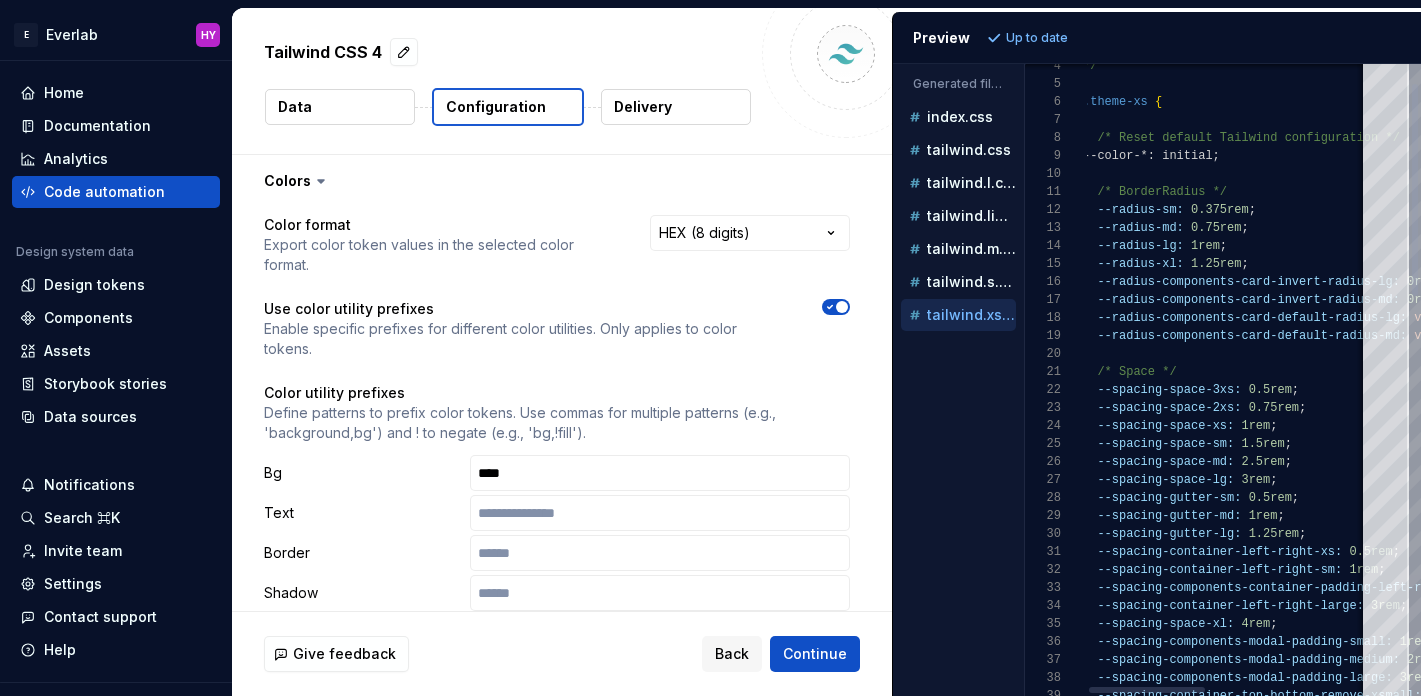 type on "**********" 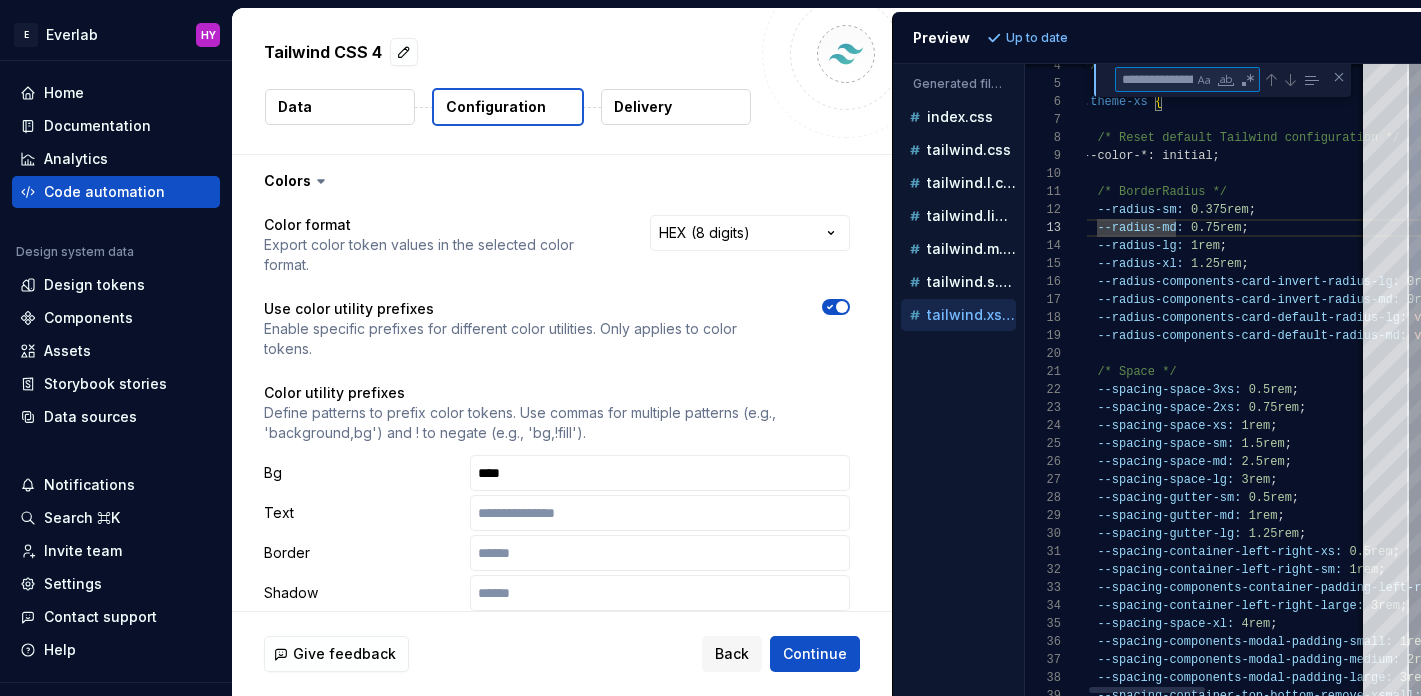type on "*" 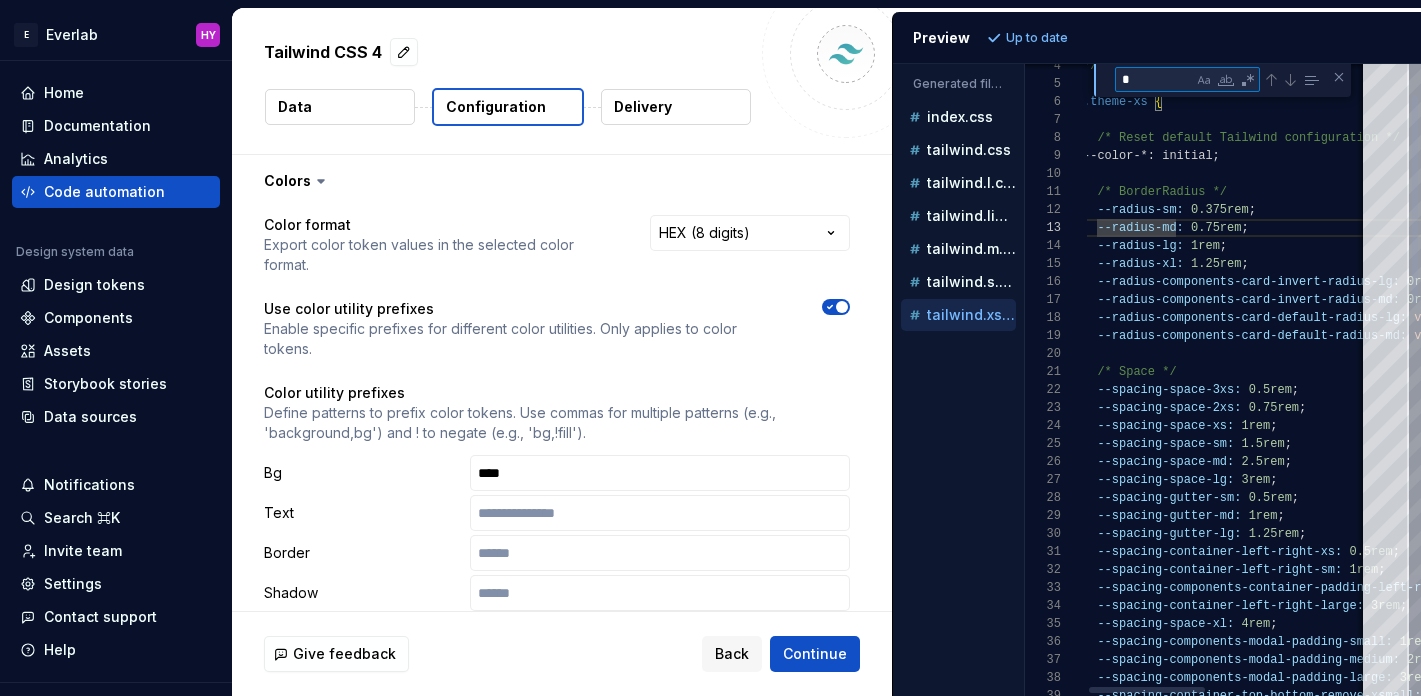 scroll, scrollTop: 36, scrollLeft: 87, axis: both 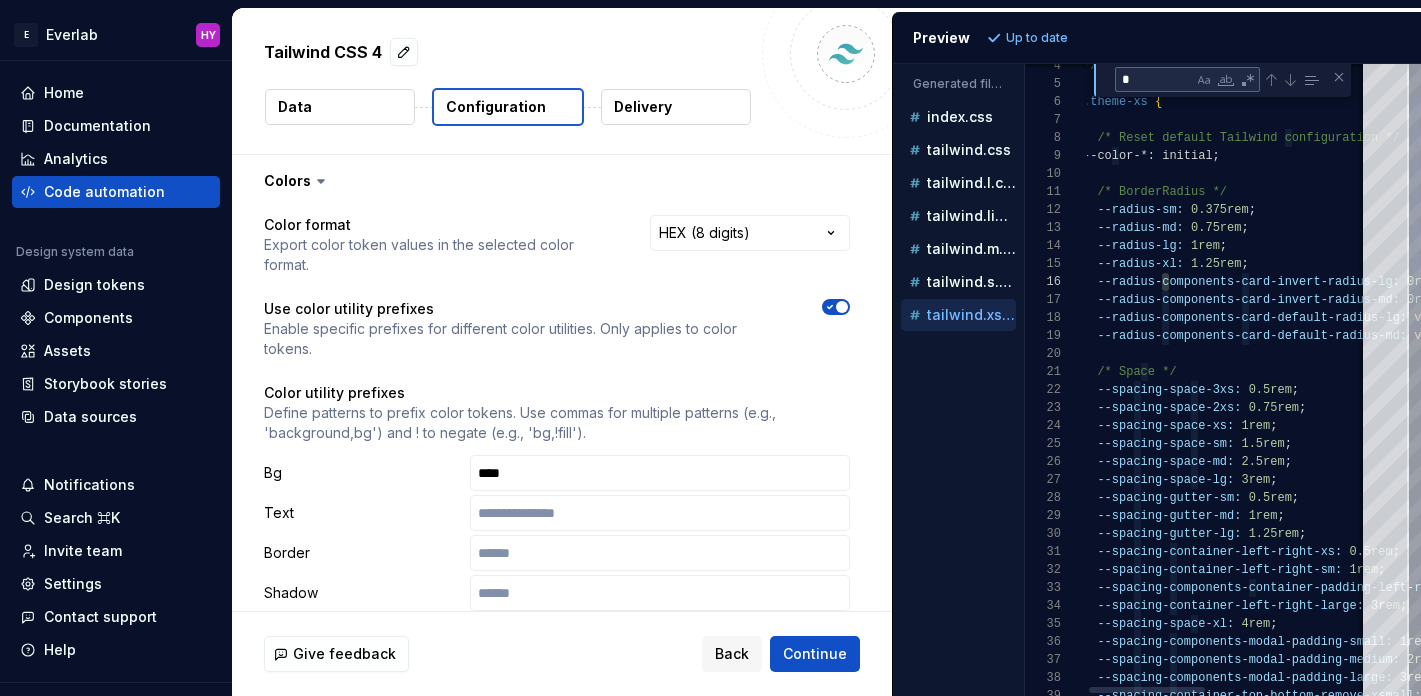 type on "**" 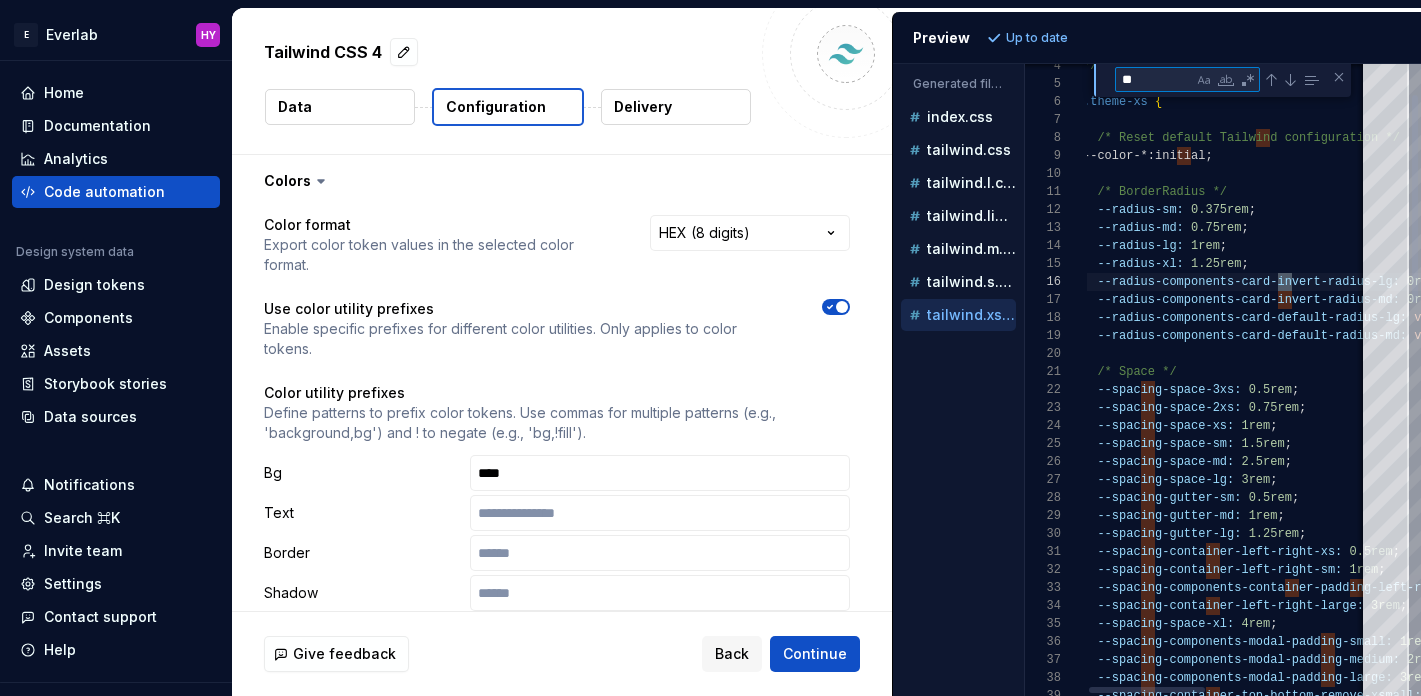 type on "**********" 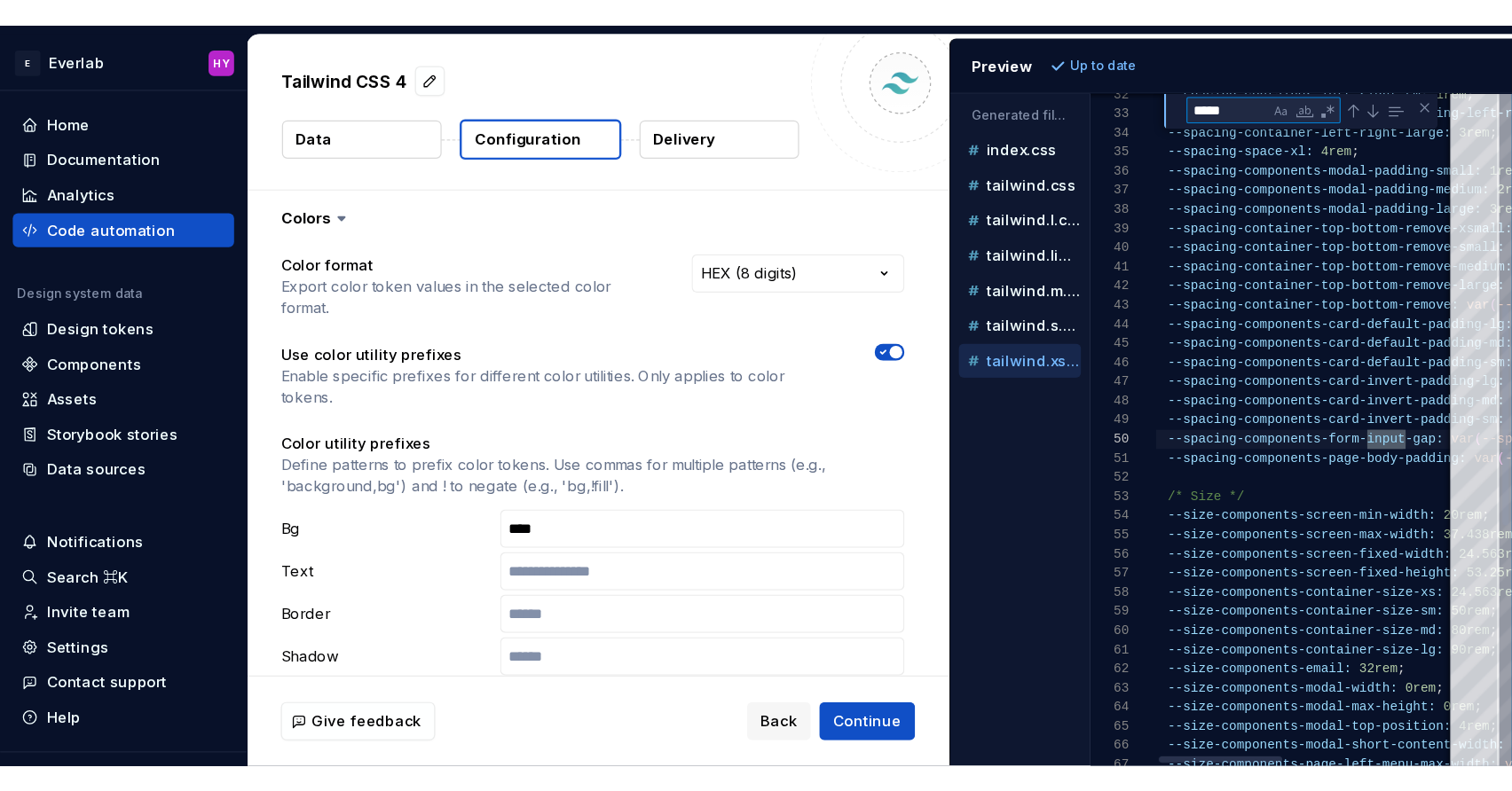 scroll, scrollTop: 128, scrollLeft: 211, axis: both 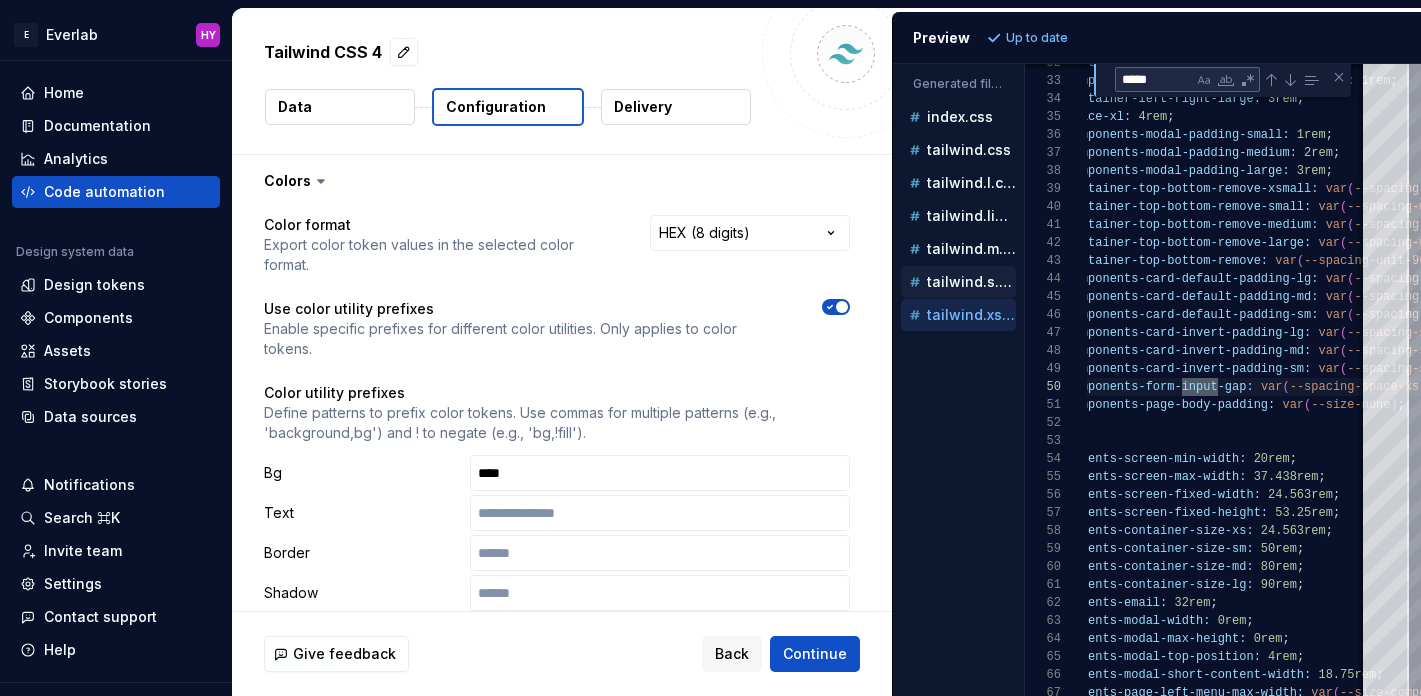 type on "*****" 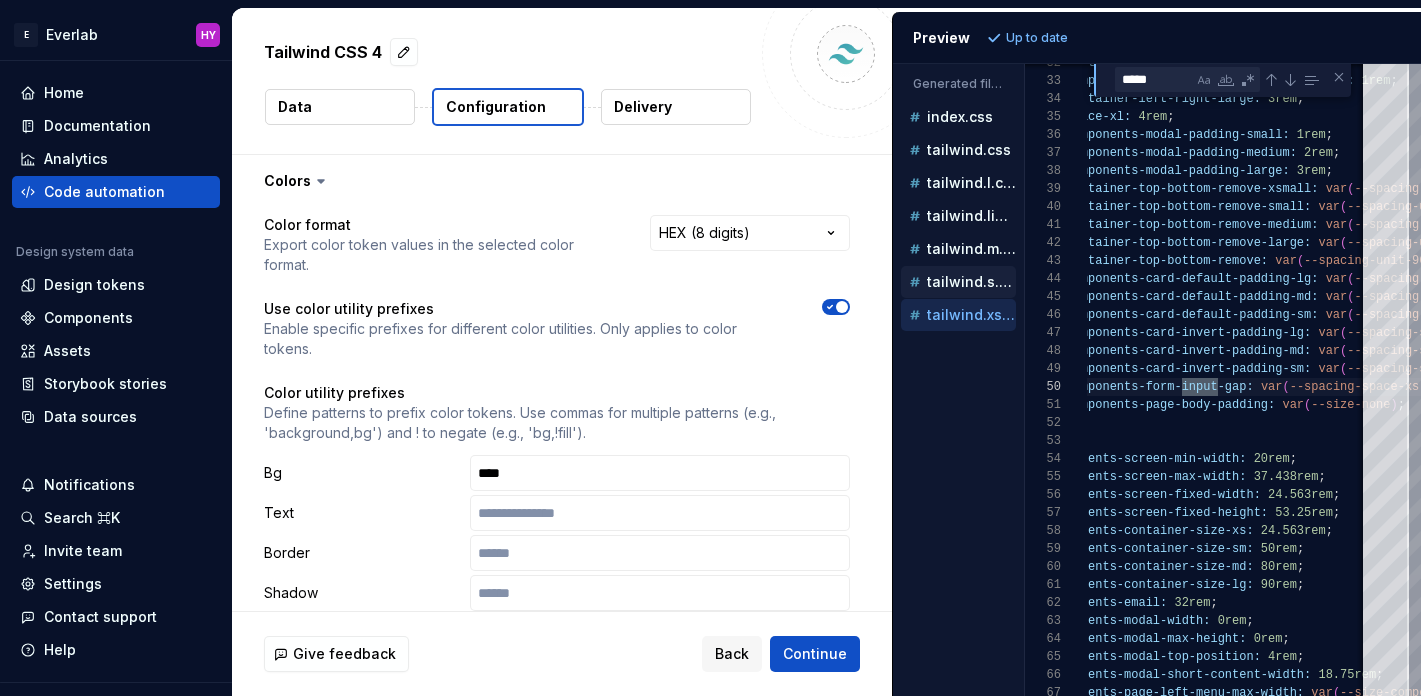 click on "tailwind.s.css" at bounding box center (971, 282) 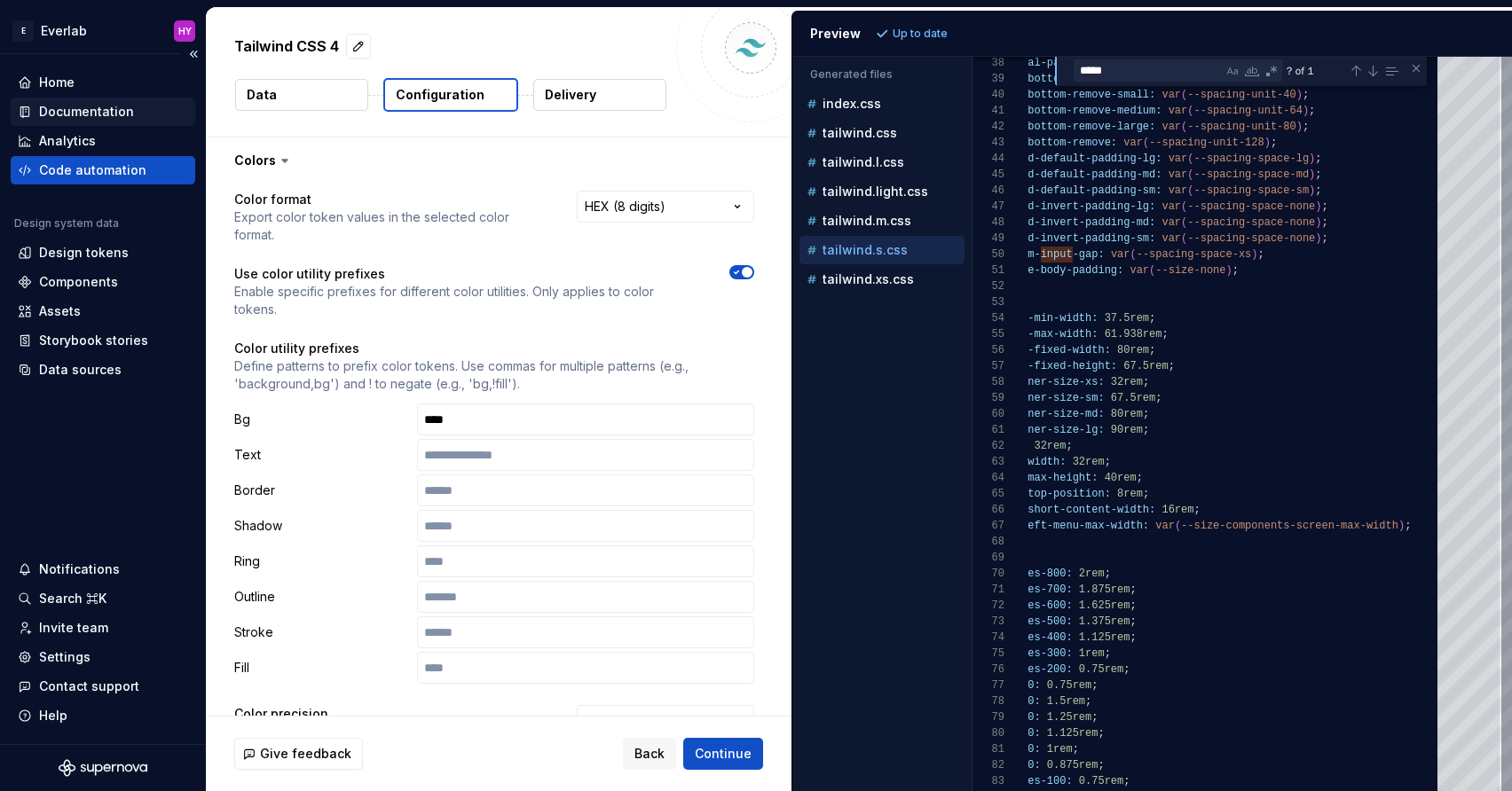 click on "Documentation" at bounding box center (86, 112) 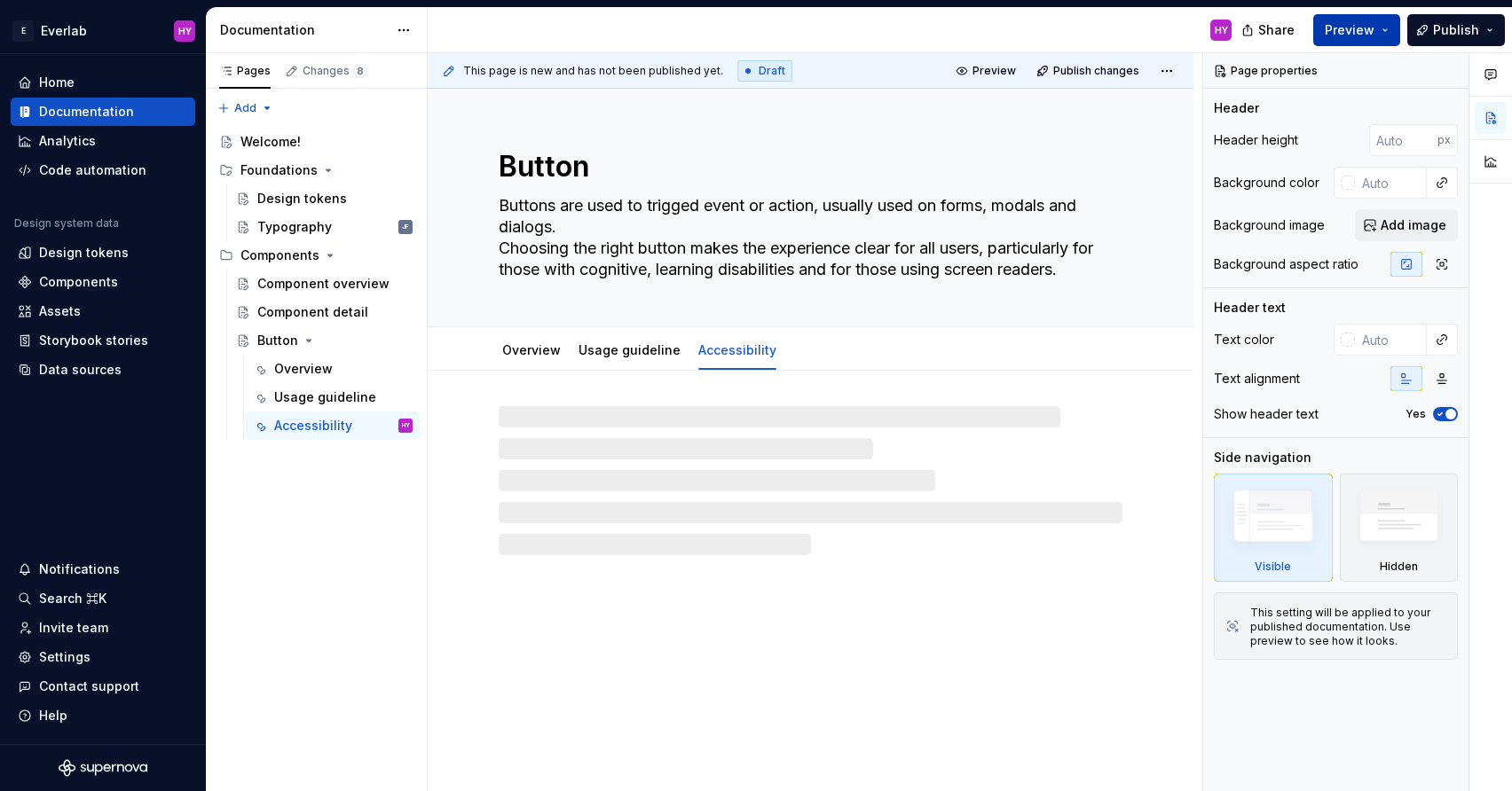 click on "Preview" at bounding box center [1357, 30] 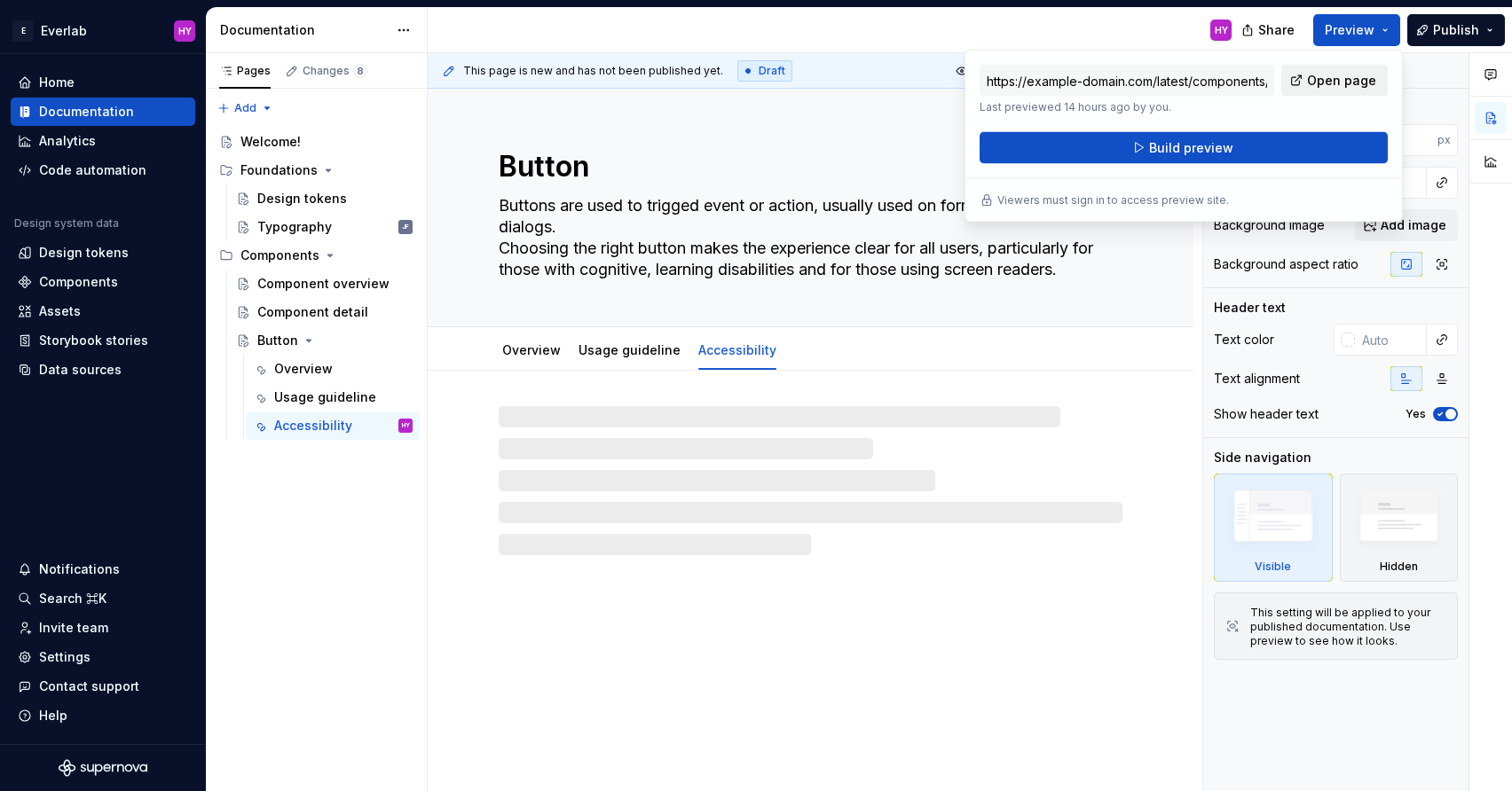 click on "Open page" at bounding box center (1342, 81) 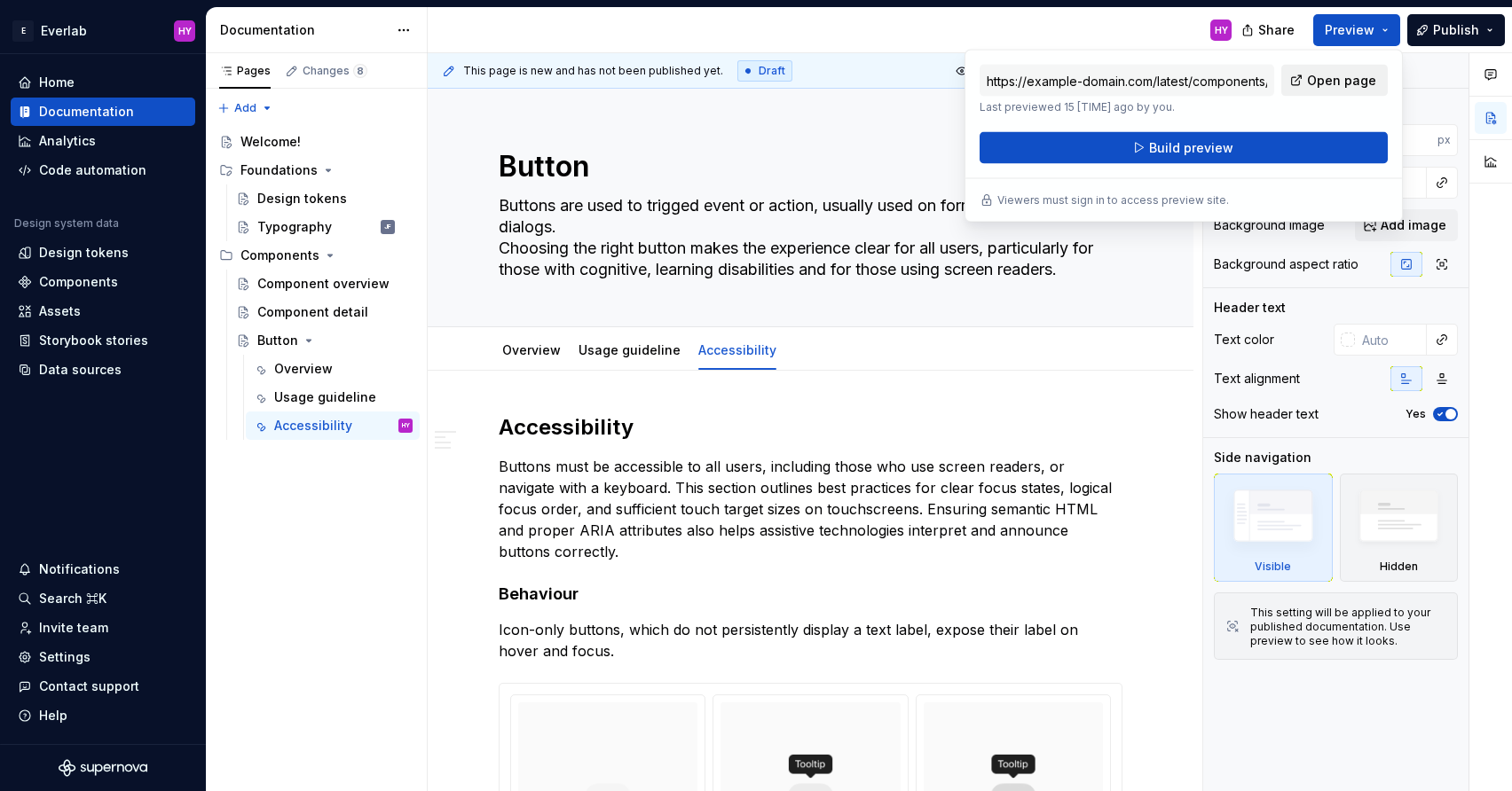 type on "*" 